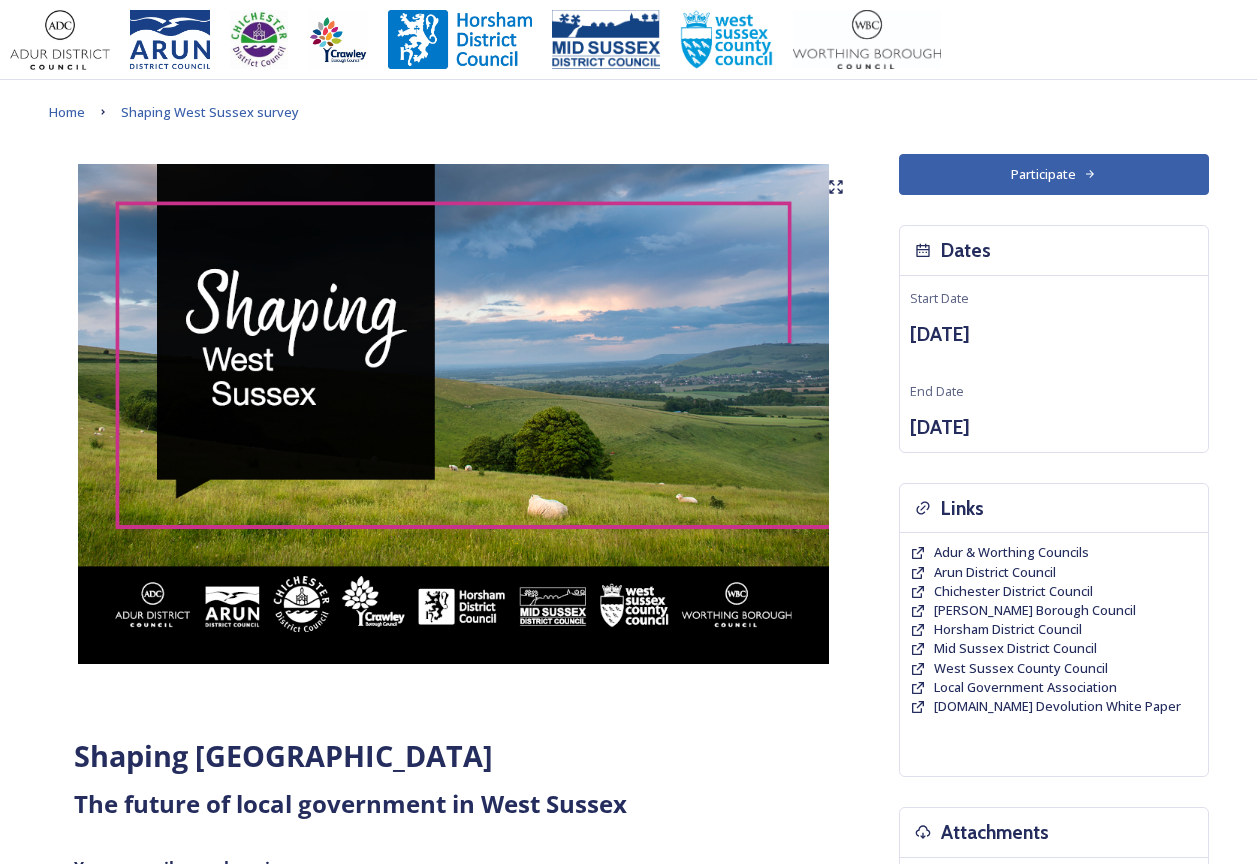 scroll, scrollTop: 0, scrollLeft: 0, axis: both 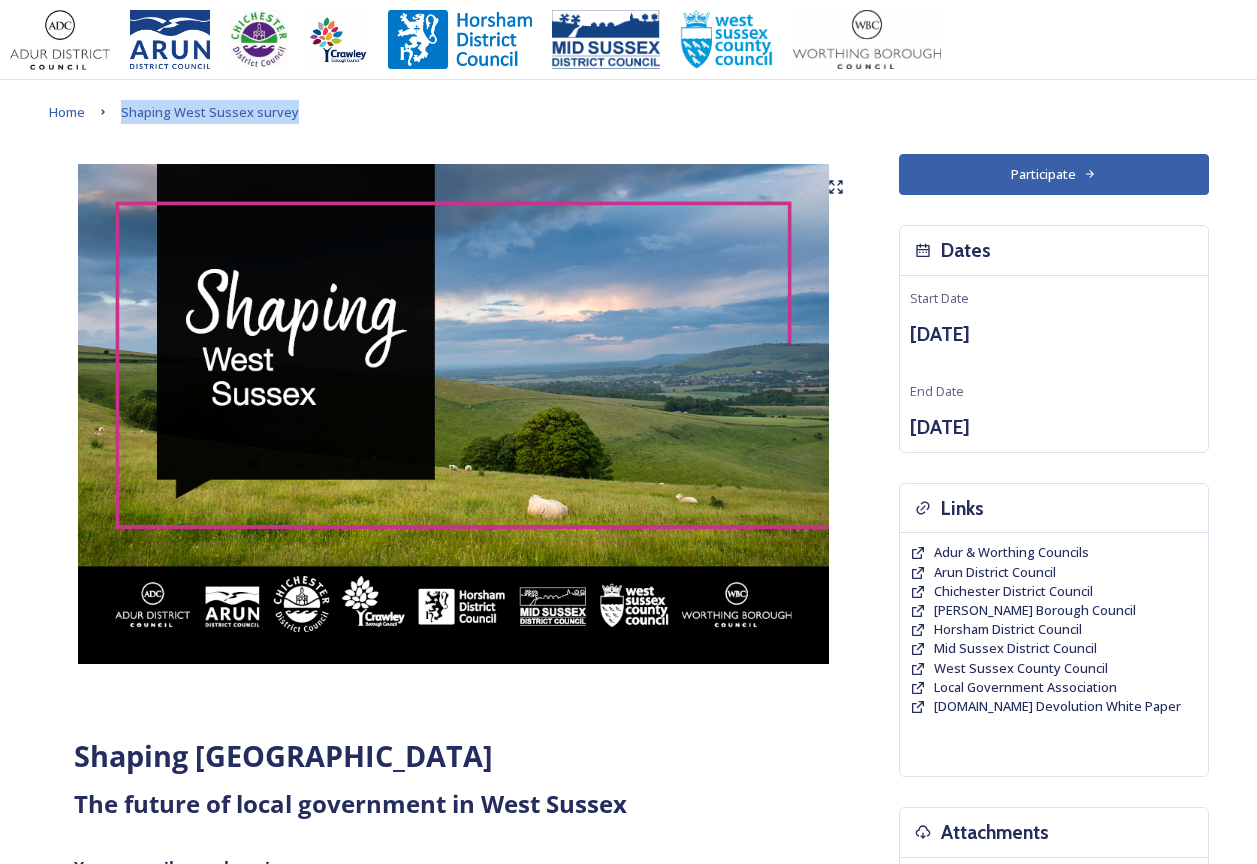click on "Participate" at bounding box center [1054, 174] 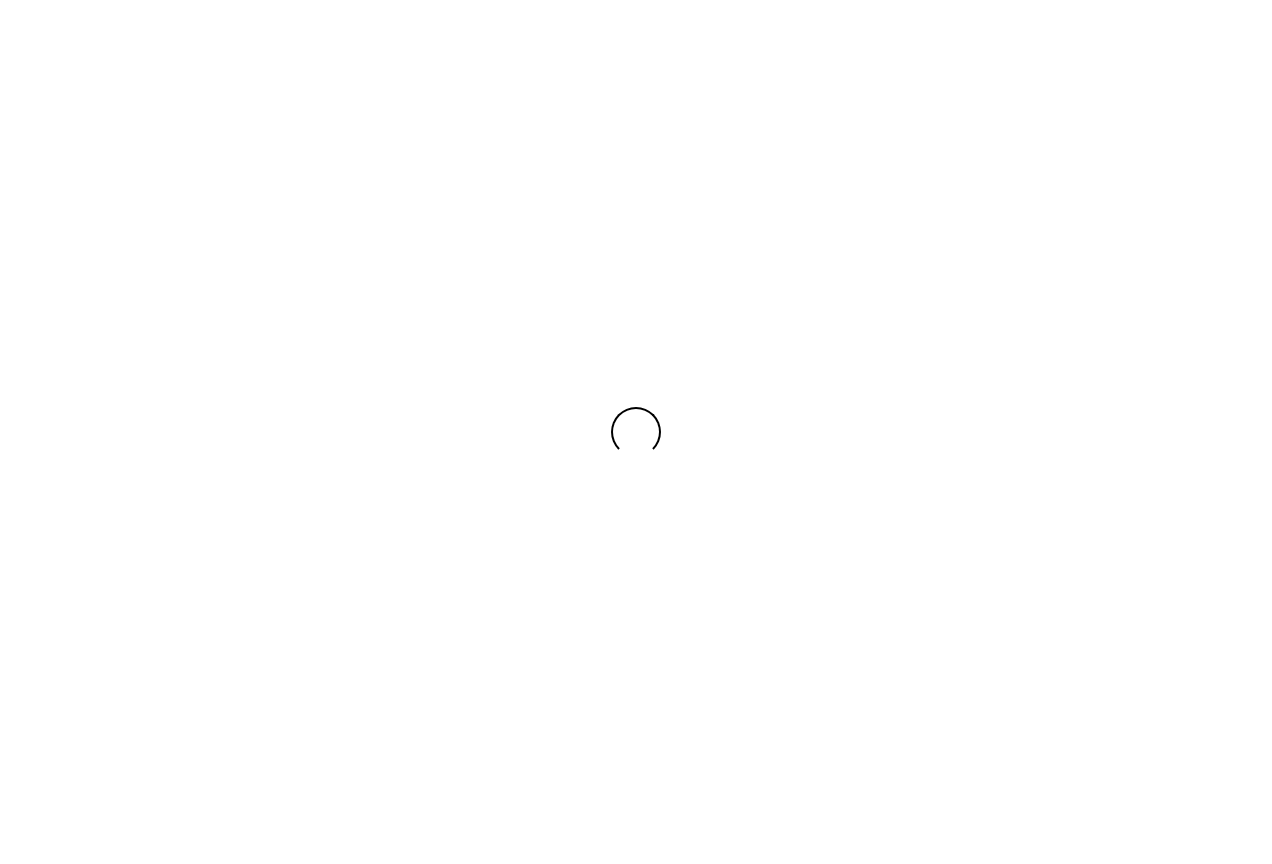 scroll, scrollTop: 0, scrollLeft: 0, axis: both 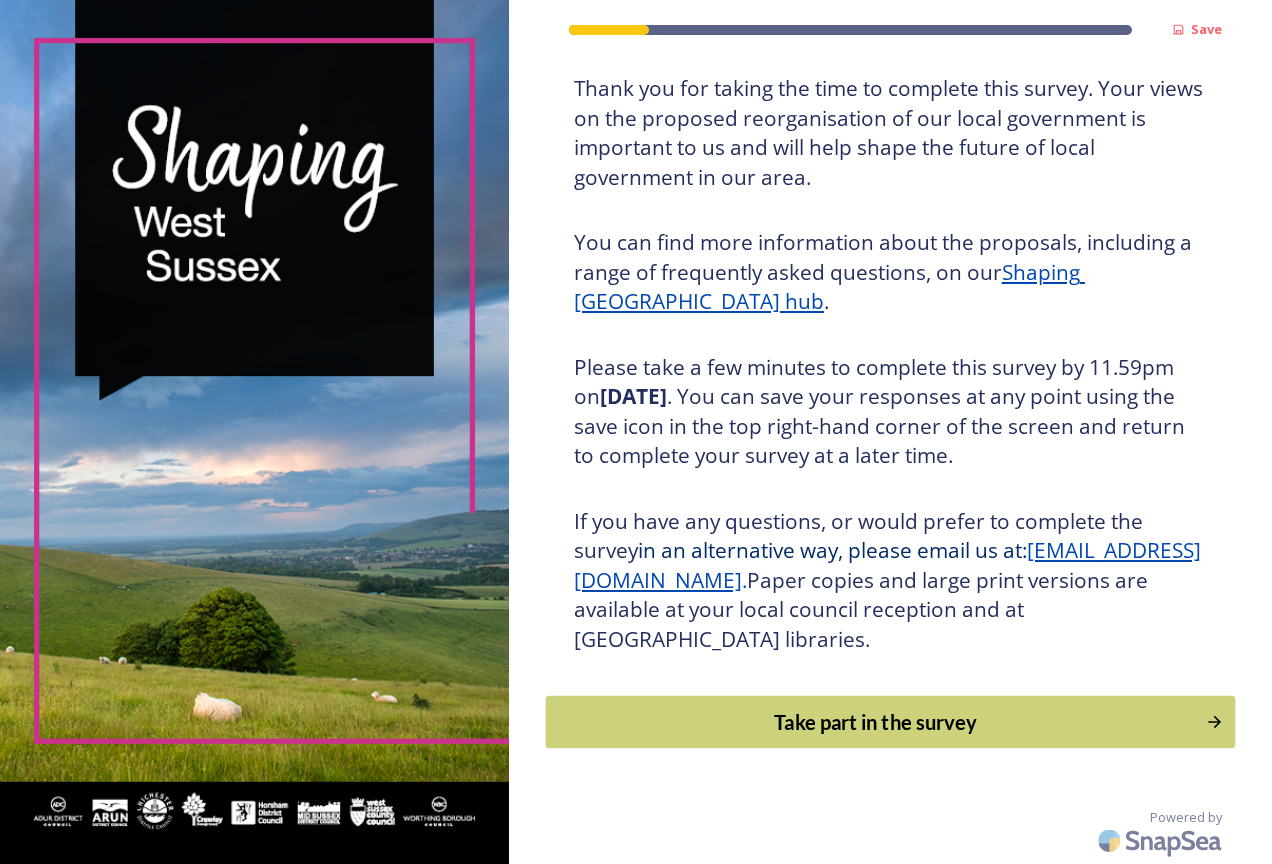 click on "Take part in the survey" at bounding box center [875, 722] 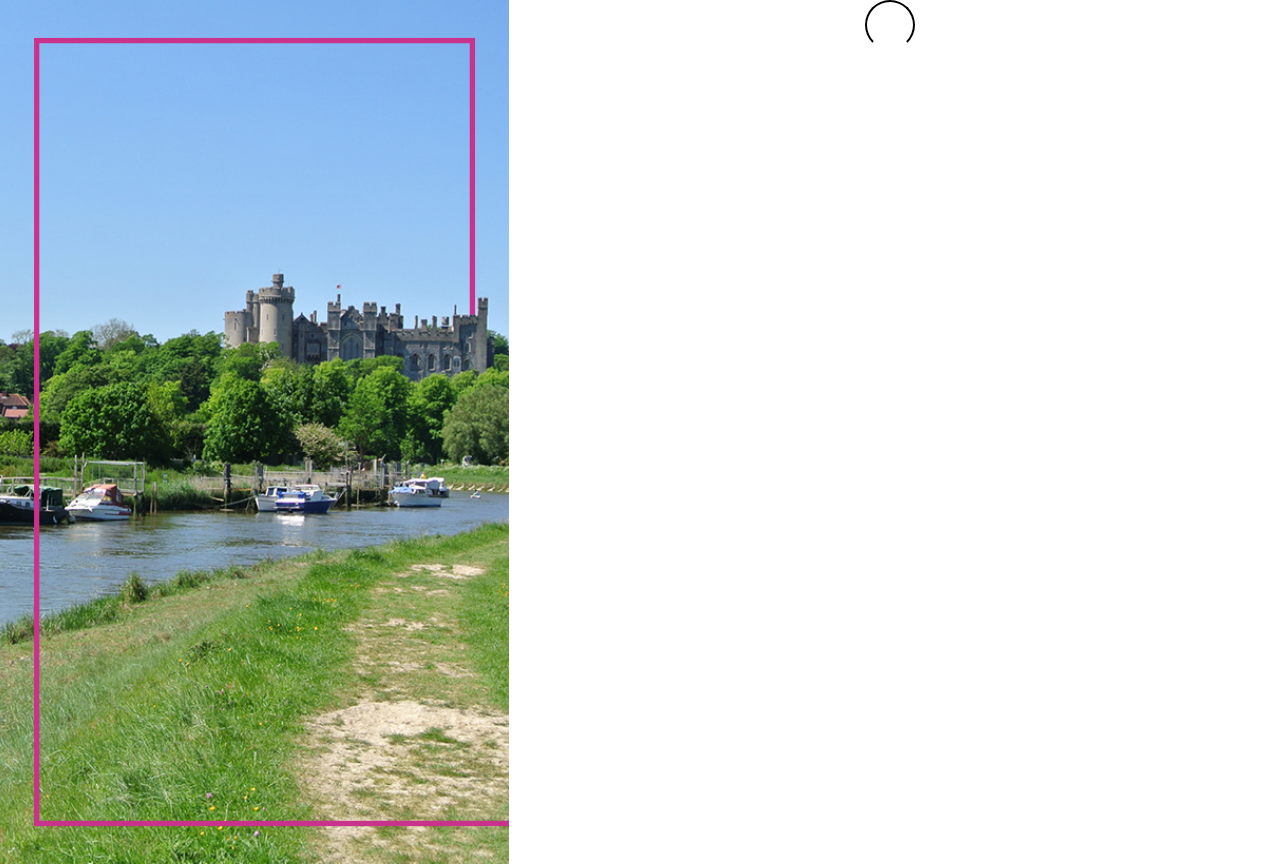 scroll, scrollTop: 0, scrollLeft: 0, axis: both 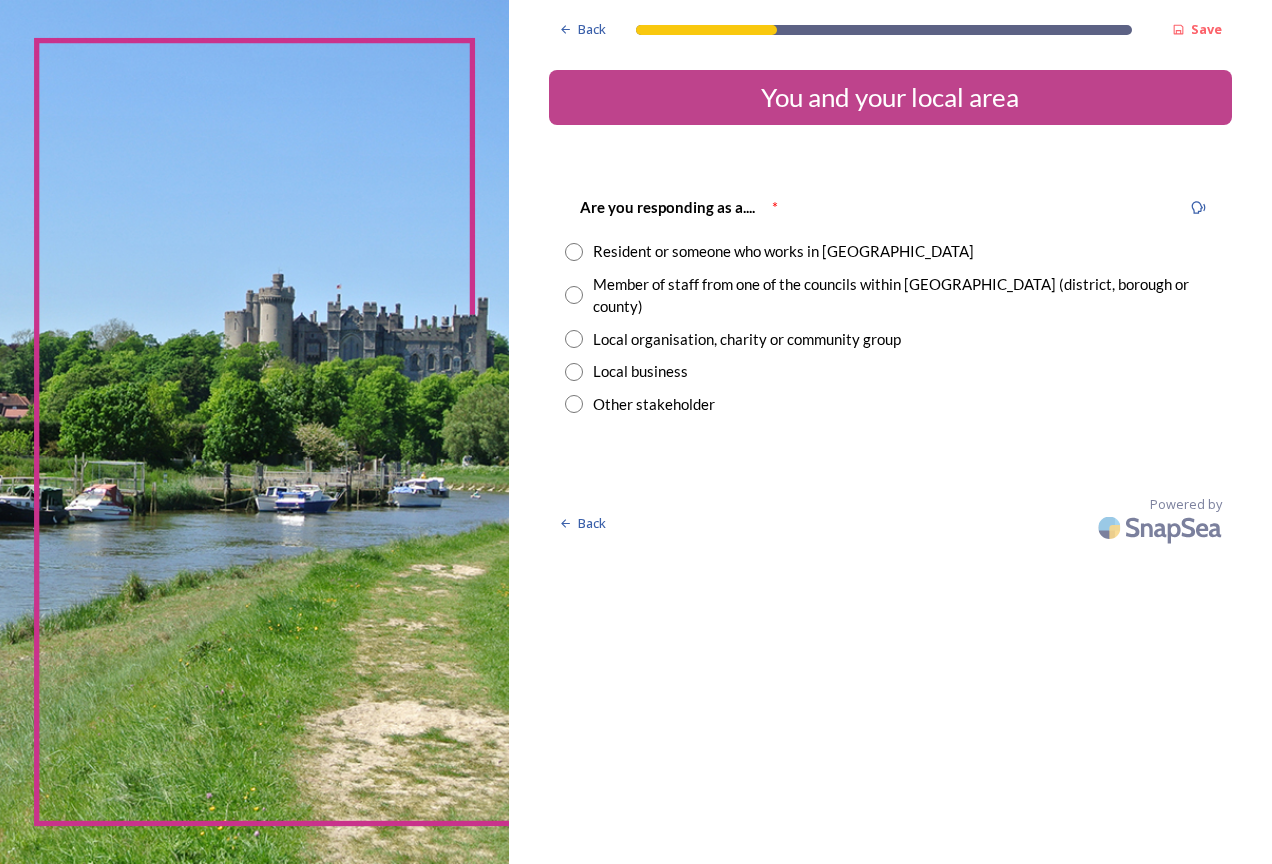 click on "Member of staff from one of the councils within West Sussex (district, borough or county)" at bounding box center (904, 295) 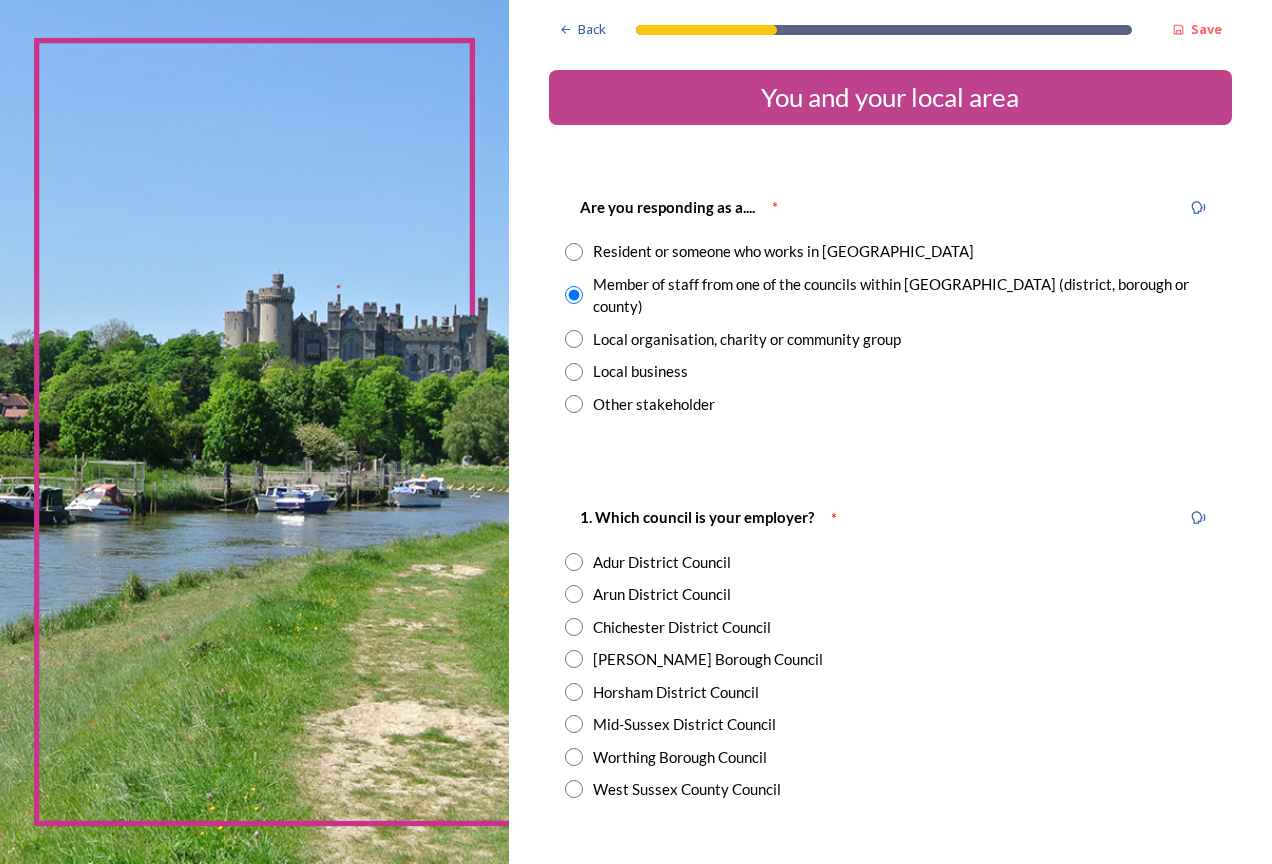 click on "Chichester District Council" at bounding box center [682, 627] 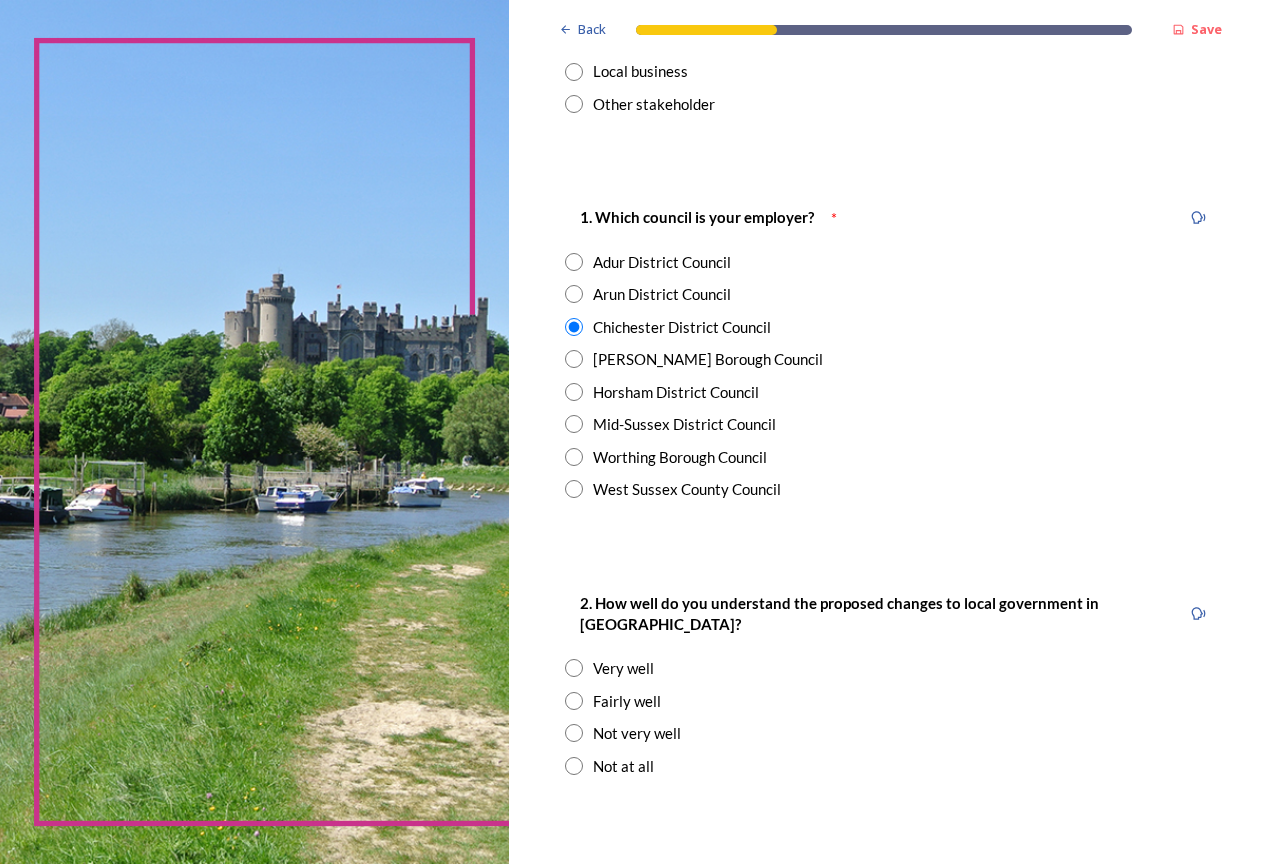 scroll, scrollTop: 400, scrollLeft: 0, axis: vertical 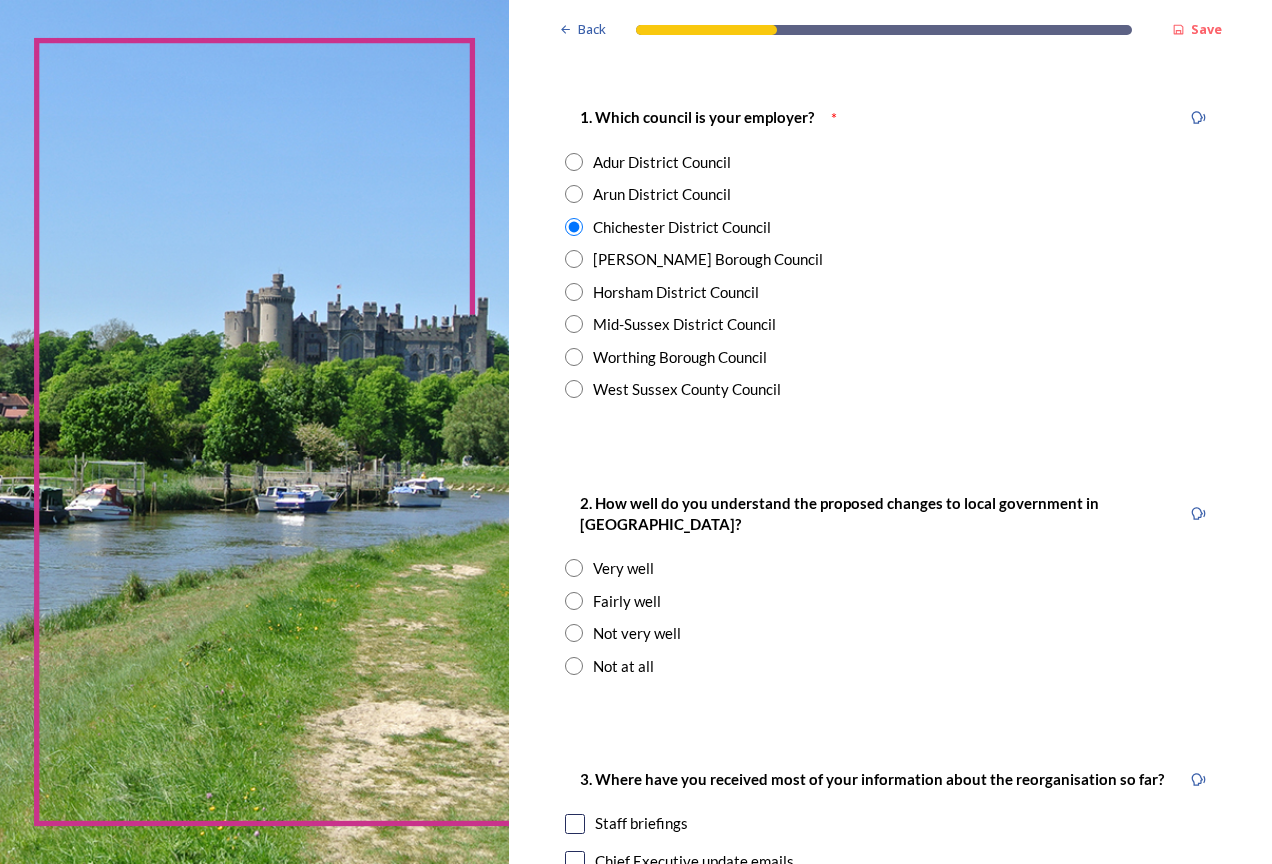 click on "Fairly well" at bounding box center (627, 601) 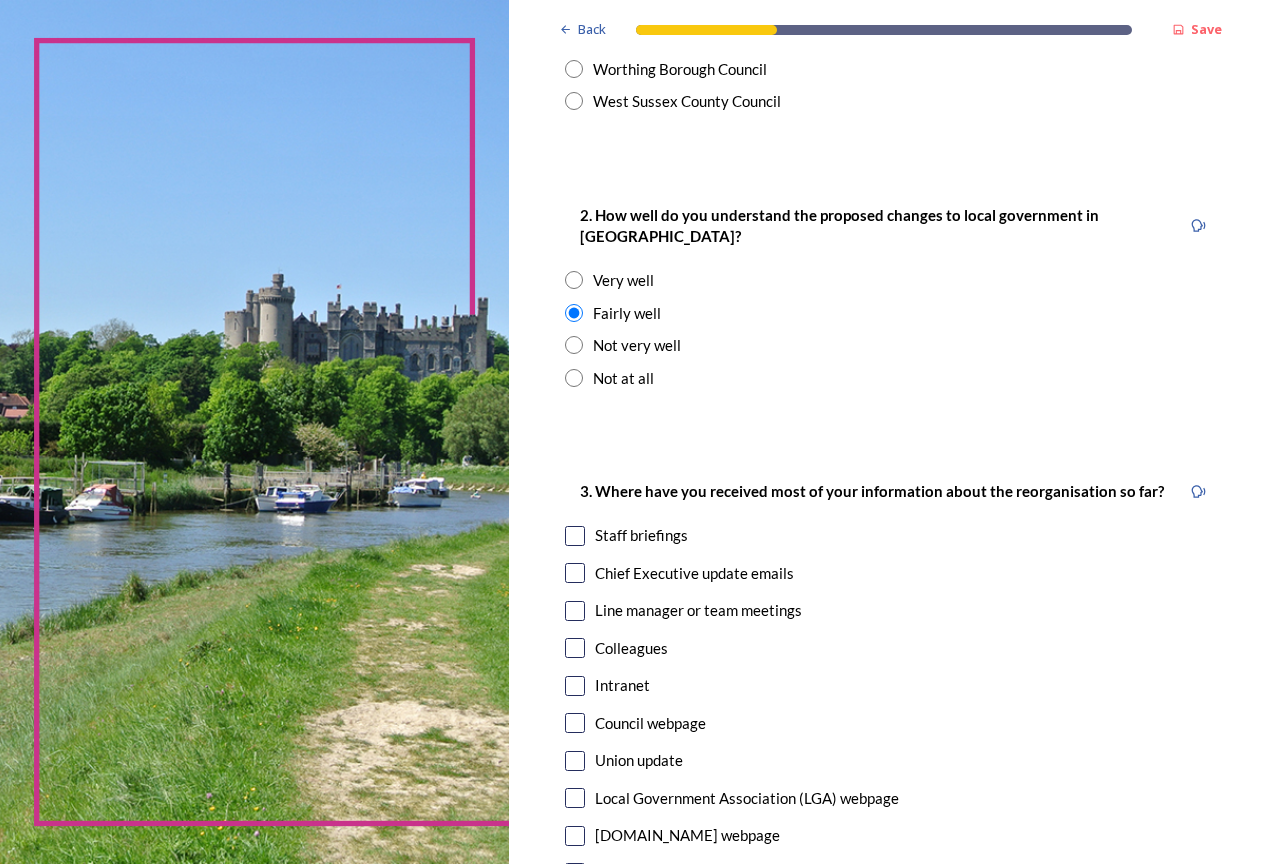 scroll, scrollTop: 700, scrollLeft: 0, axis: vertical 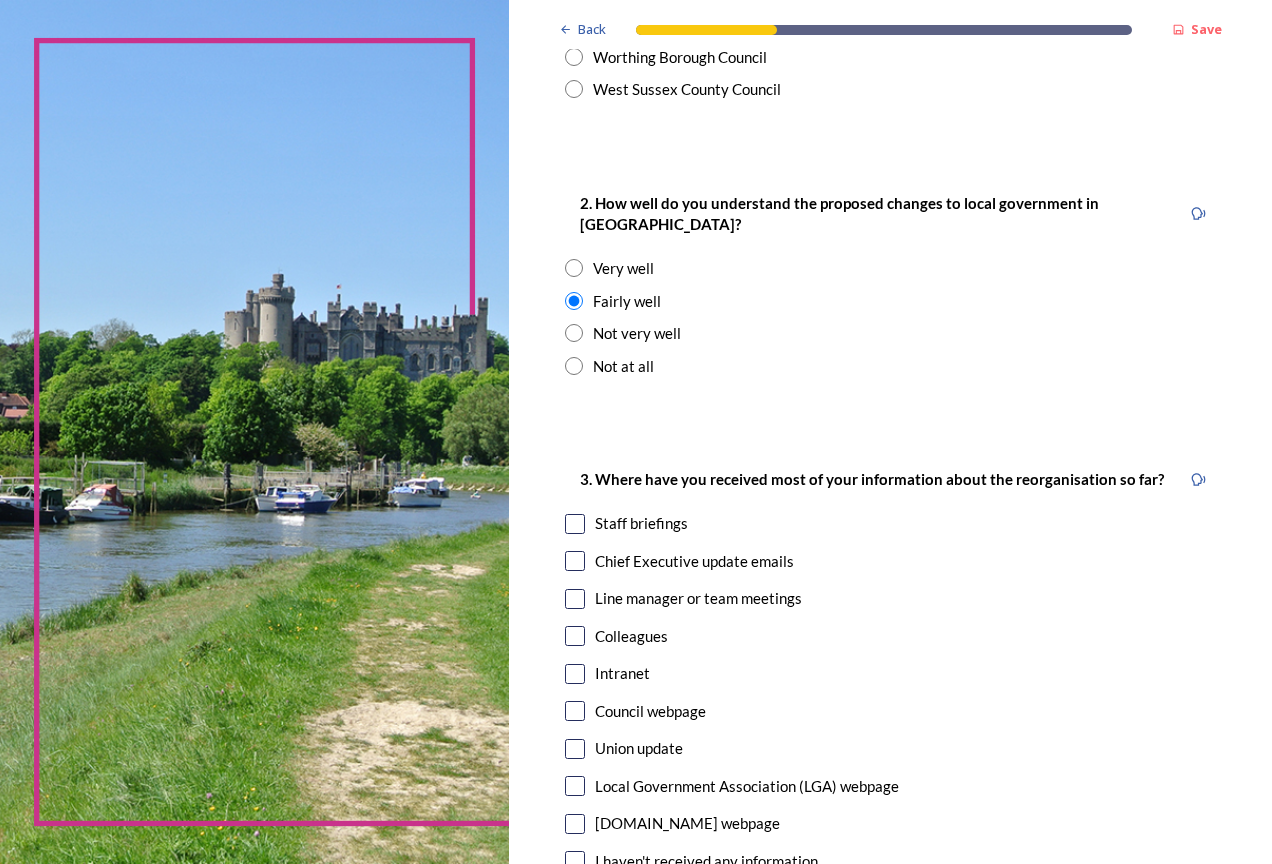 click on "Staff briefings" at bounding box center (641, 523) 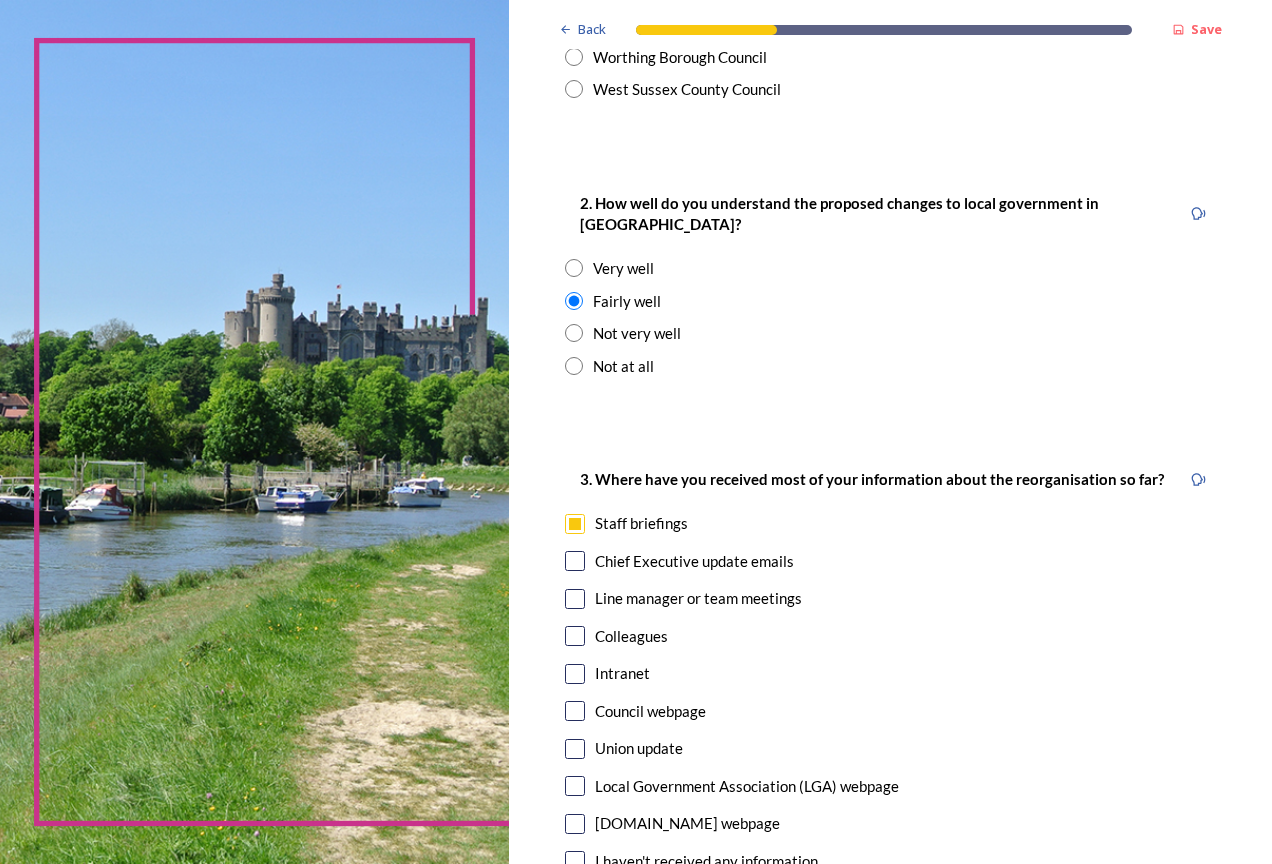 click on "Chief Executive update emails" at bounding box center [694, 561] 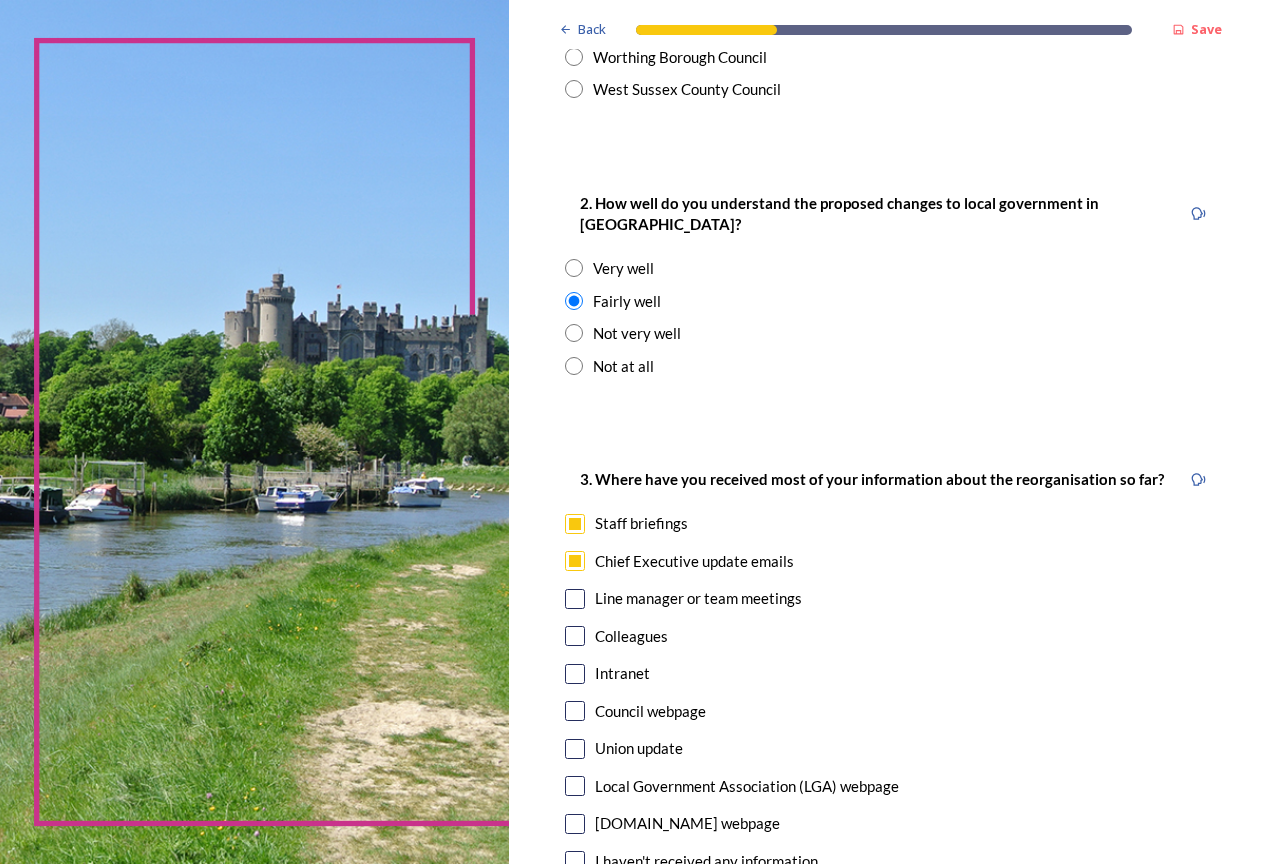 checkbox on "true" 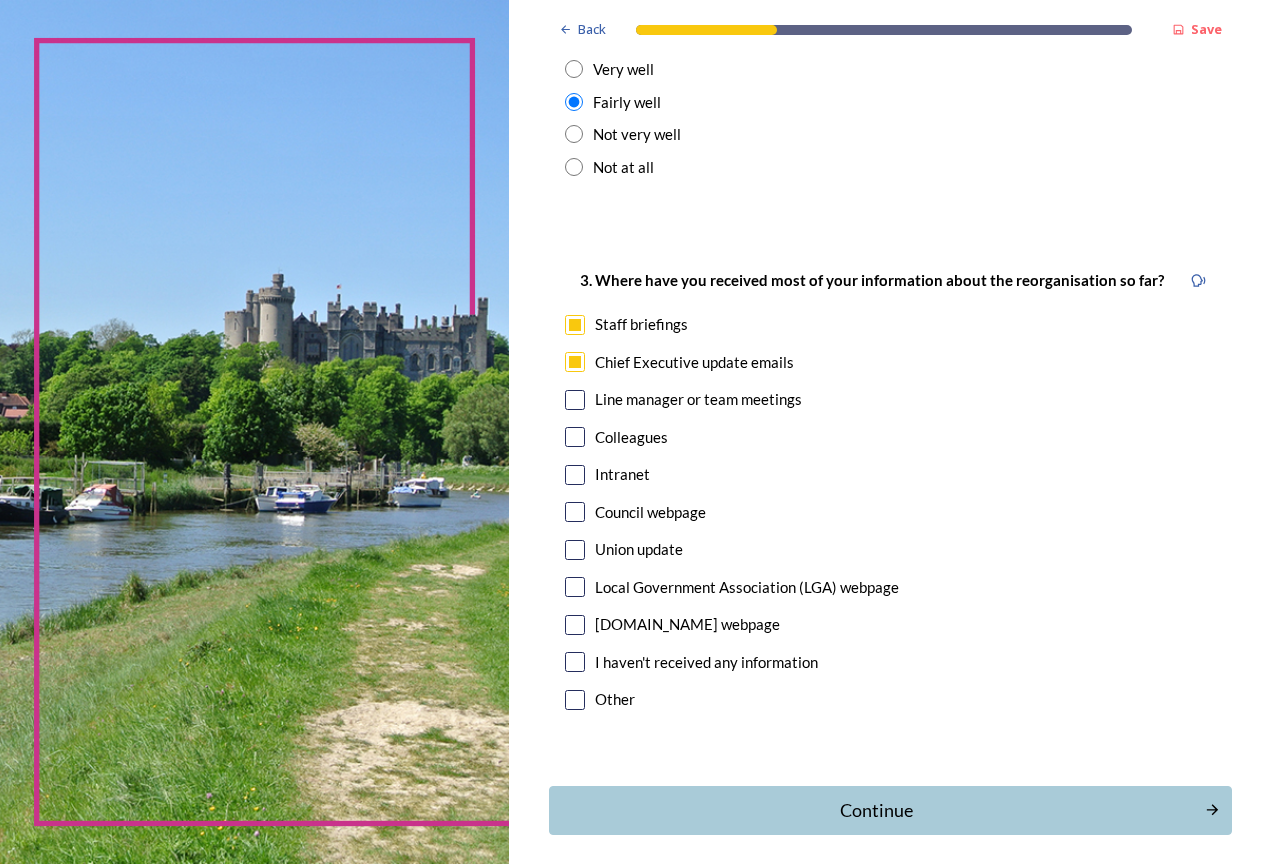 scroll, scrollTop: 900, scrollLeft: 0, axis: vertical 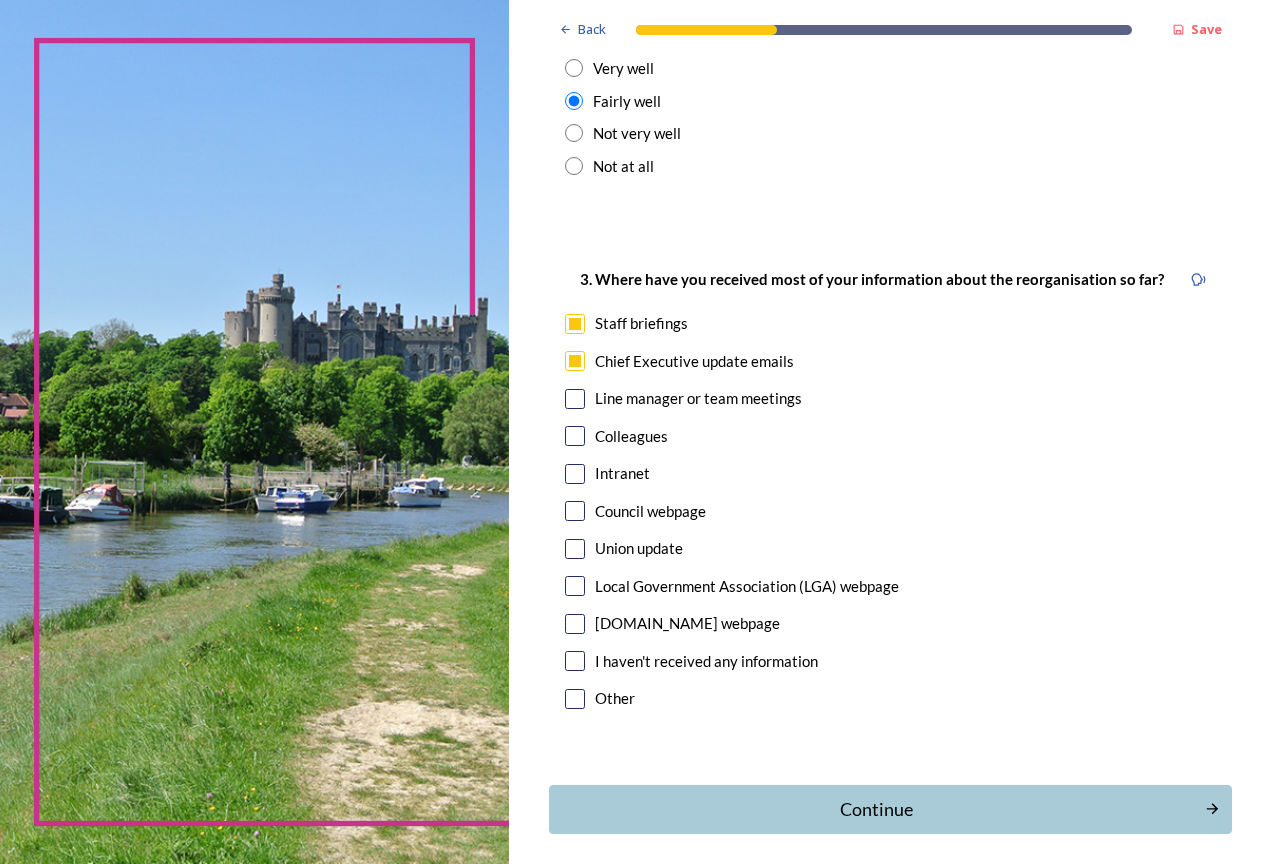 click at bounding box center (575, 511) 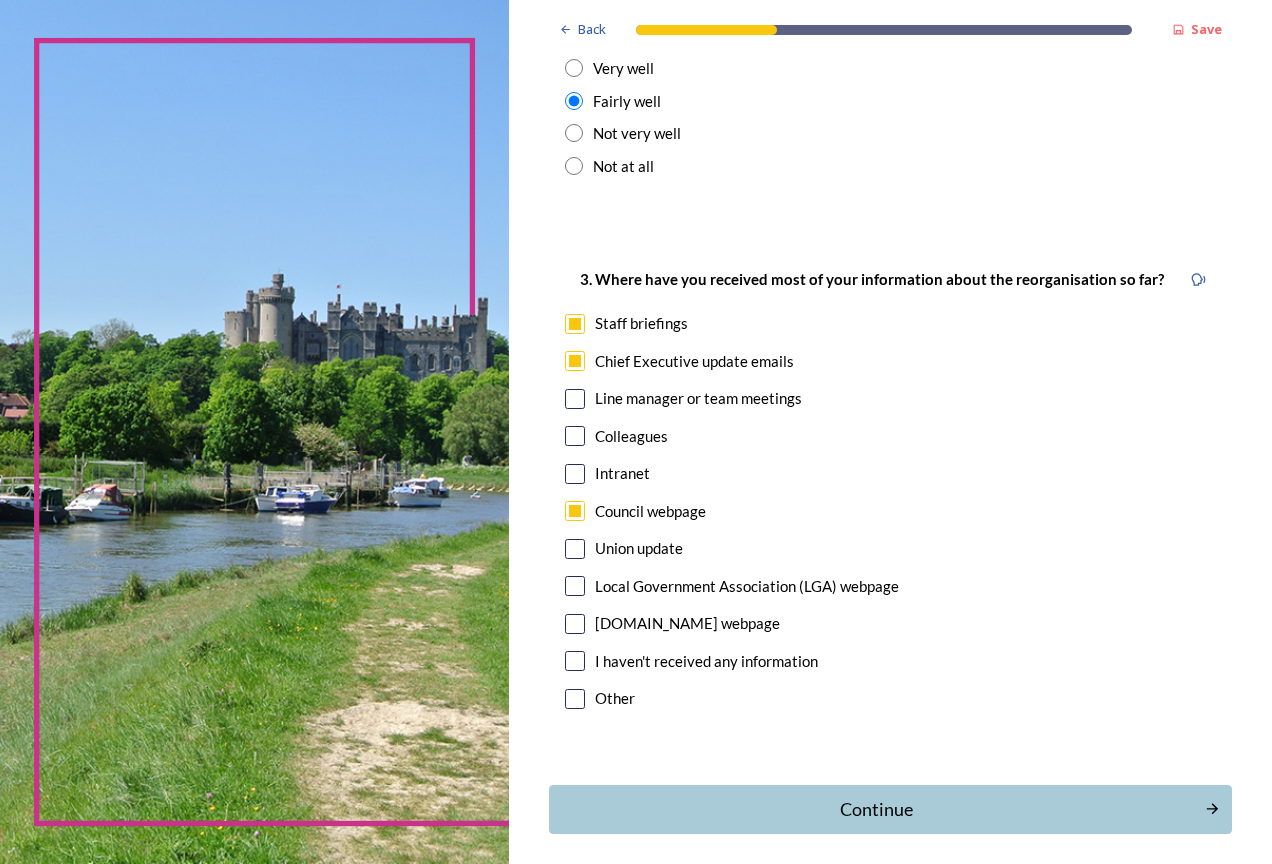 click at bounding box center (575, 474) 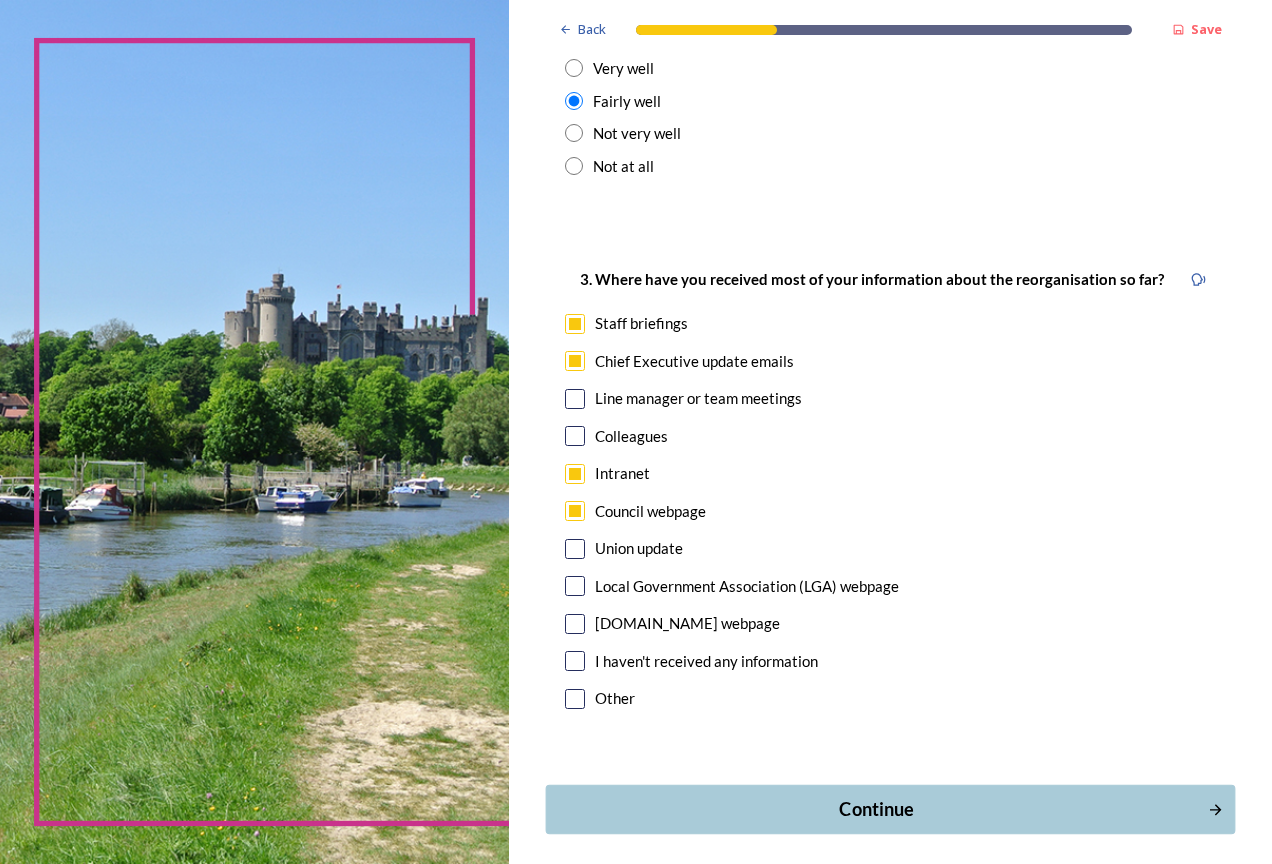 scroll, scrollTop: 963, scrollLeft: 0, axis: vertical 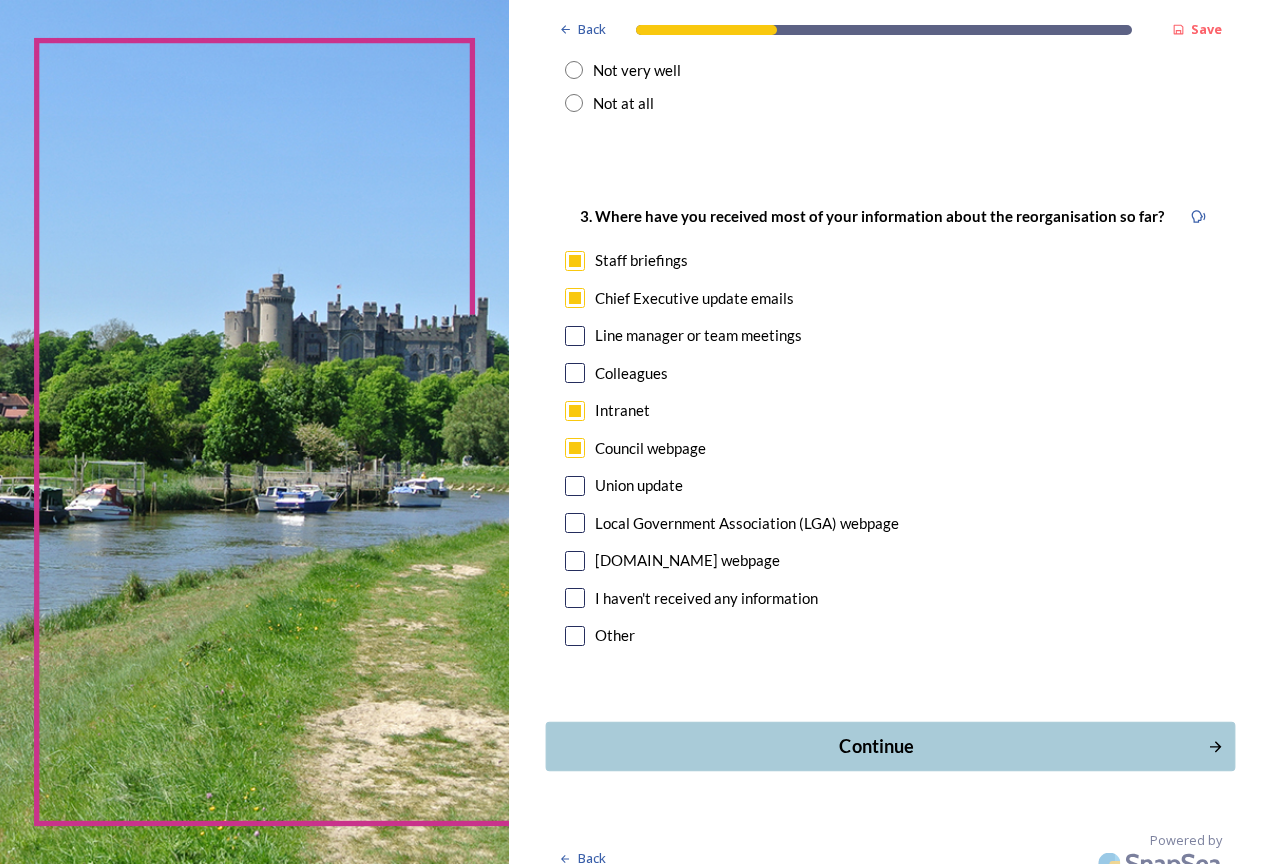 click on "Continue" at bounding box center (876, 746) 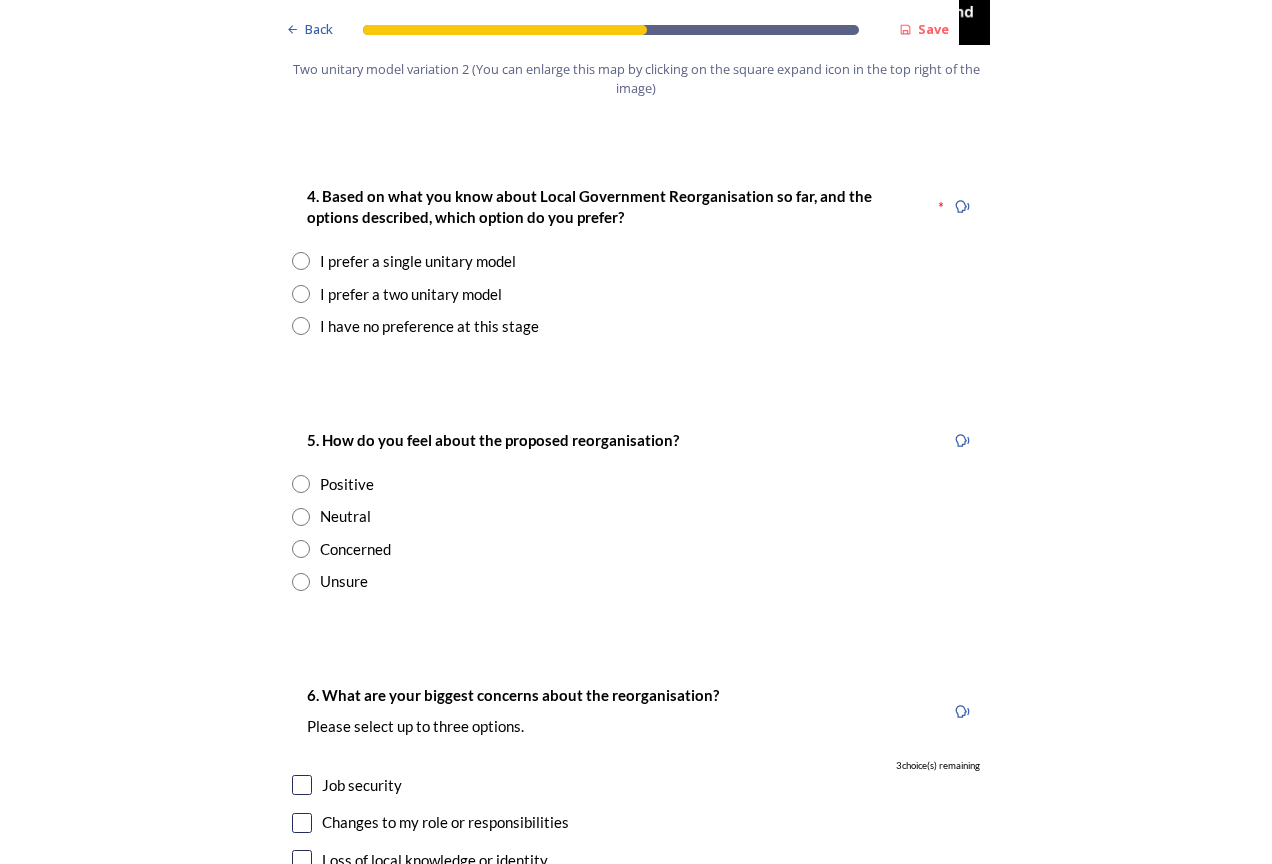 scroll, scrollTop: 2500, scrollLeft: 0, axis: vertical 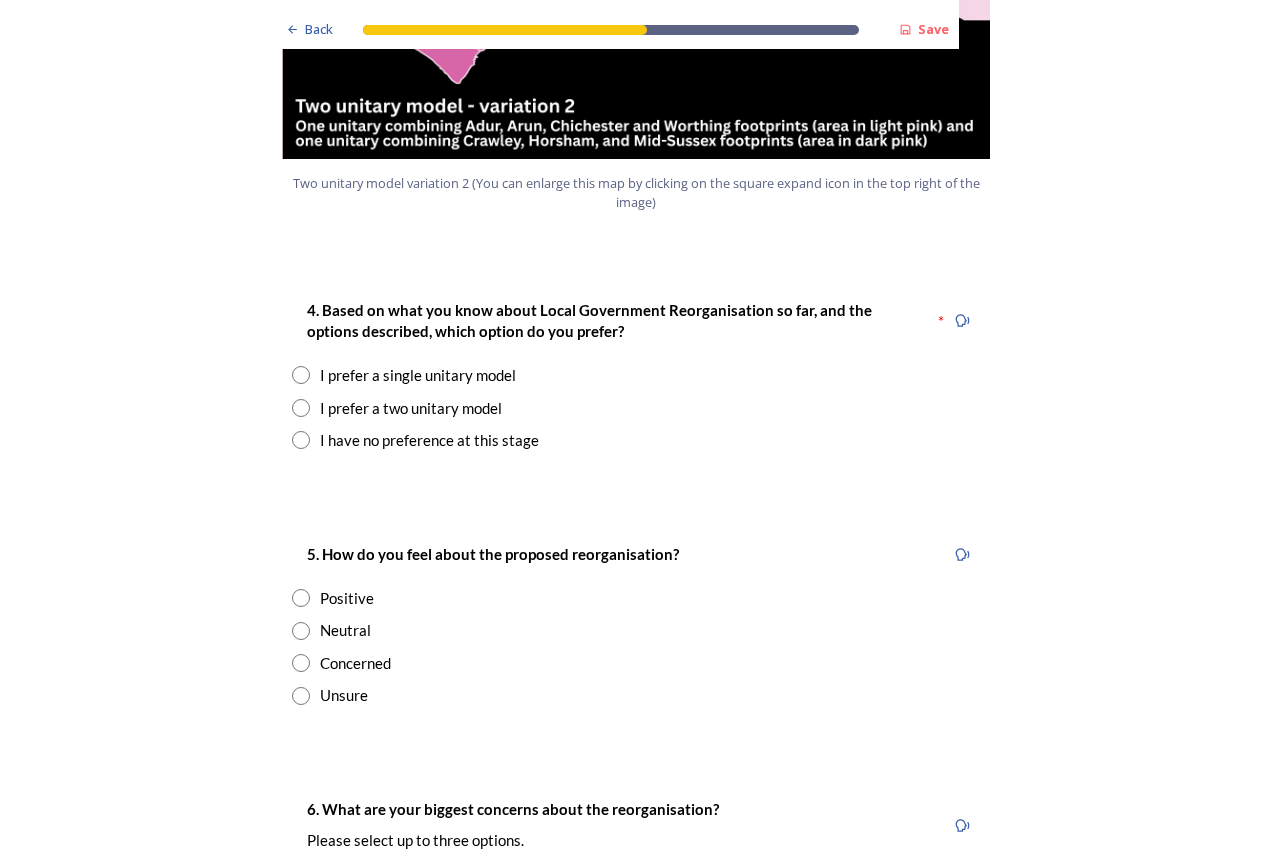 click on "I prefer a two unitary model" at bounding box center (411, 408) 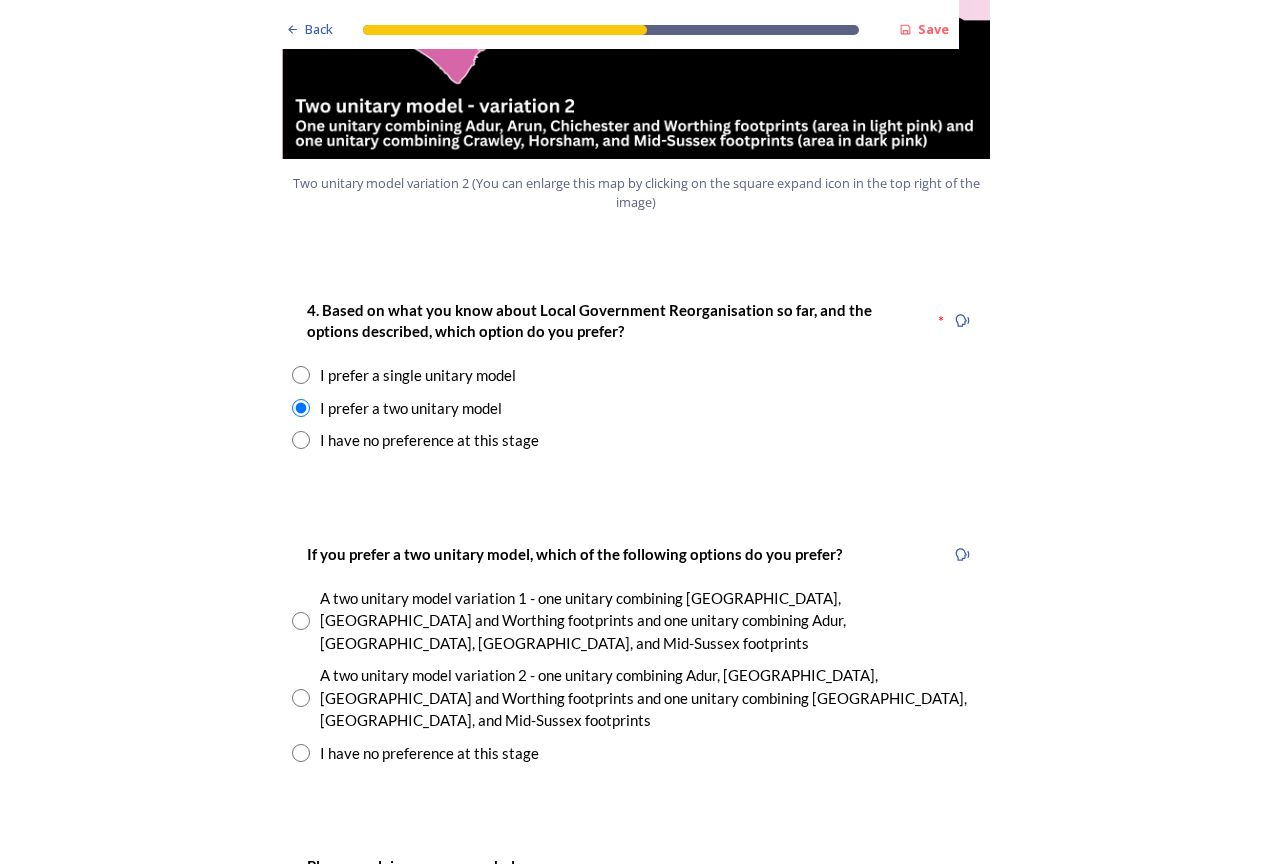 click on "A two unitary model variation 1 - one unitary combining Arun, Chichester and Worthing footprints and one unitary combining Adur, Crawley, Horsham, and Mid-Sussex footprints" at bounding box center [650, 621] 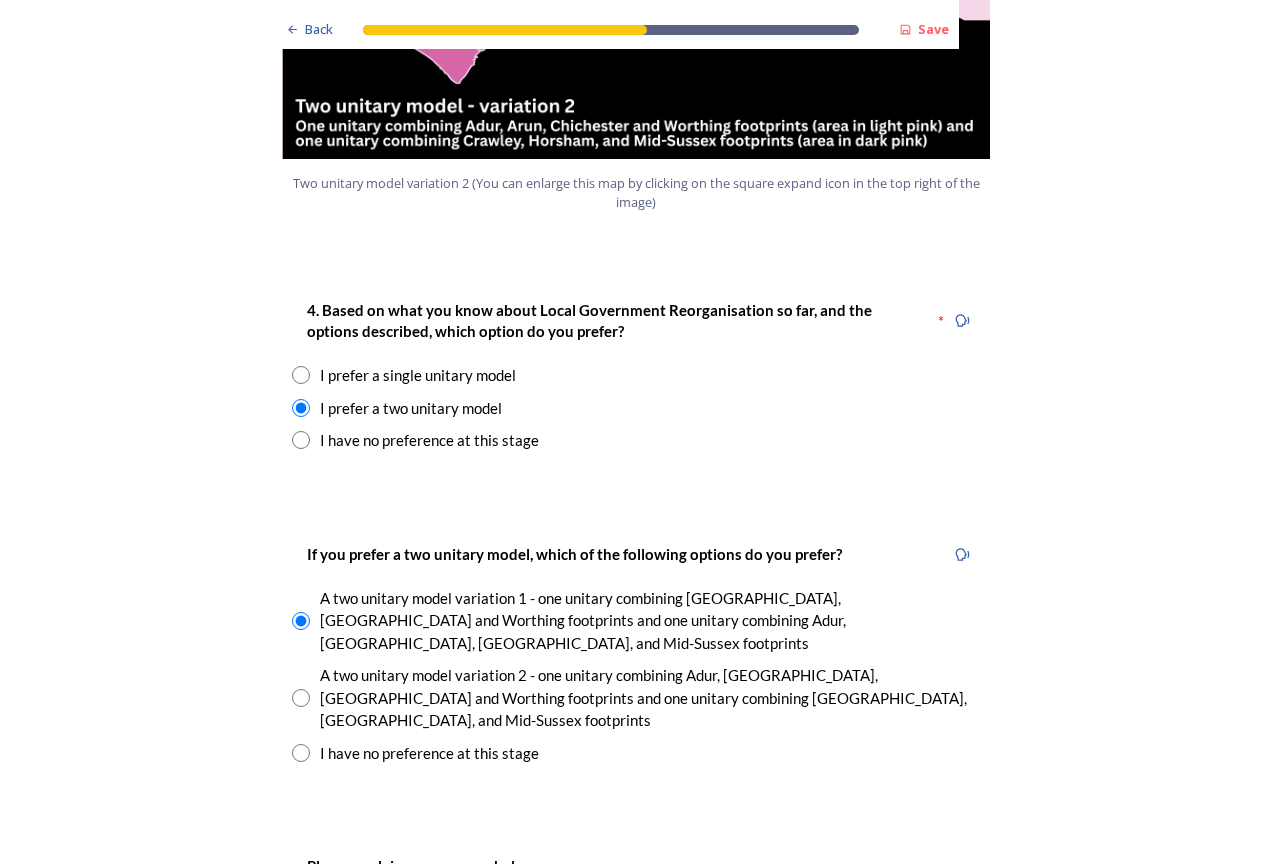 click on "A two unitary model variation 2 - one unitary combining Adur, Arun, Chichester and Worthing footprints and one unitary combining Crawley, Horsham, and Mid-Sussex footprints" at bounding box center [650, 698] 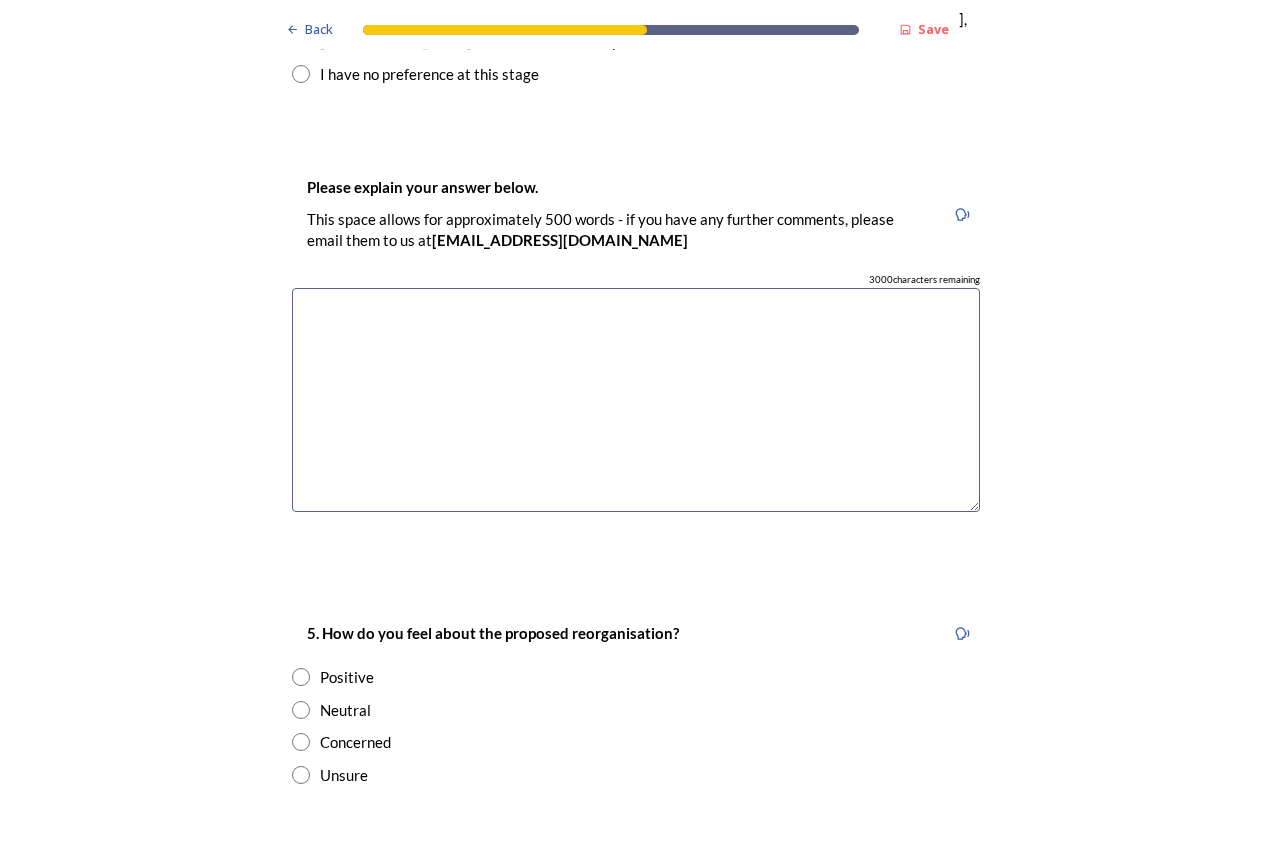 scroll, scrollTop: 3200, scrollLeft: 0, axis: vertical 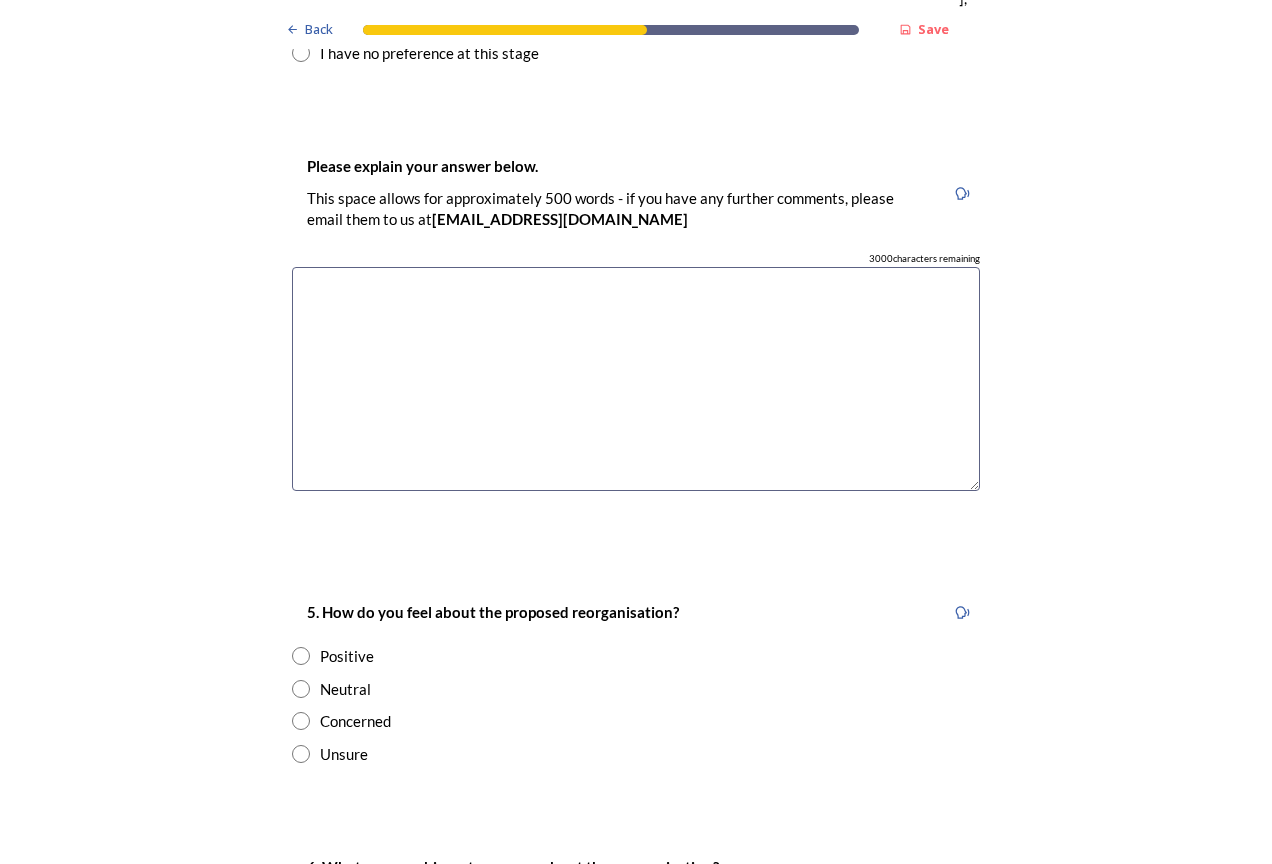 click on "Neutral" at bounding box center (345, 689) 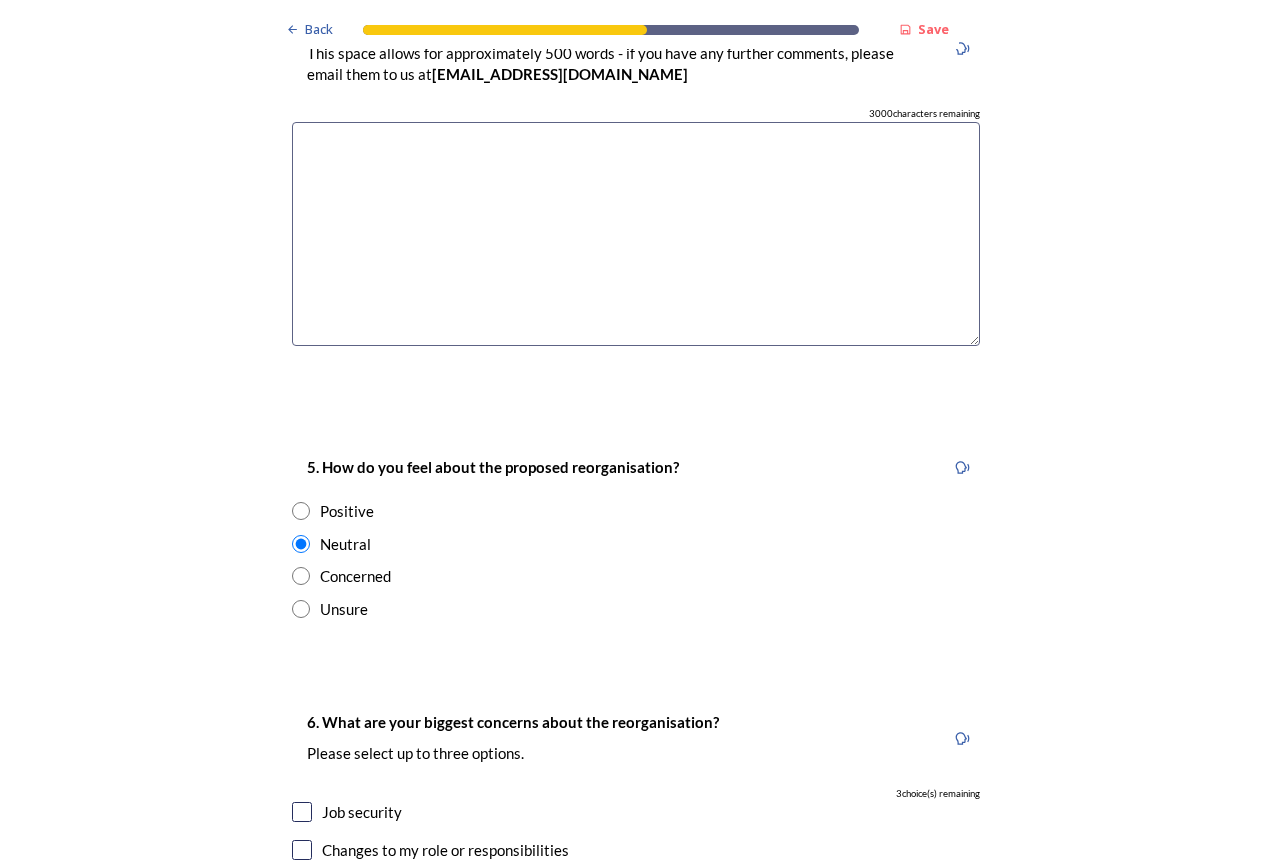 scroll, scrollTop: 3600, scrollLeft: 0, axis: vertical 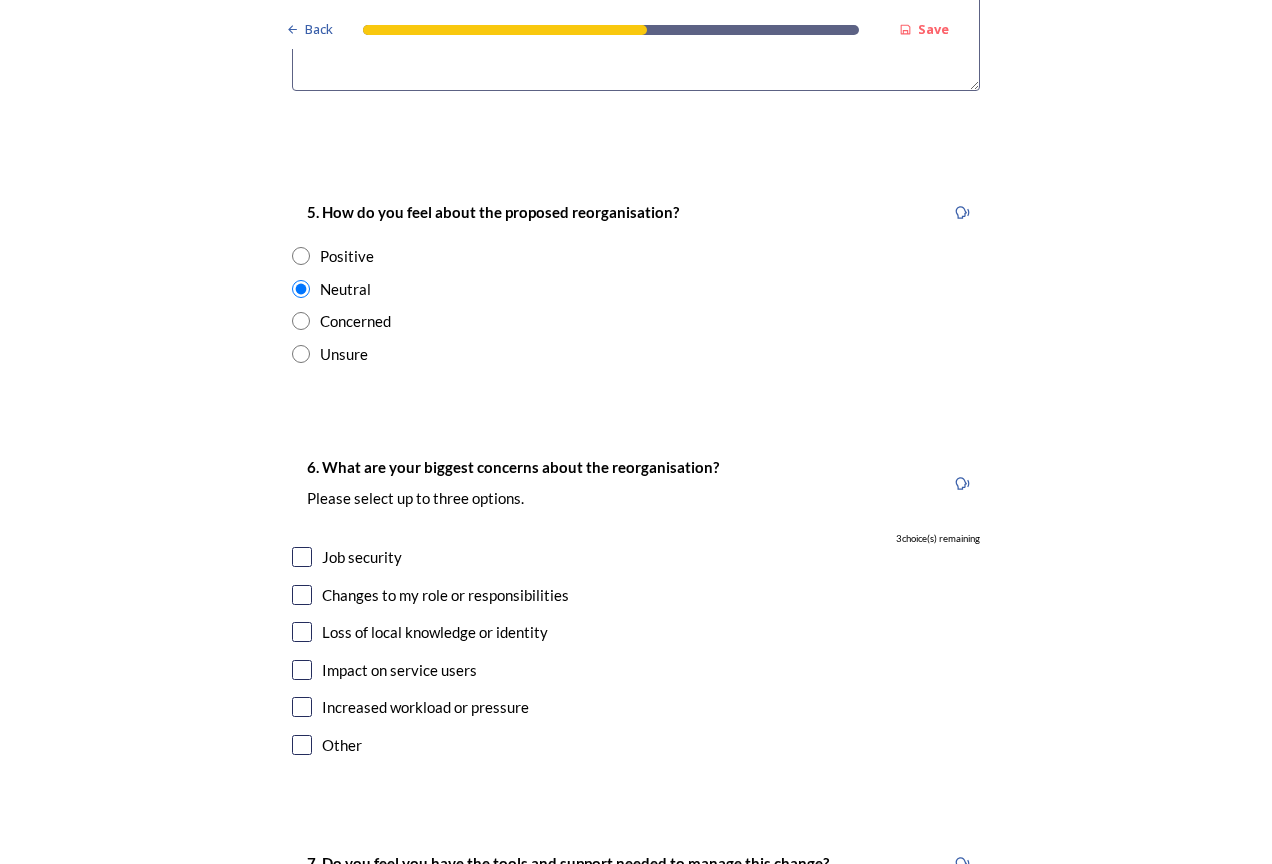 click on "Changes to my role or responsibilities" at bounding box center (445, 595) 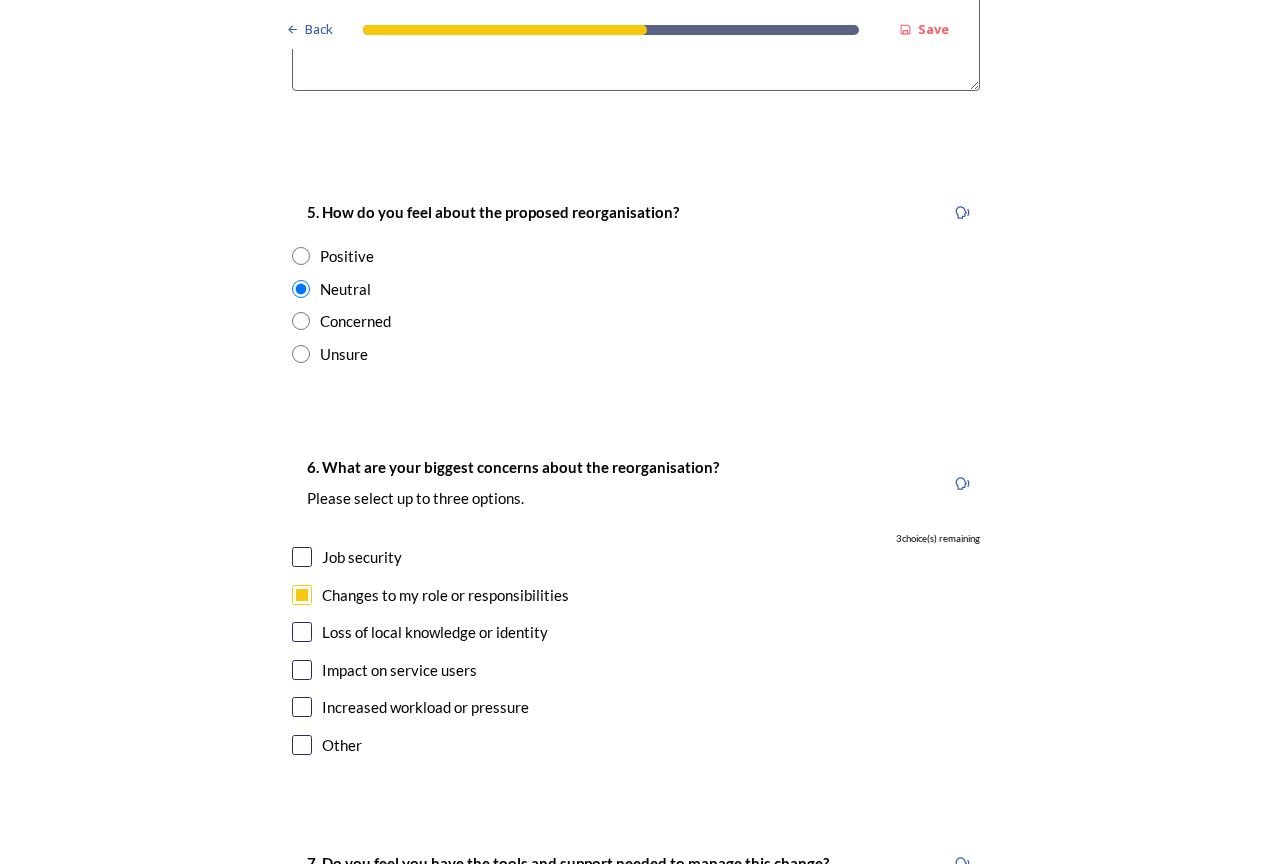 checkbox on "true" 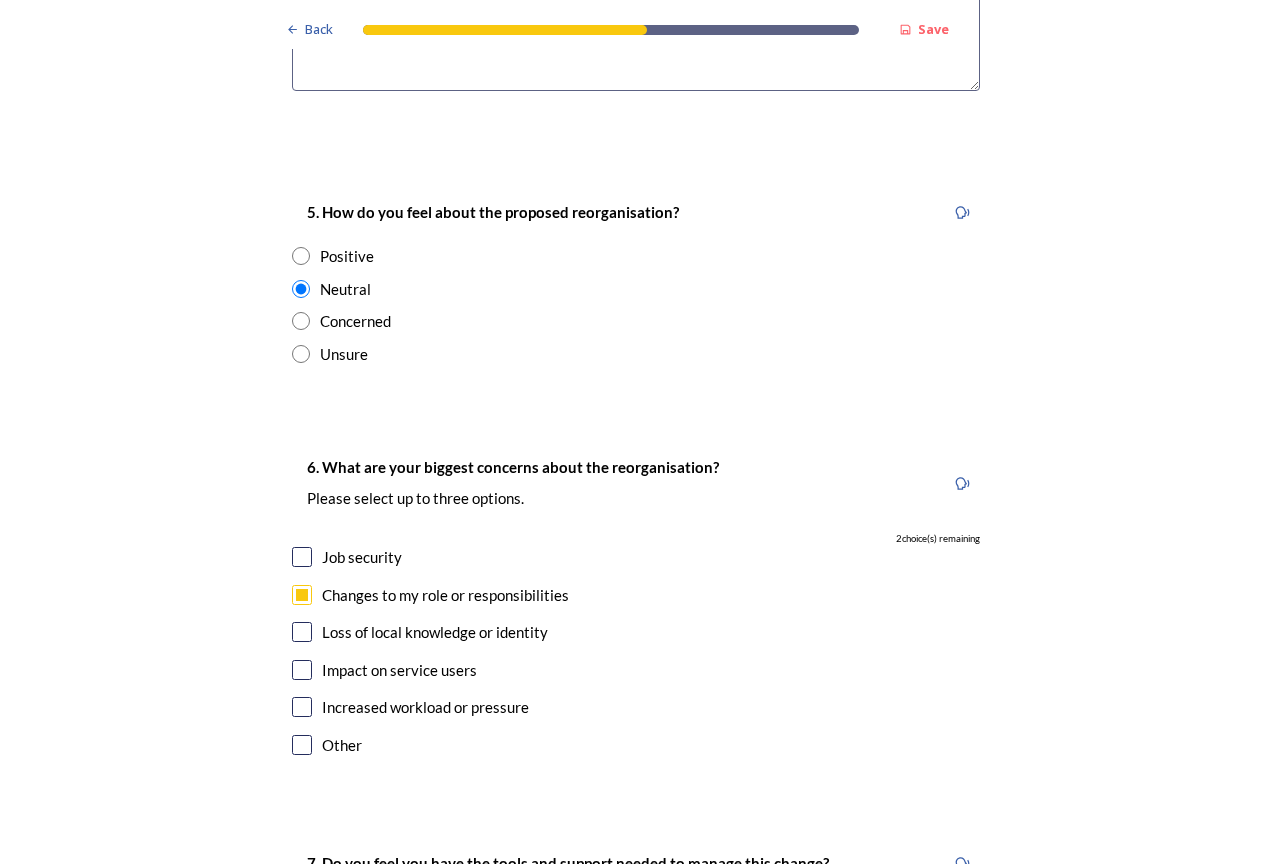 click on "Loss of local knowledge or identity" at bounding box center [435, 632] 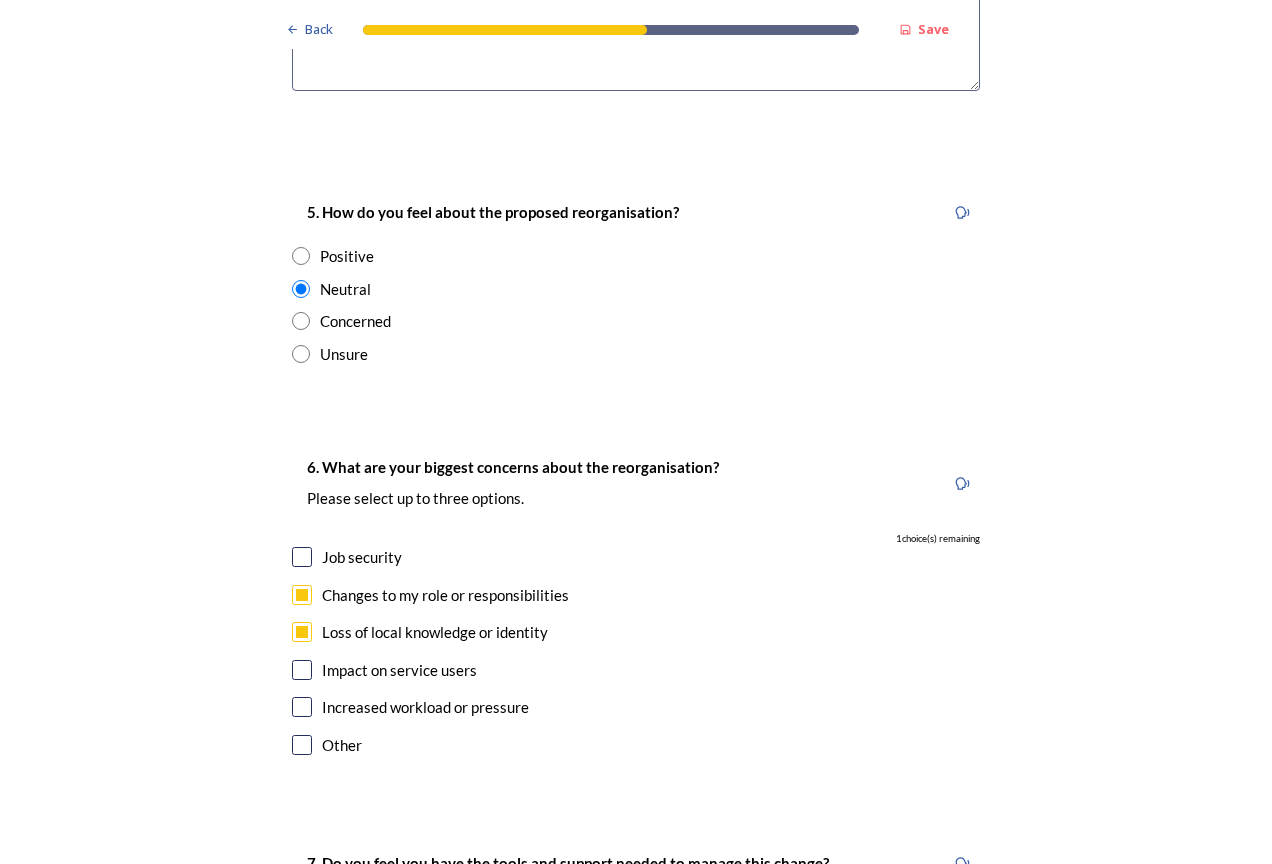 click on "Impact on service users" at bounding box center [399, 670] 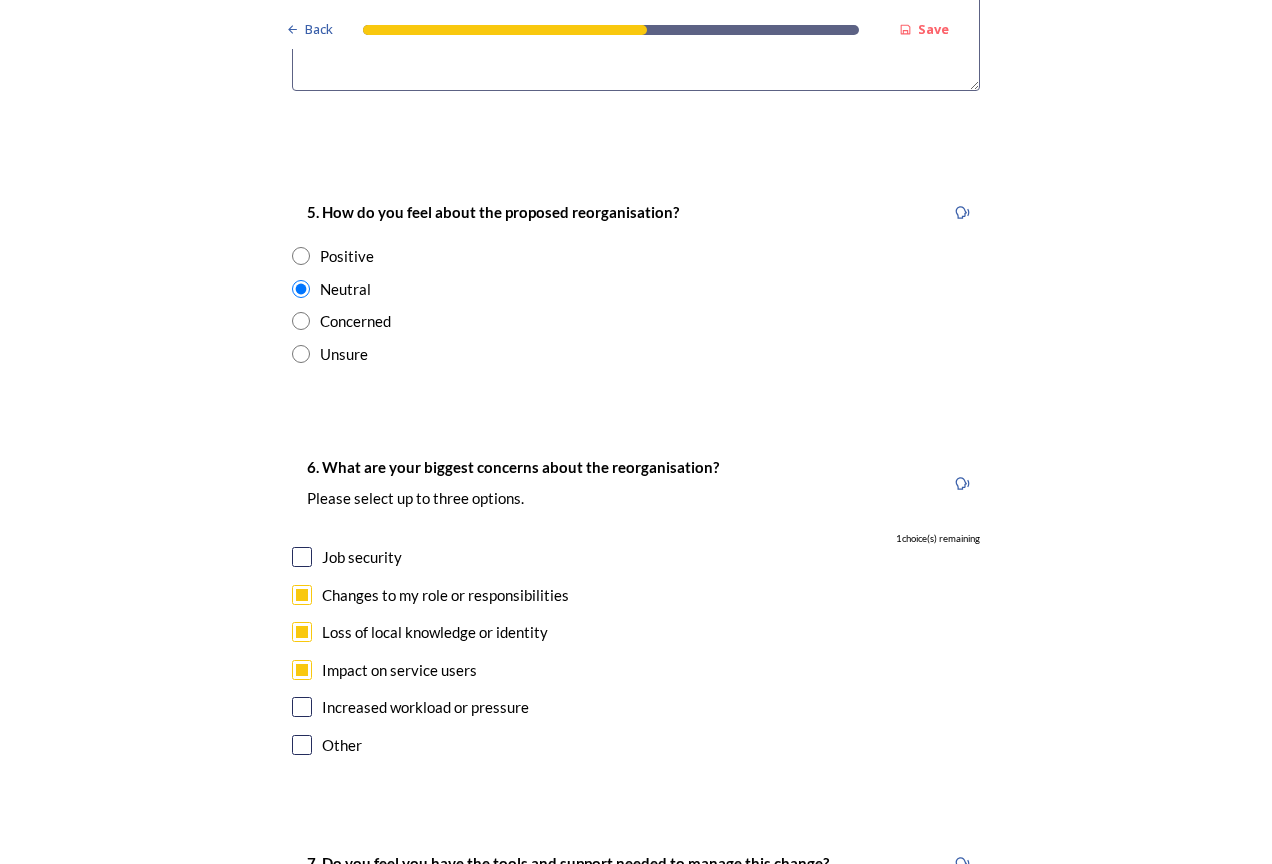 checkbox on "true" 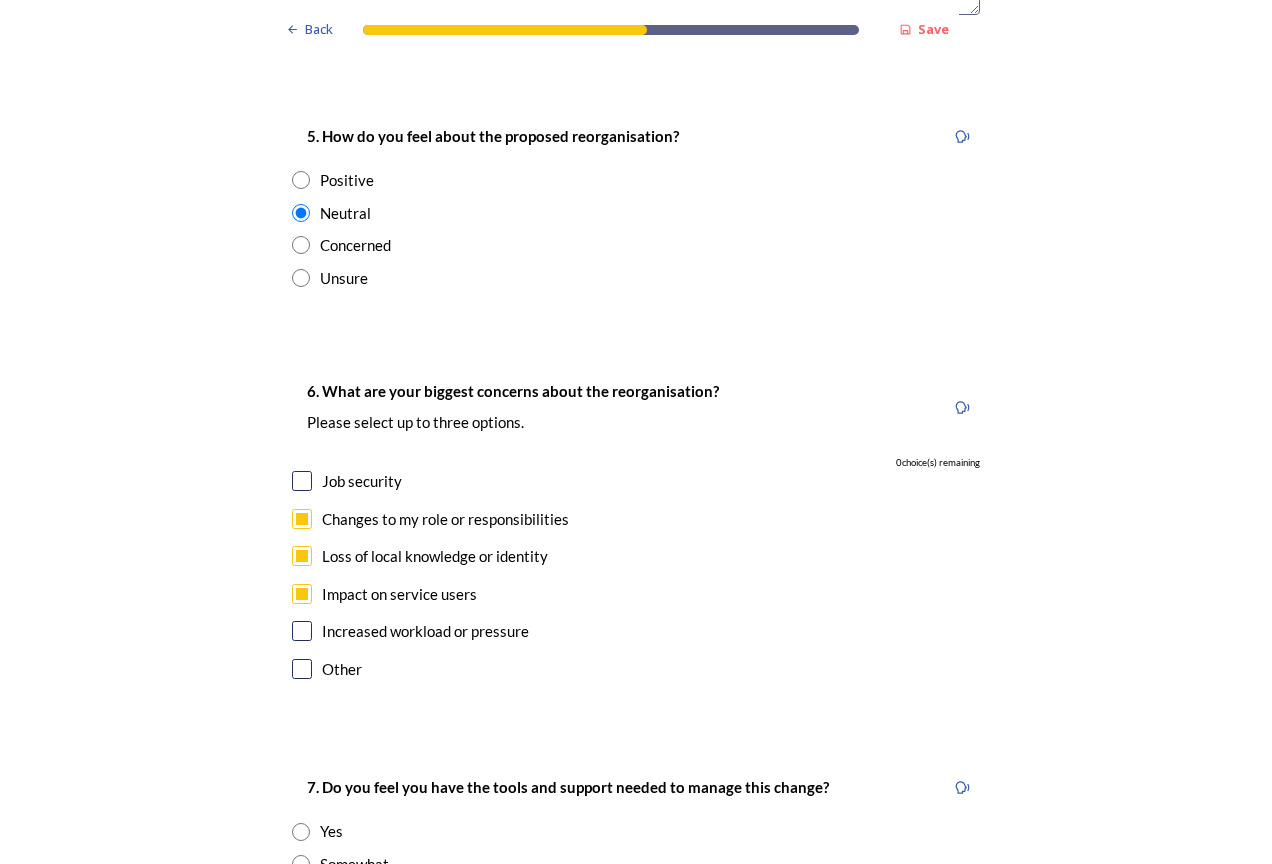 scroll, scrollTop: 3900, scrollLeft: 0, axis: vertical 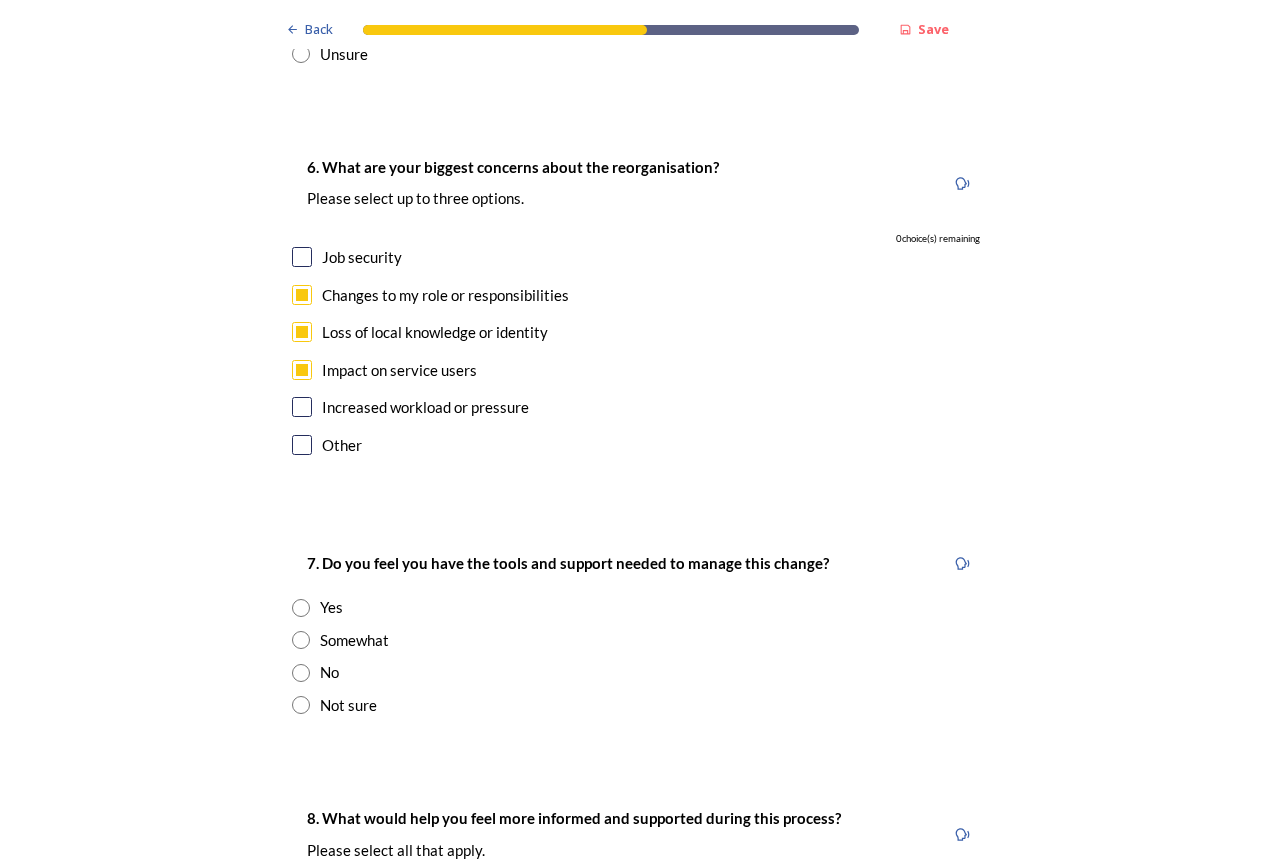 click at bounding box center (301, 608) 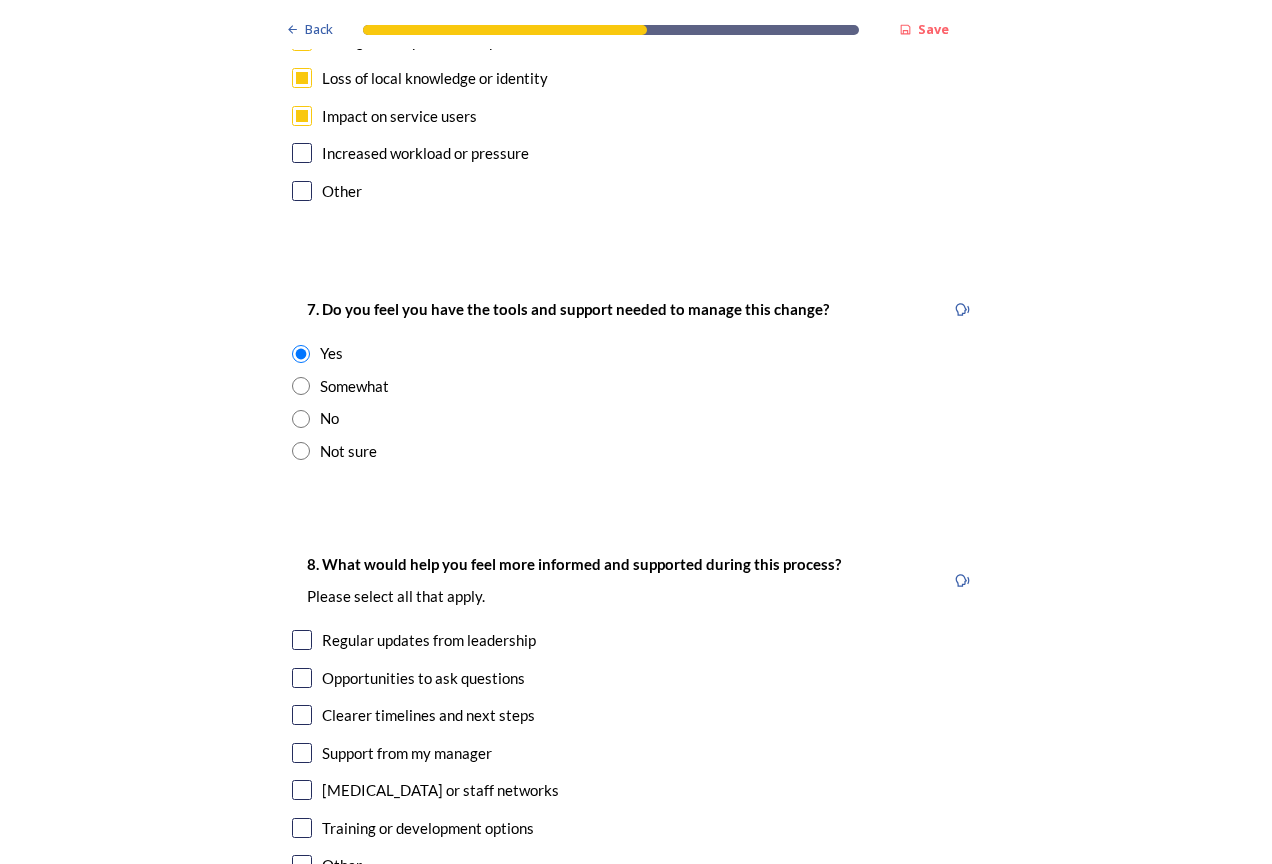 scroll, scrollTop: 4200, scrollLeft: 0, axis: vertical 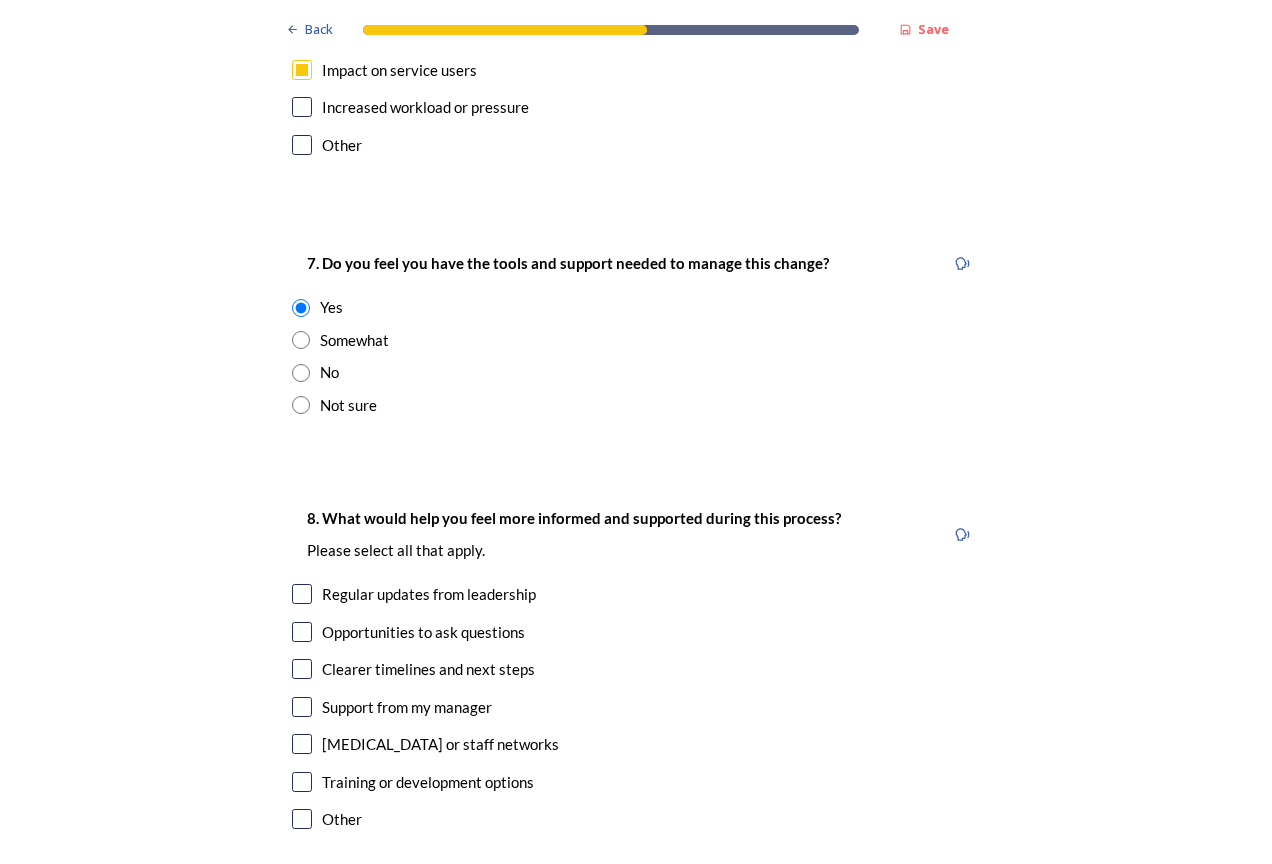 click at bounding box center [302, 744] 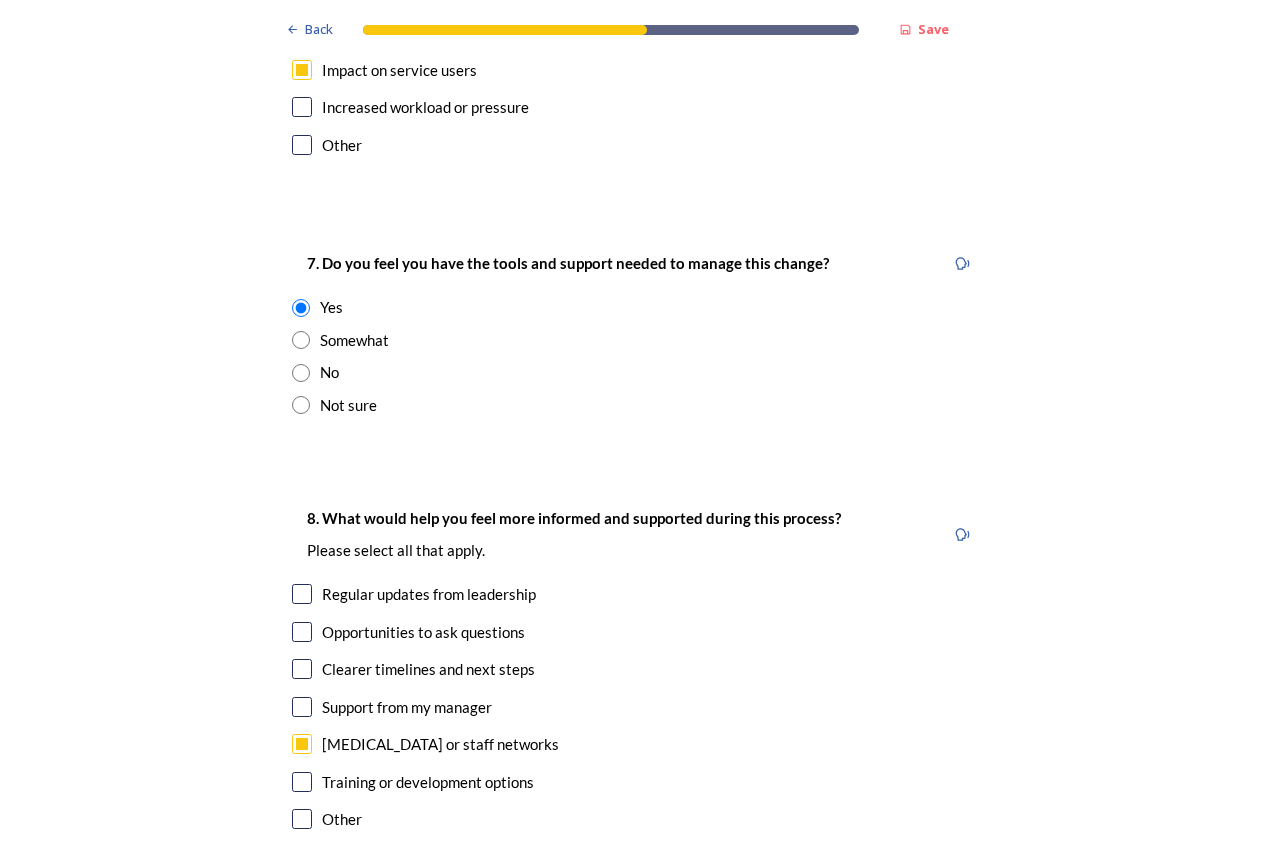click at bounding box center [302, 669] 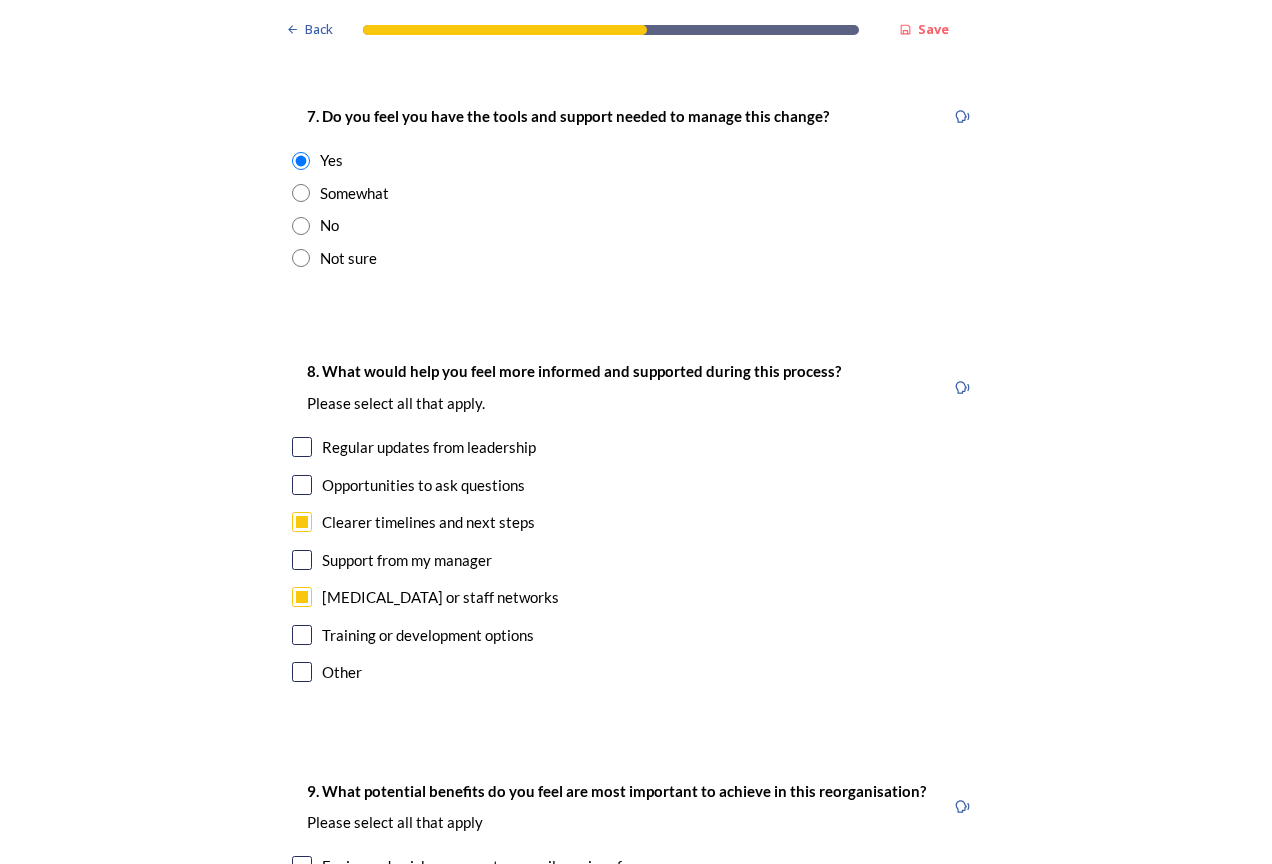 scroll, scrollTop: 4700, scrollLeft: 0, axis: vertical 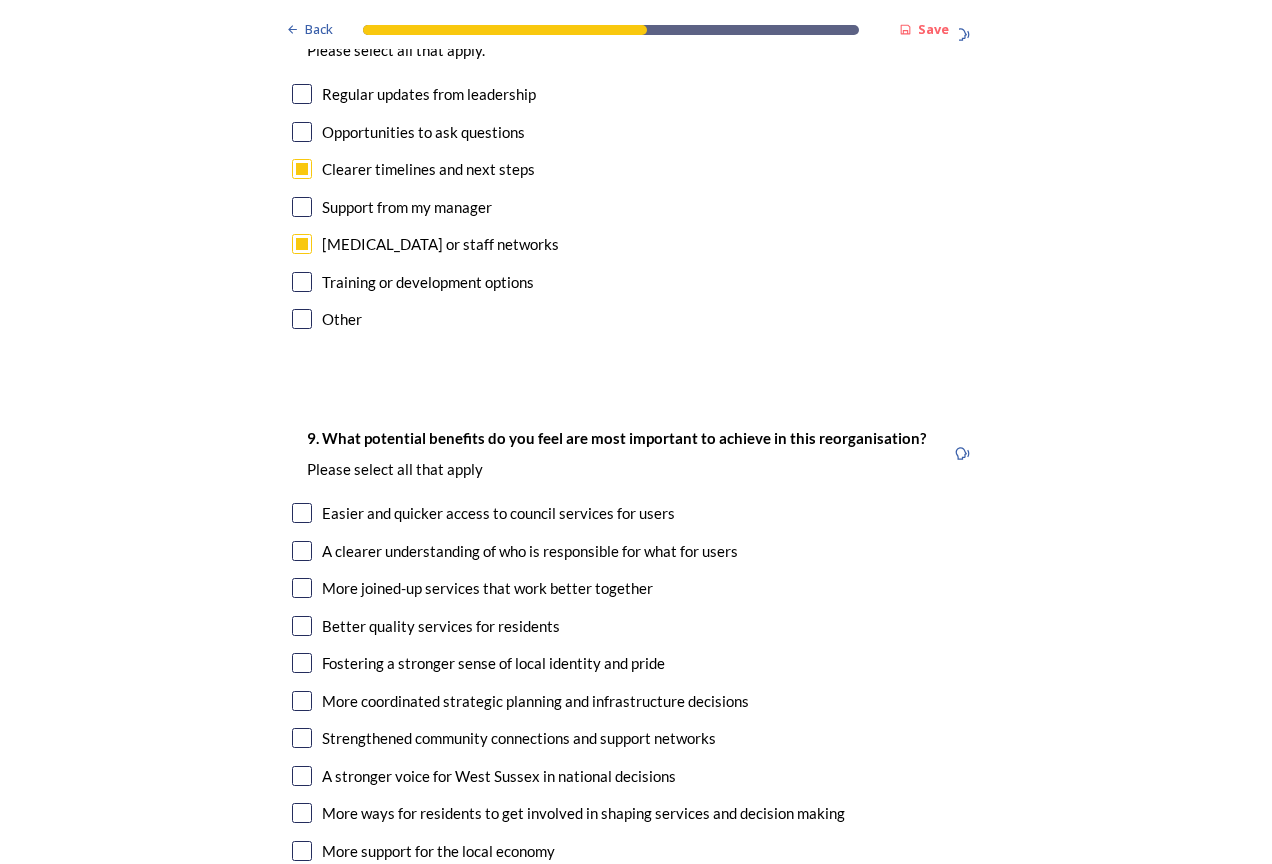 click at bounding box center (302, 513) 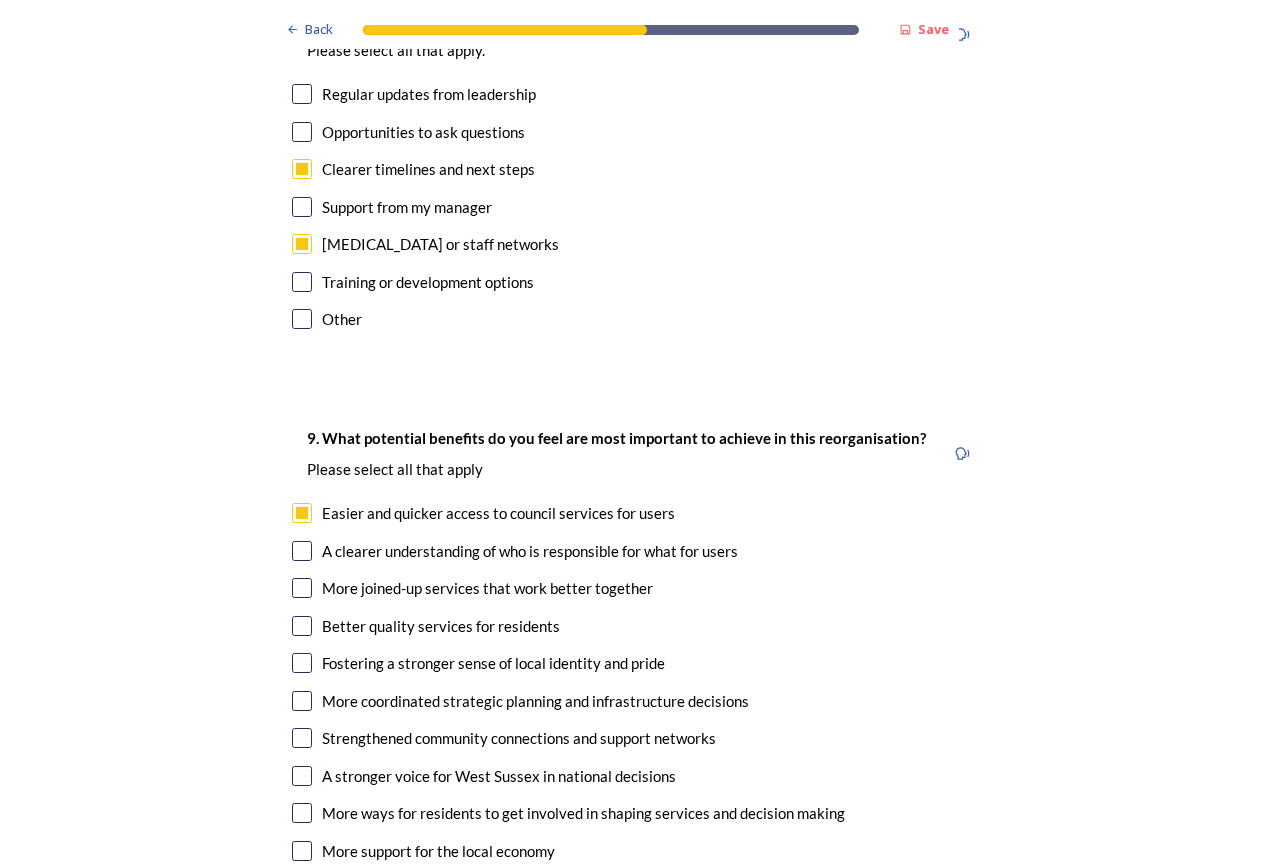 click at bounding box center (302, 588) 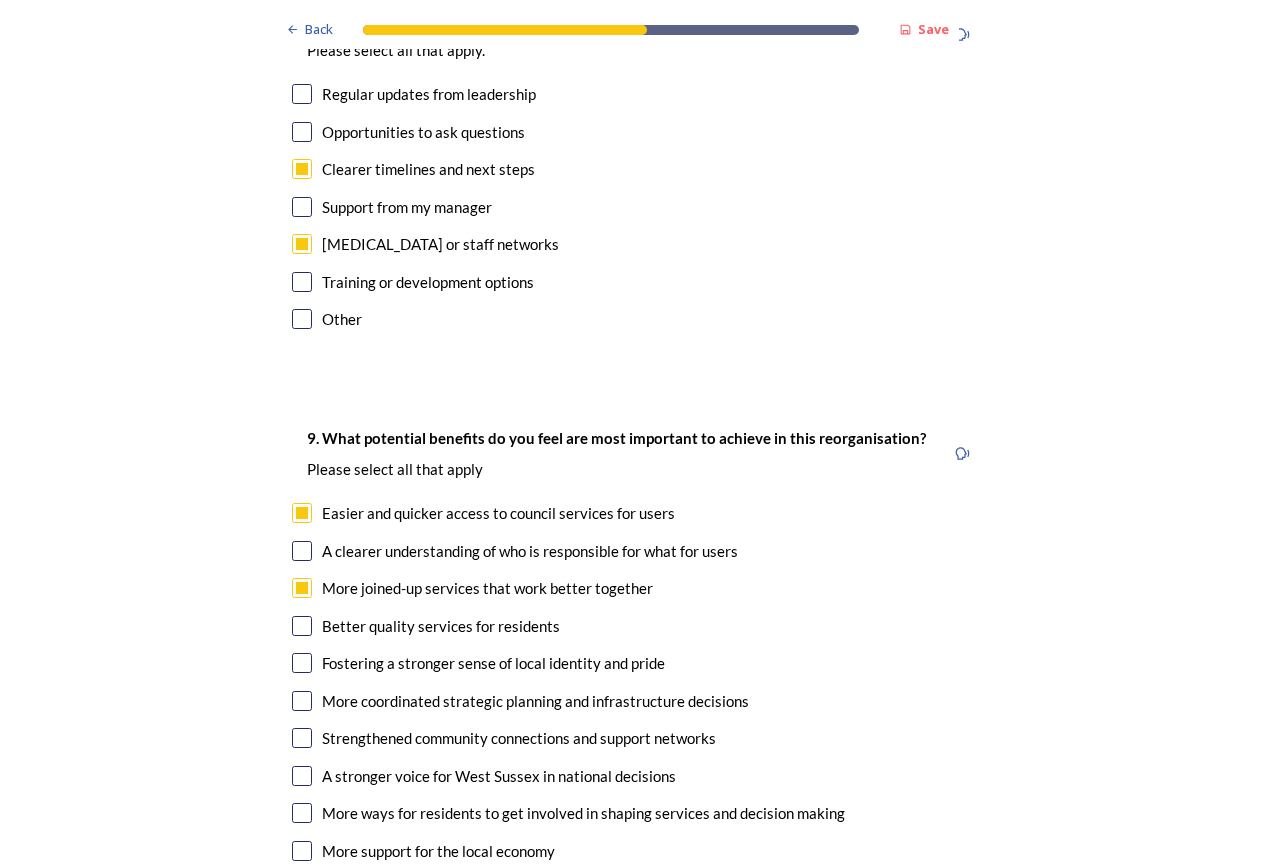 click at bounding box center [302, 626] 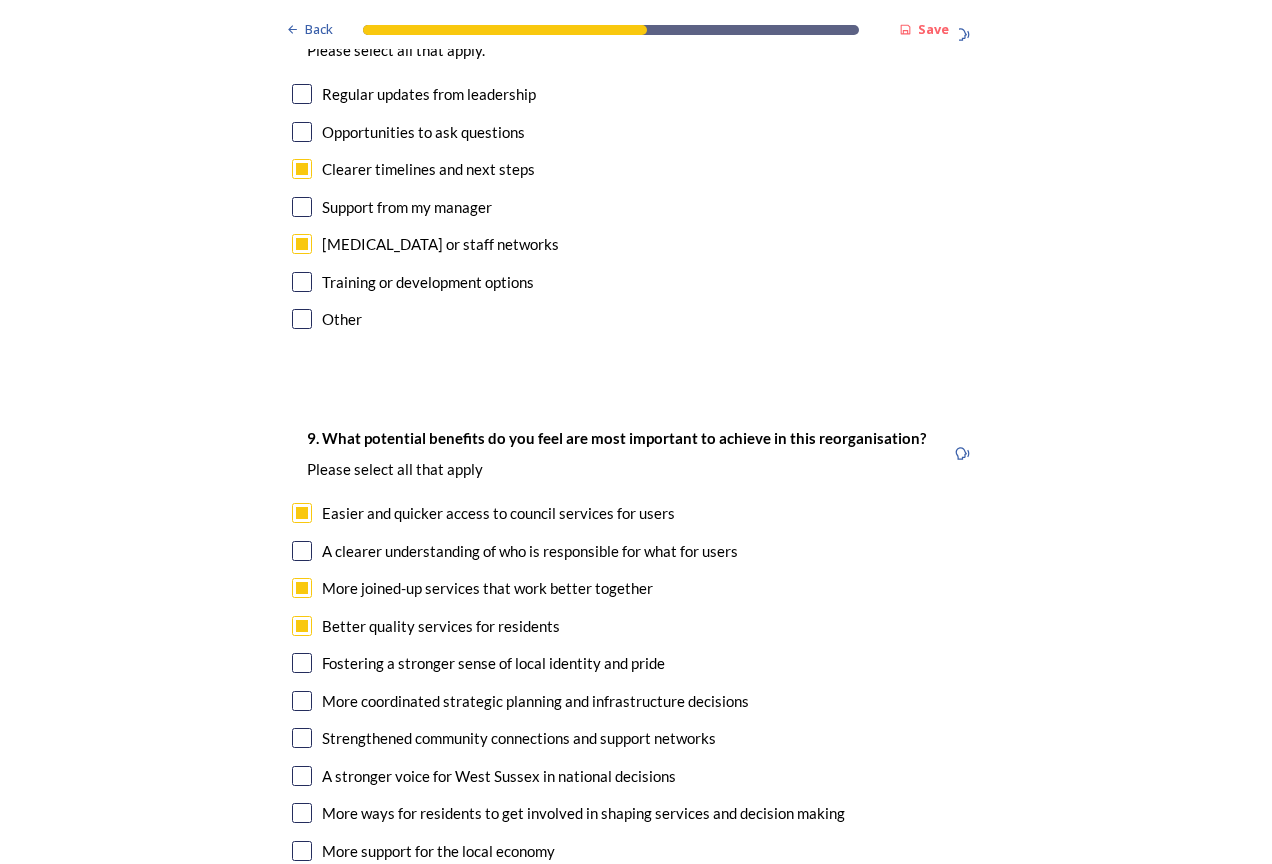 click on "Fostering a stronger sense of local identity and pride" at bounding box center (636, 663) 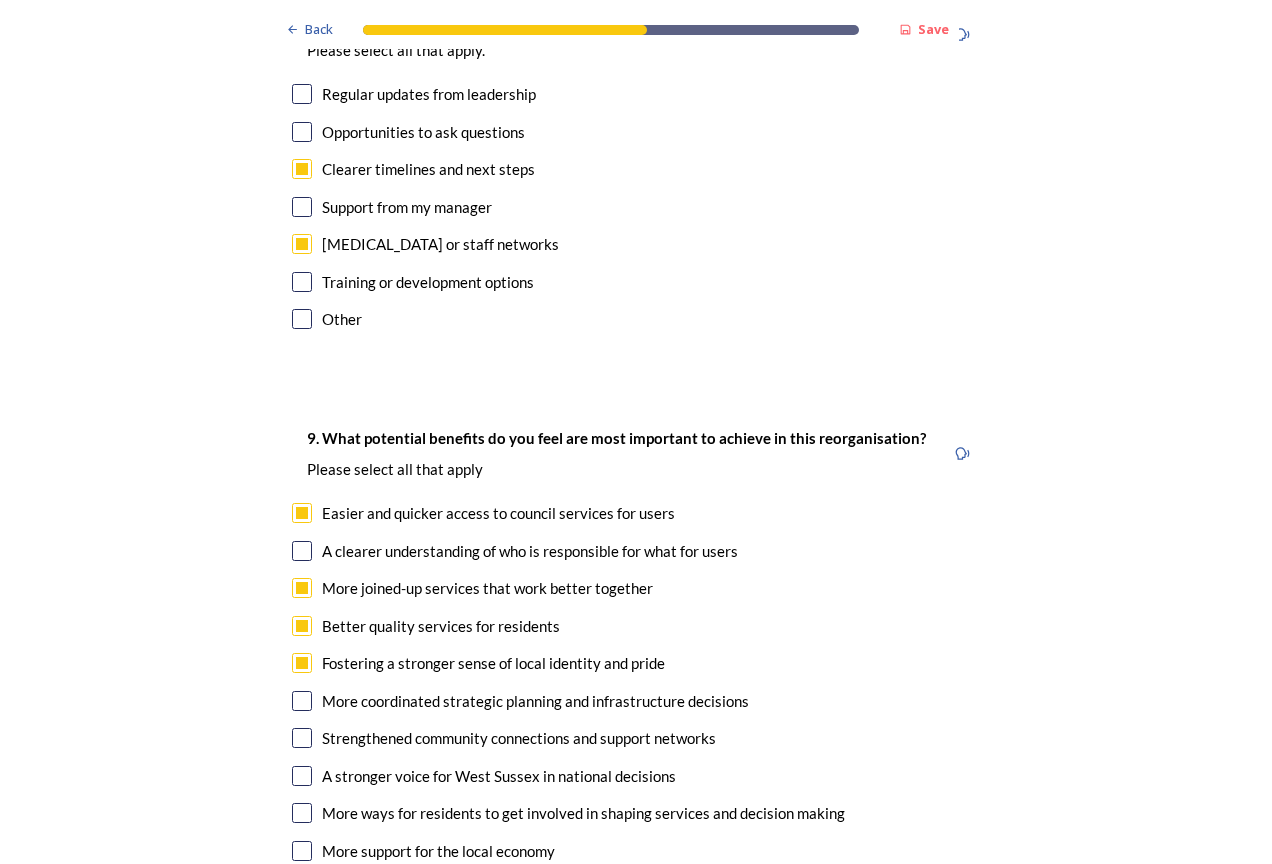 checkbox on "true" 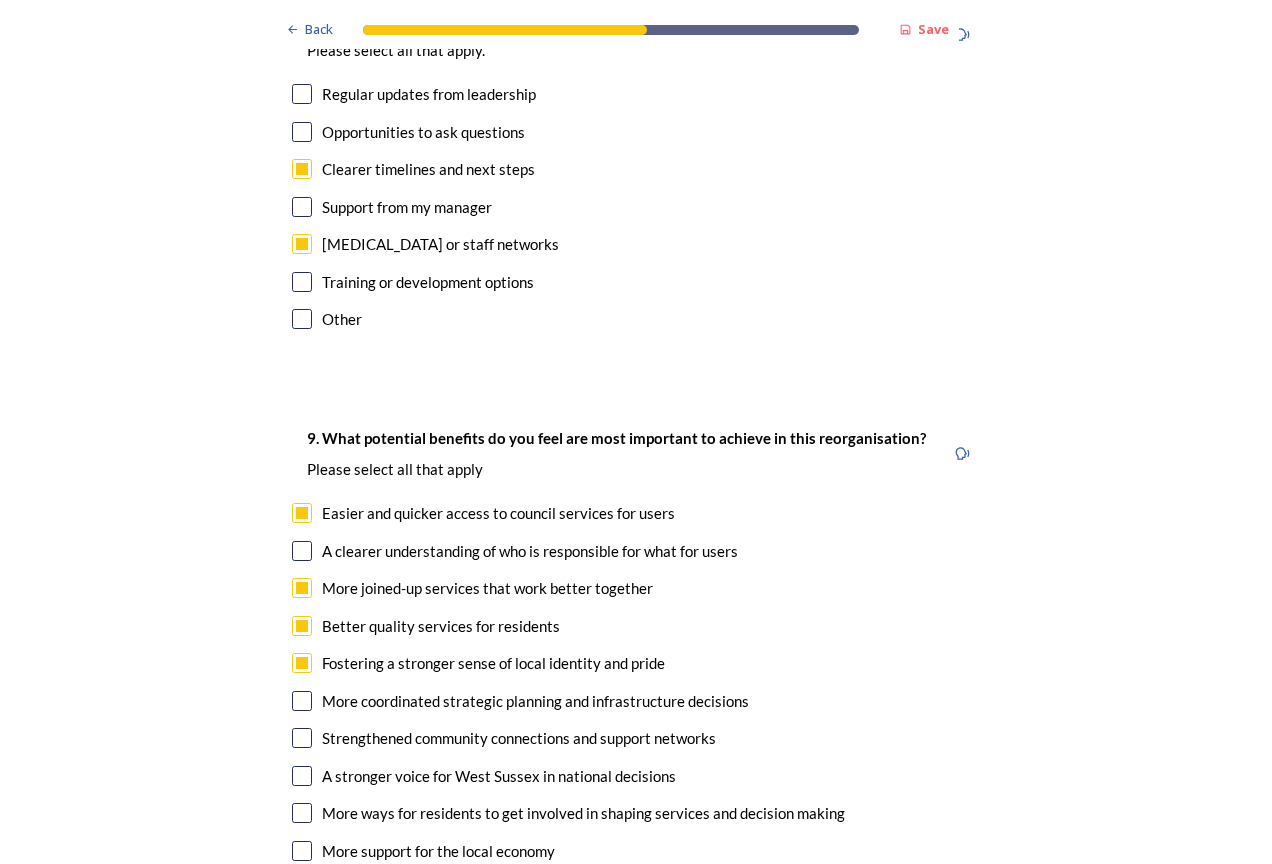 click at bounding box center (302, 701) 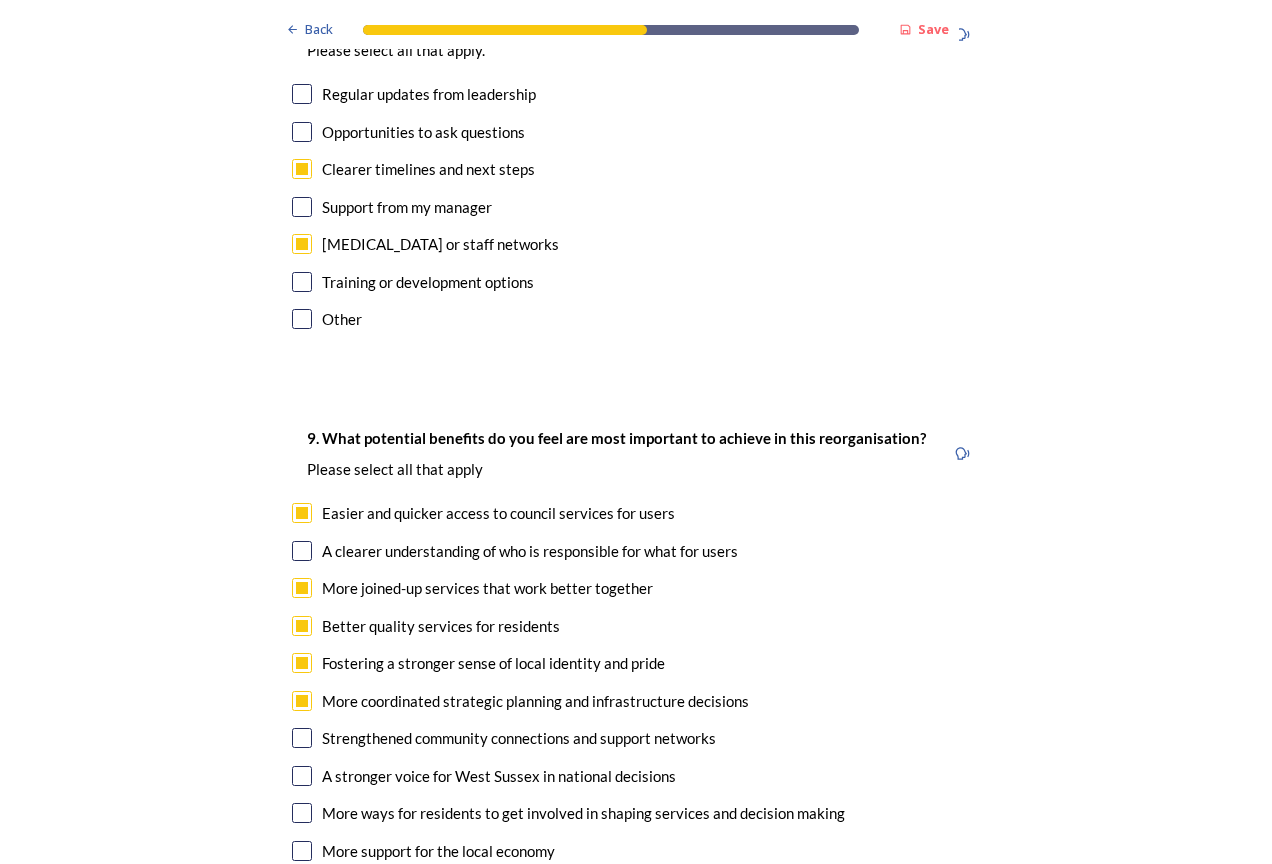 click at bounding box center [302, 738] 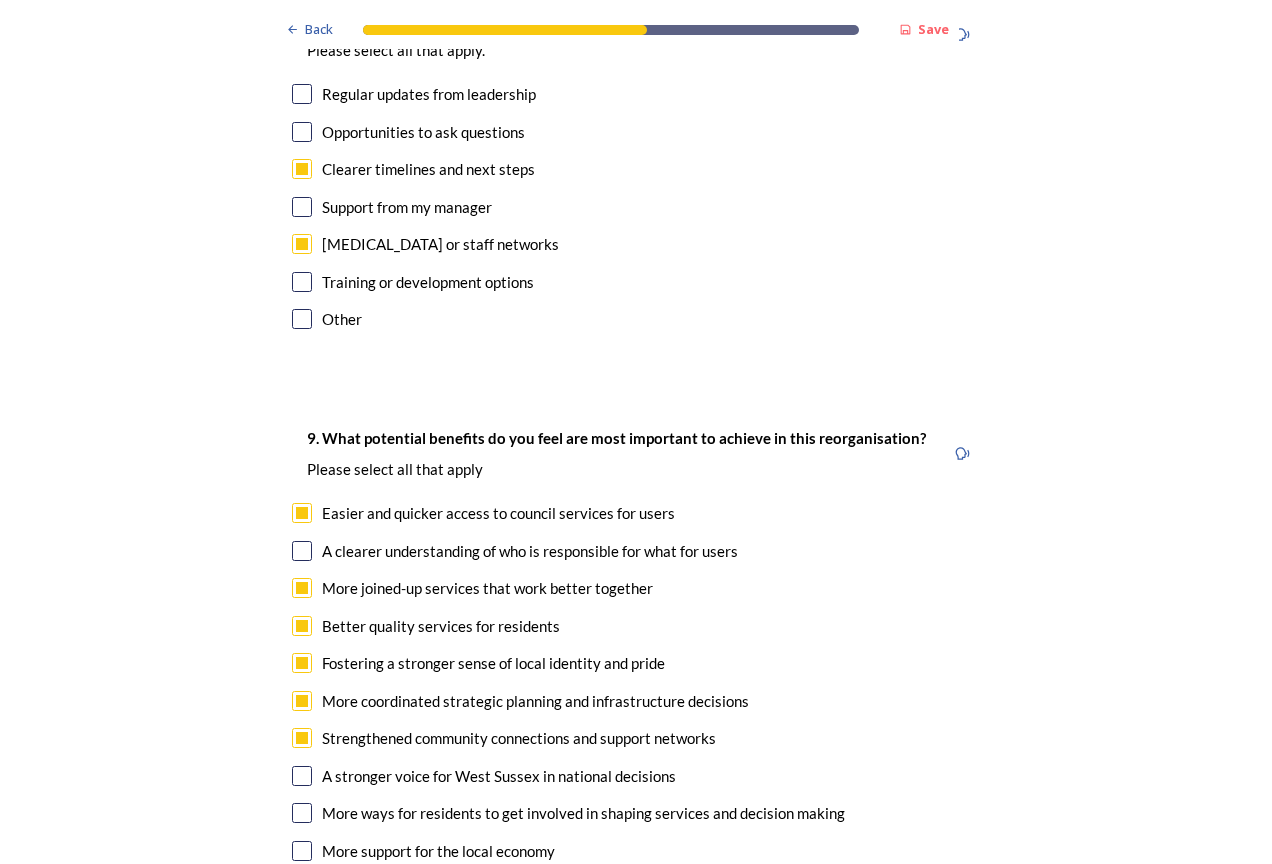 click at bounding box center (302, 776) 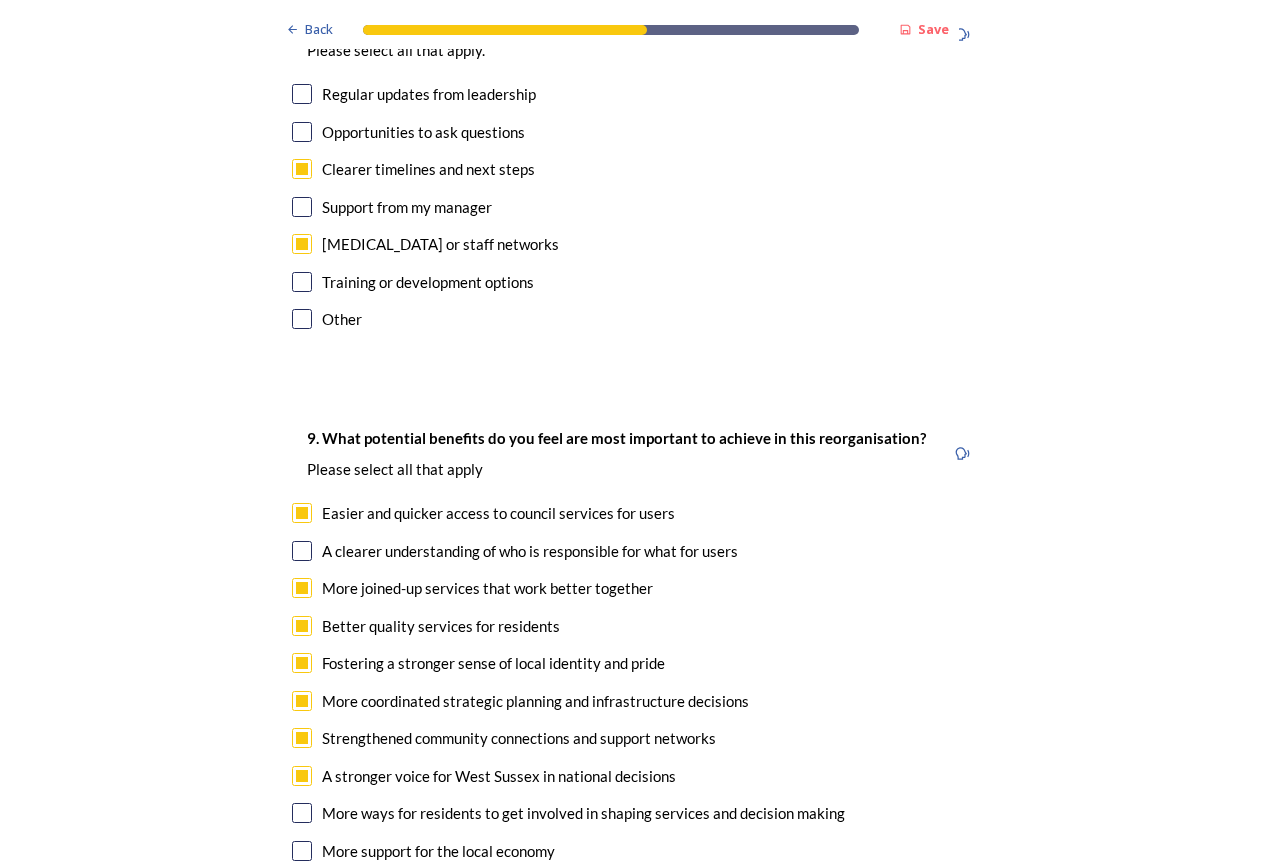 scroll, scrollTop: 4800, scrollLeft: 0, axis: vertical 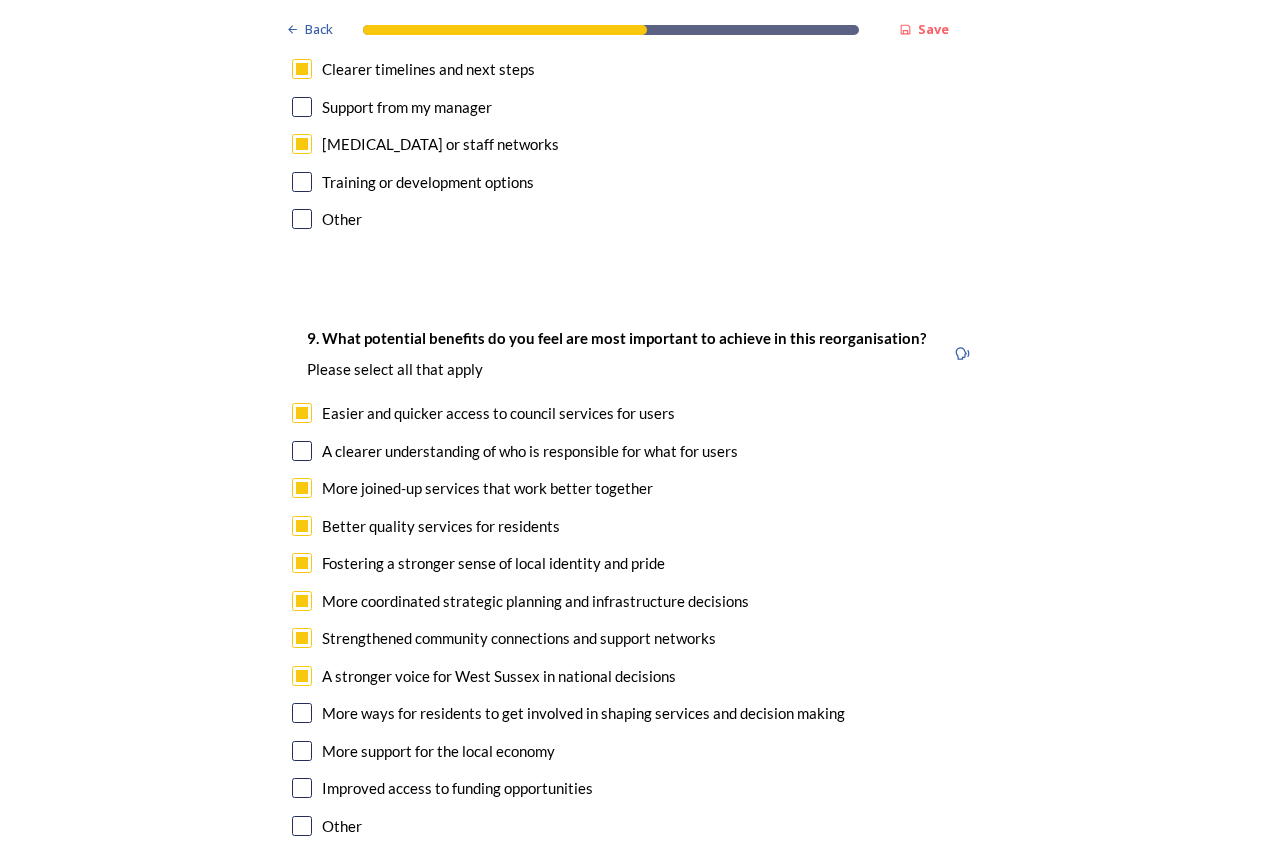 click at bounding box center (302, 751) 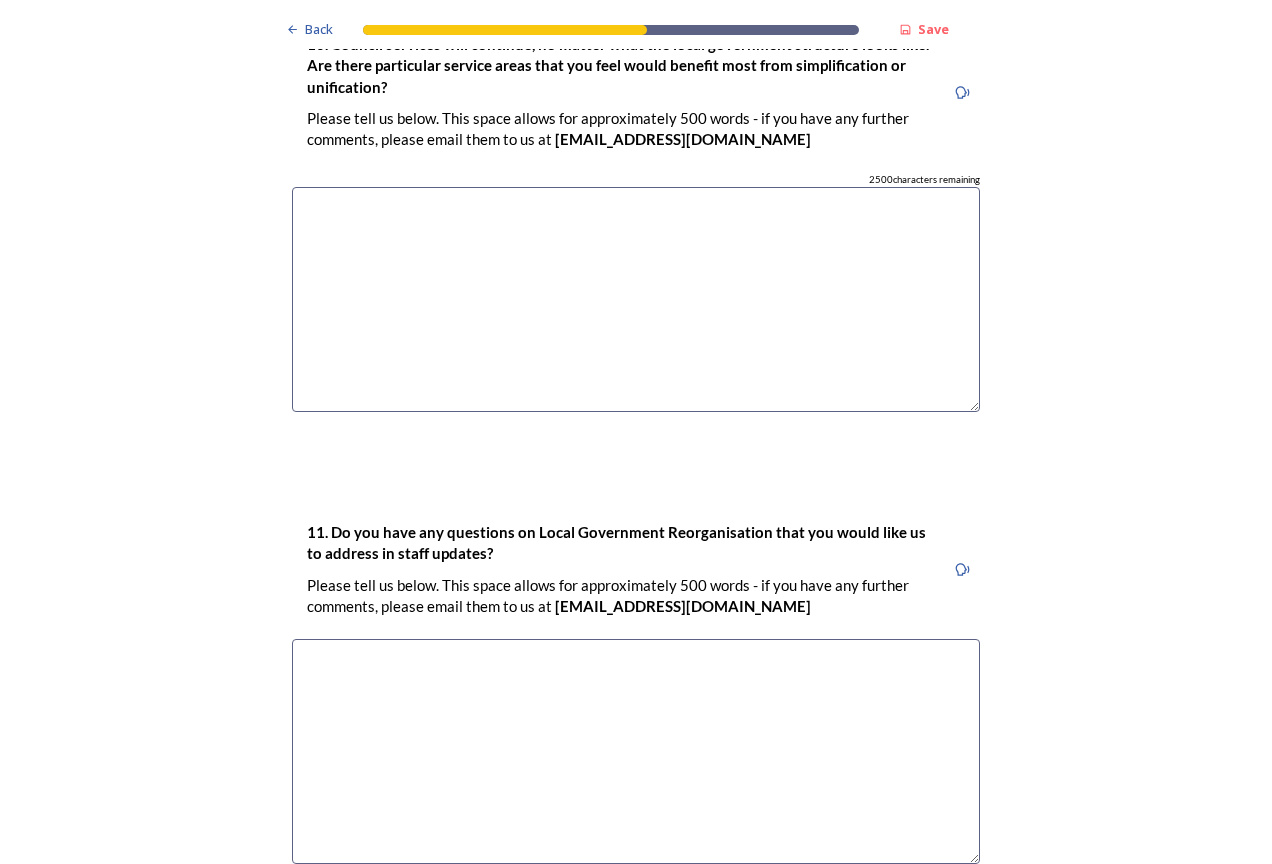 scroll, scrollTop: 5800, scrollLeft: 0, axis: vertical 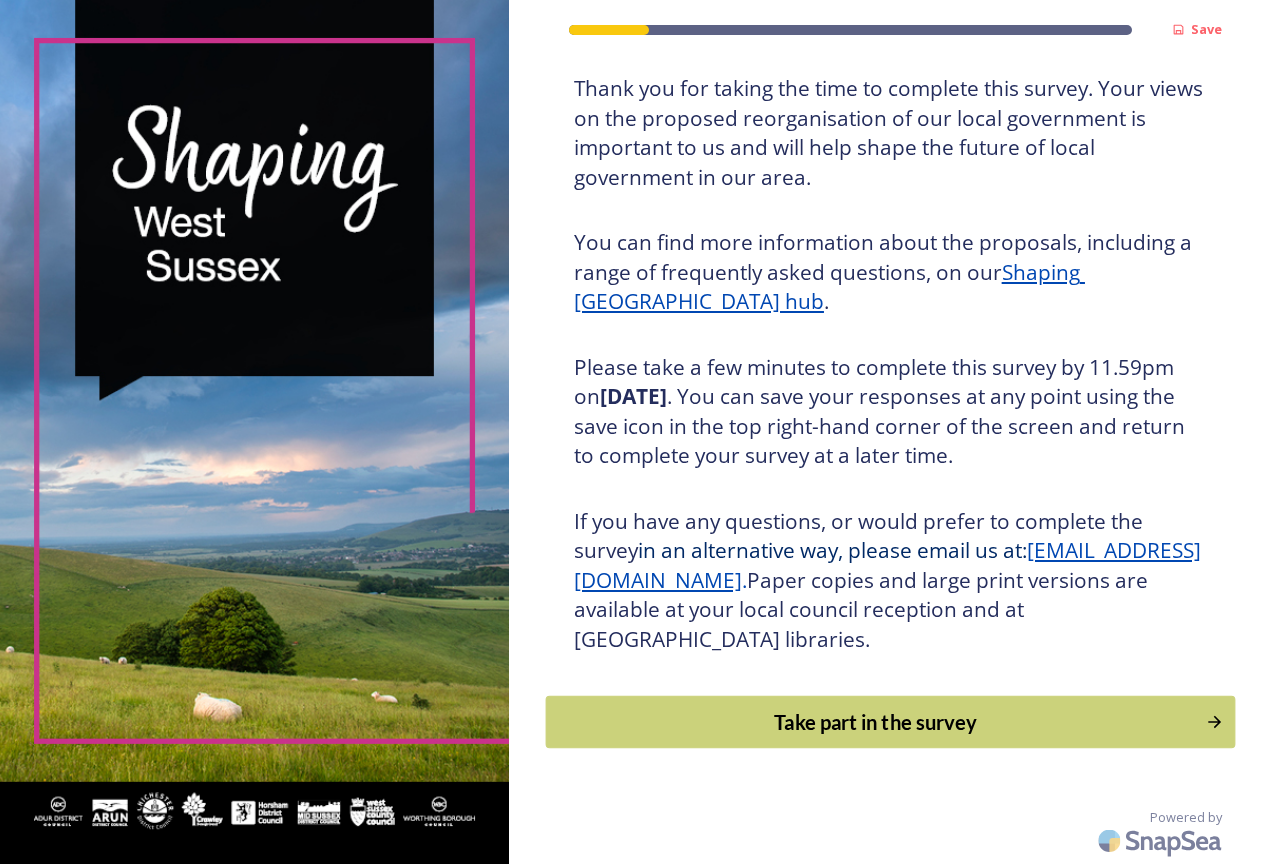 click on "Take part in the survey" at bounding box center [890, 722] 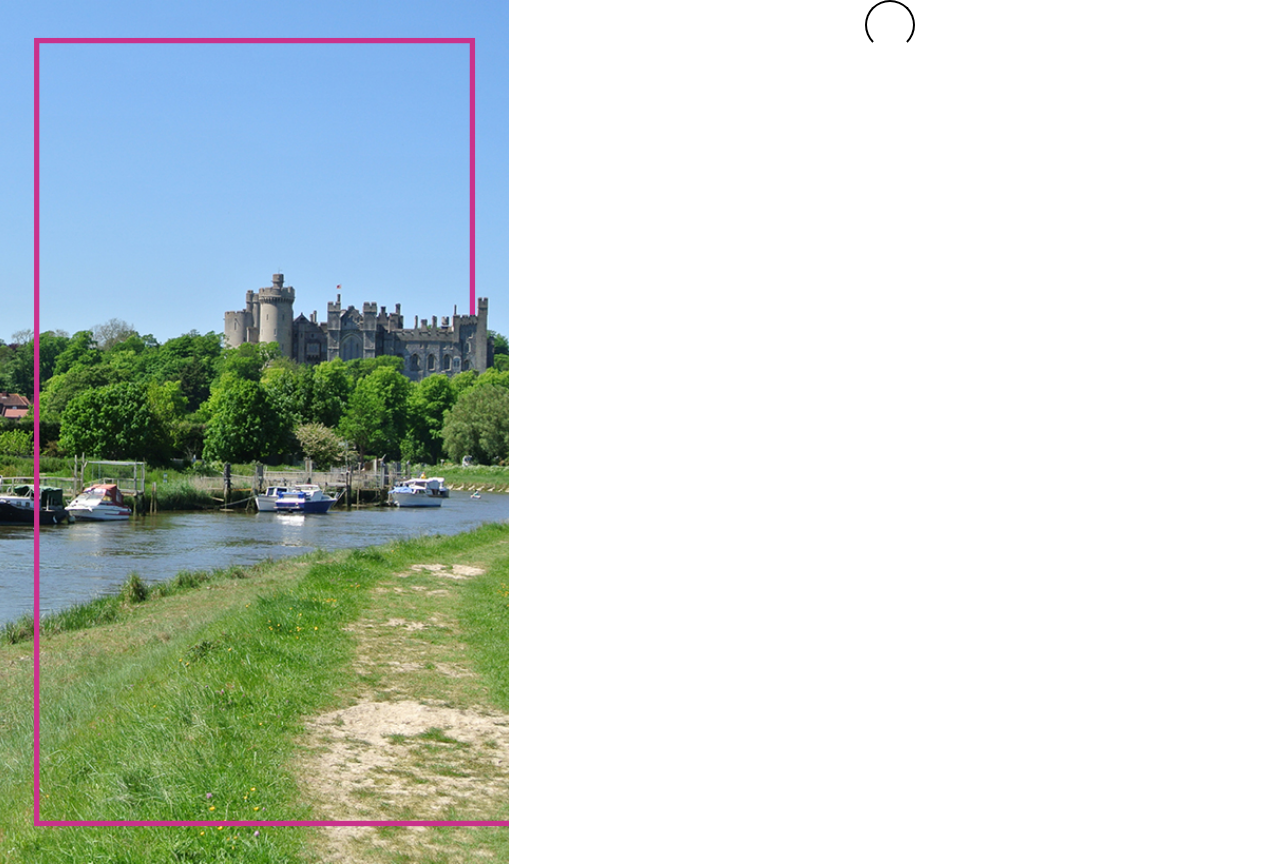 scroll, scrollTop: 0, scrollLeft: 0, axis: both 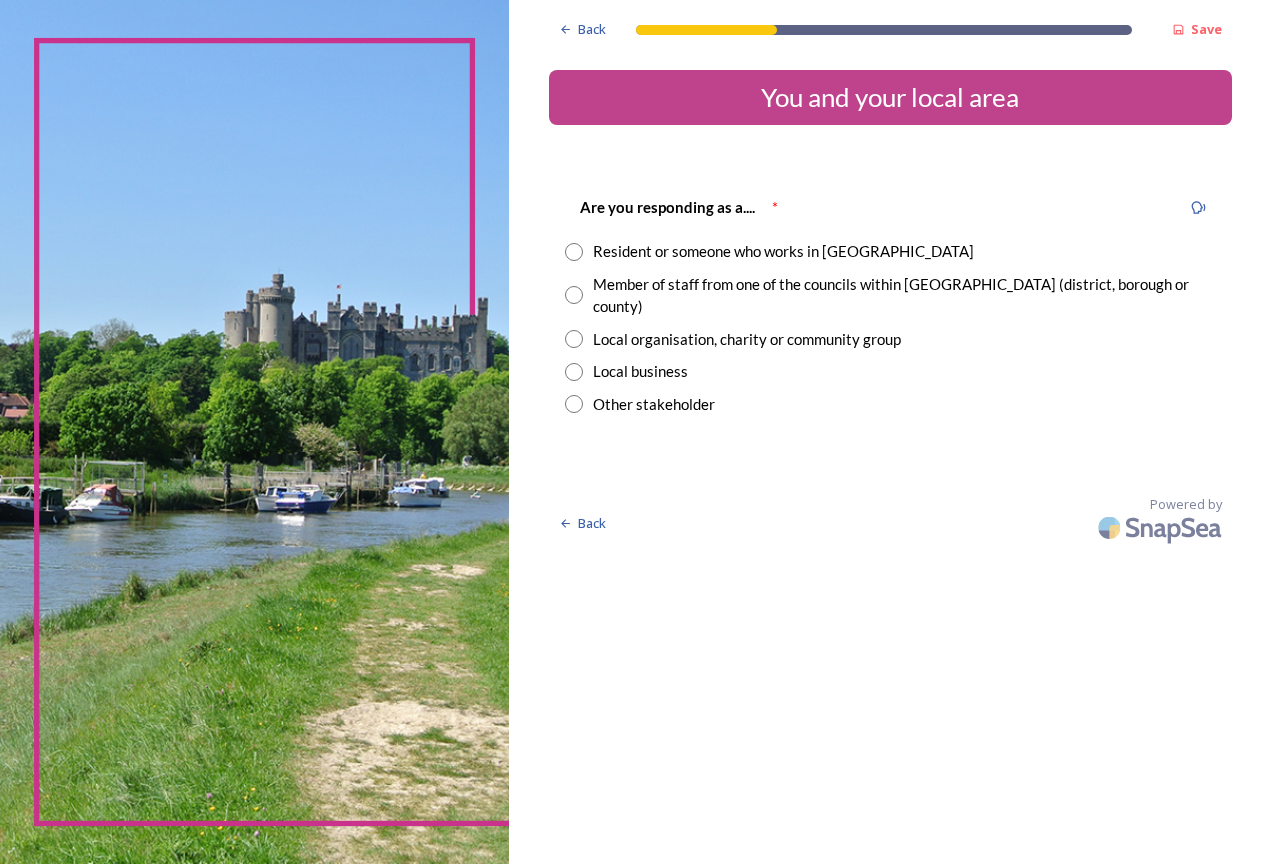 click on "Resident or someone who works in West Sussex" at bounding box center (783, 251) 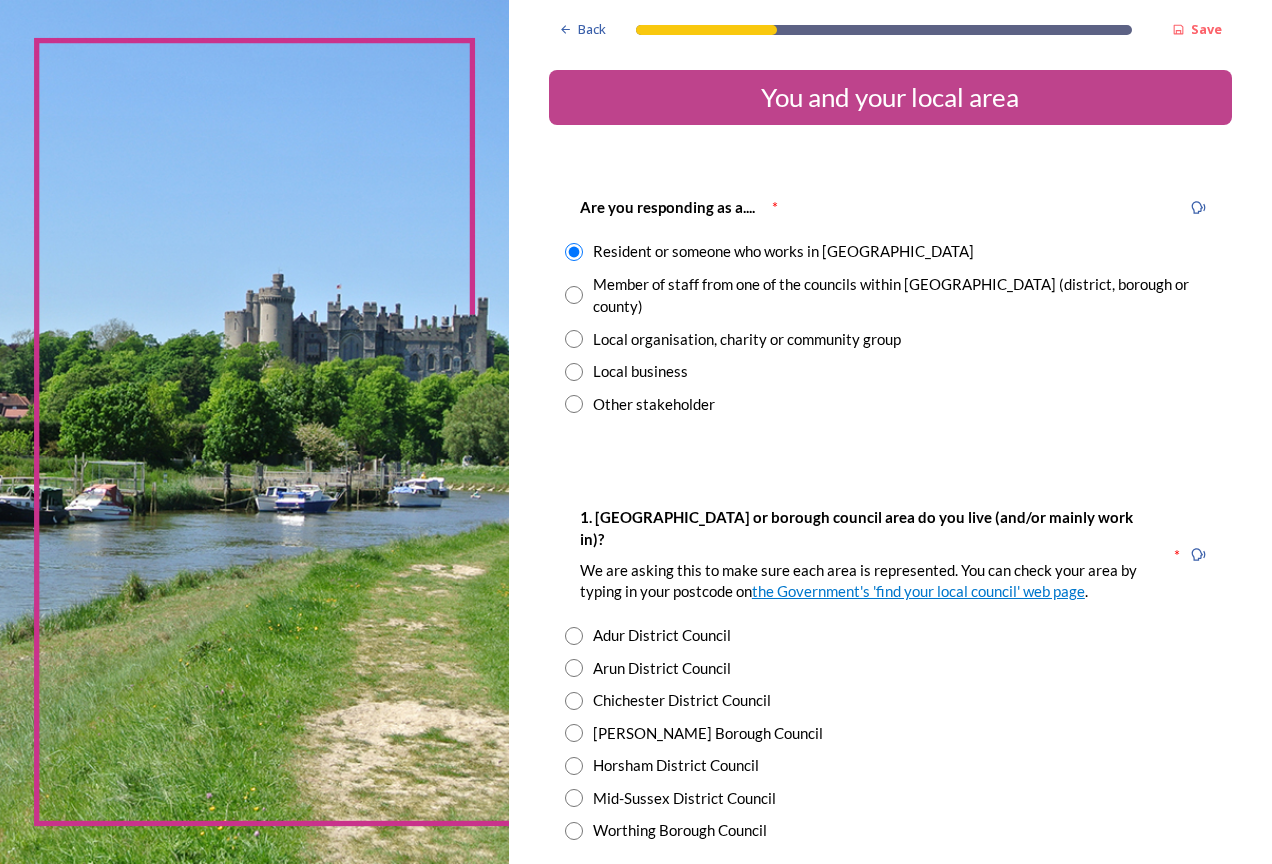 click on "[PERSON_NAME] Borough Council" at bounding box center (708, 733) 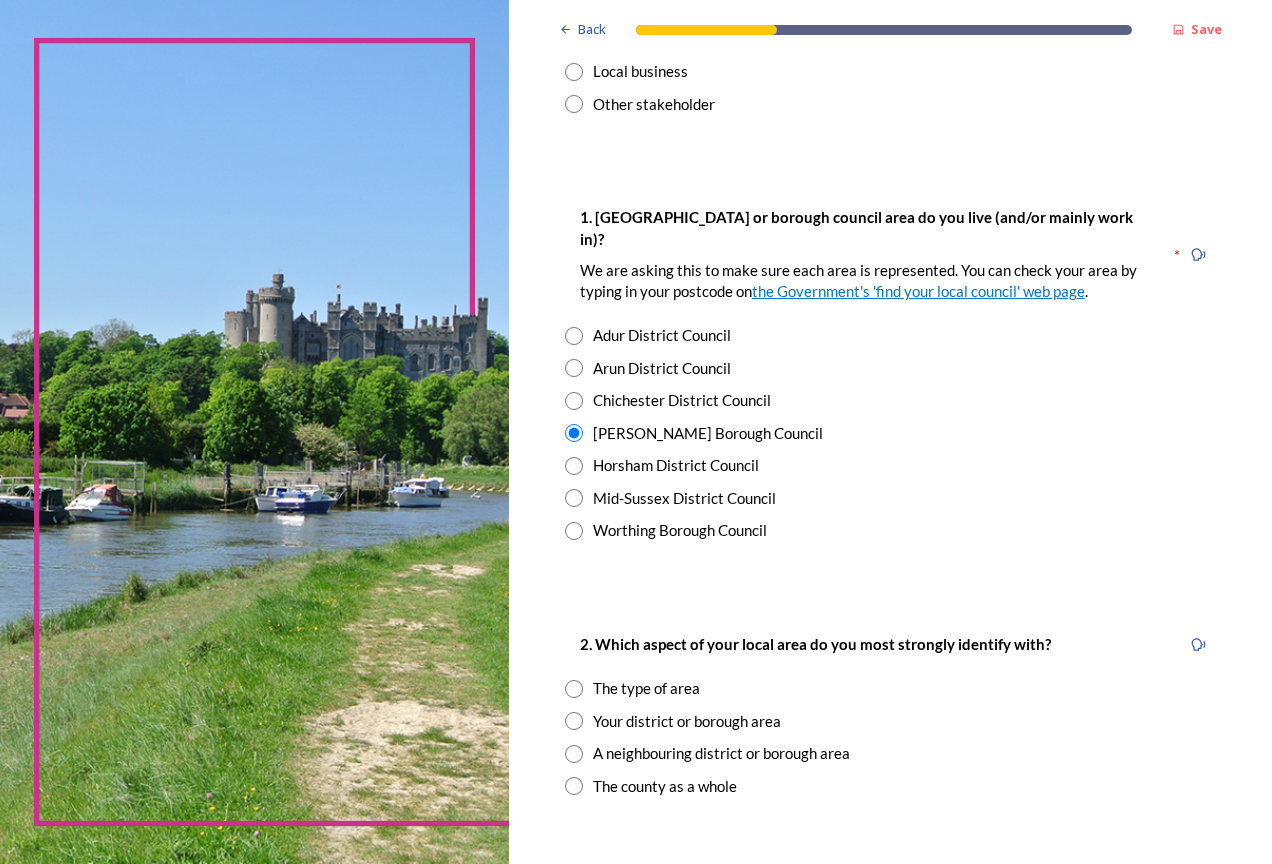 scroll, scrollTop: 400, scrollLeft: 0, axis: vertical 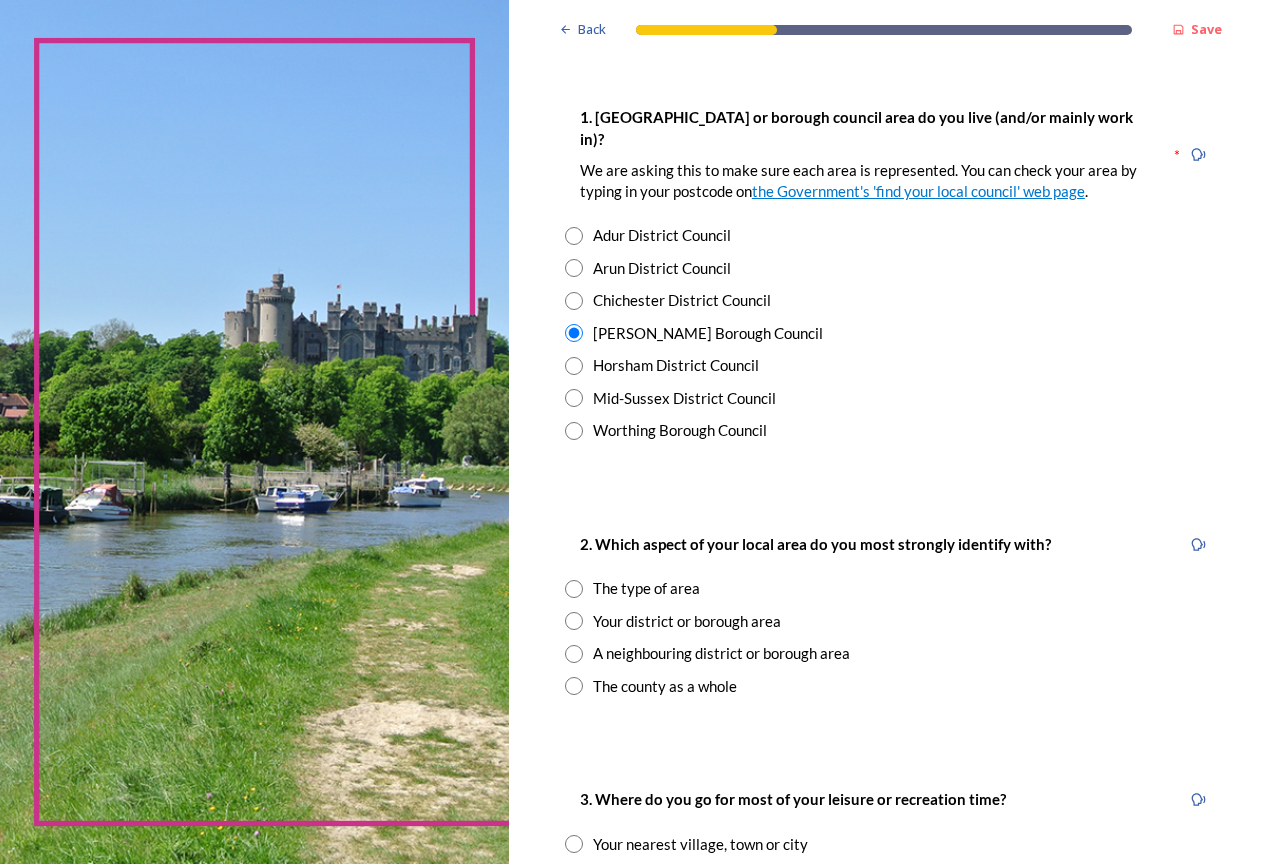 click on "The type of area" at bounding box center [646, 588] 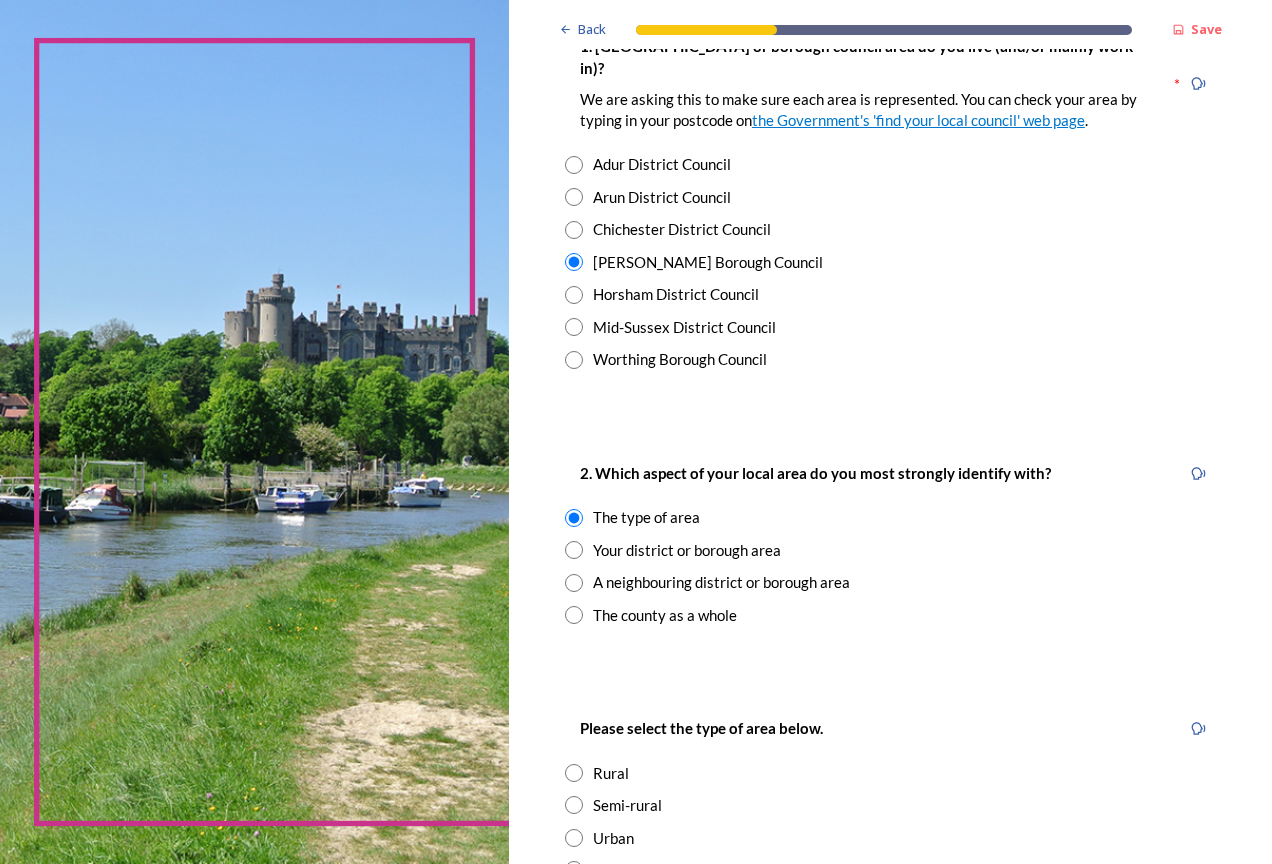 scroll, scrollTop: 600, scrollLeft: 0, axis: vertical 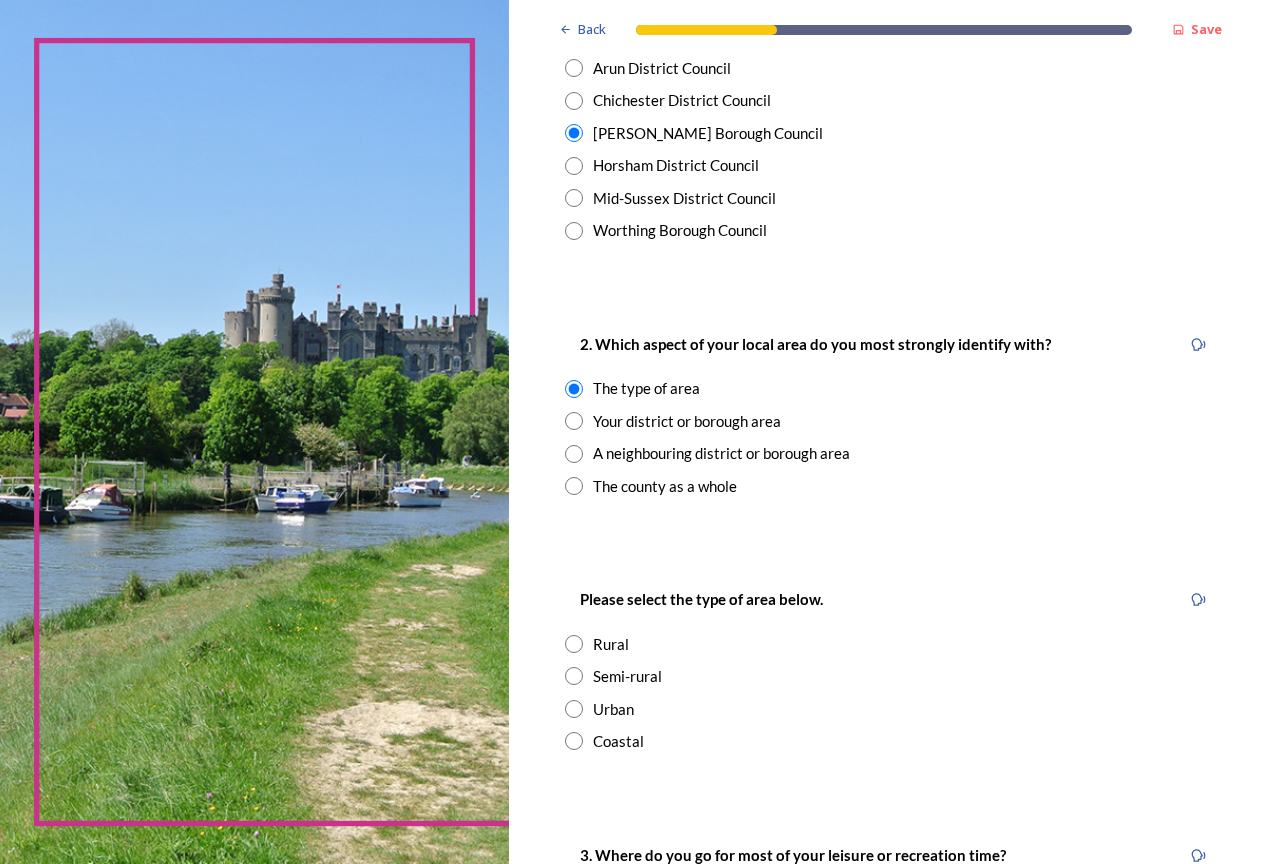 click at bounding box center [574, 676] 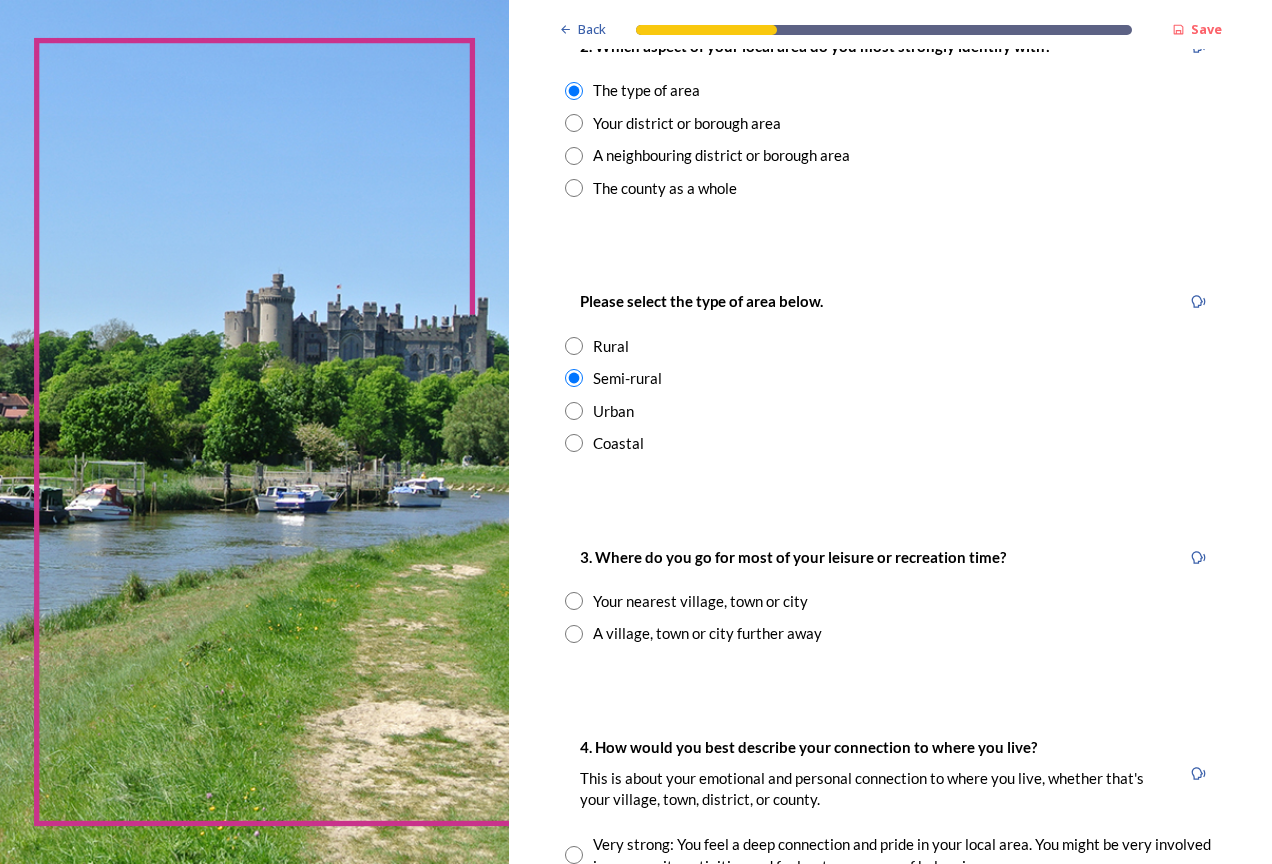 scroll, scrollTop: 900, scrollLeft: 0, axis: vertical 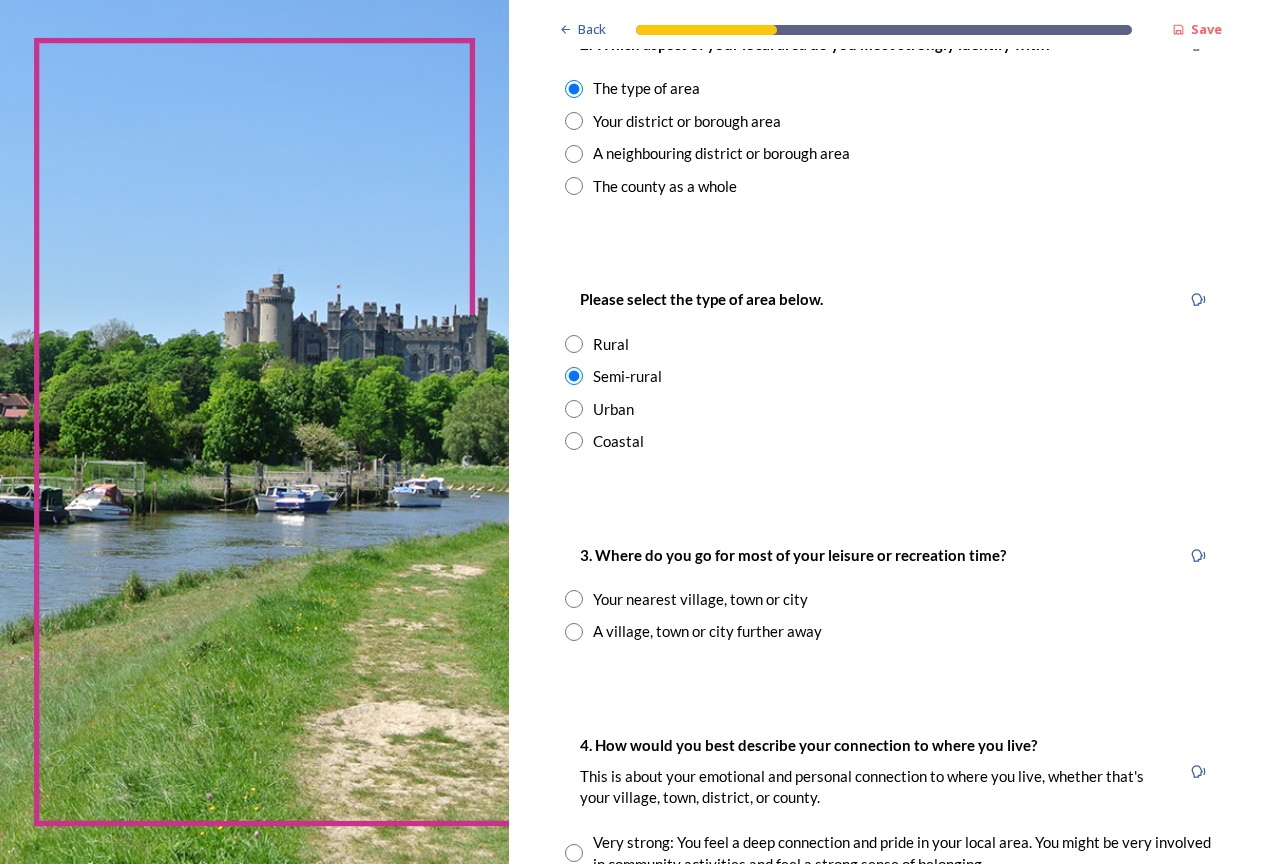 click on "A village, town or city further away" at bounding box center [707, 631] 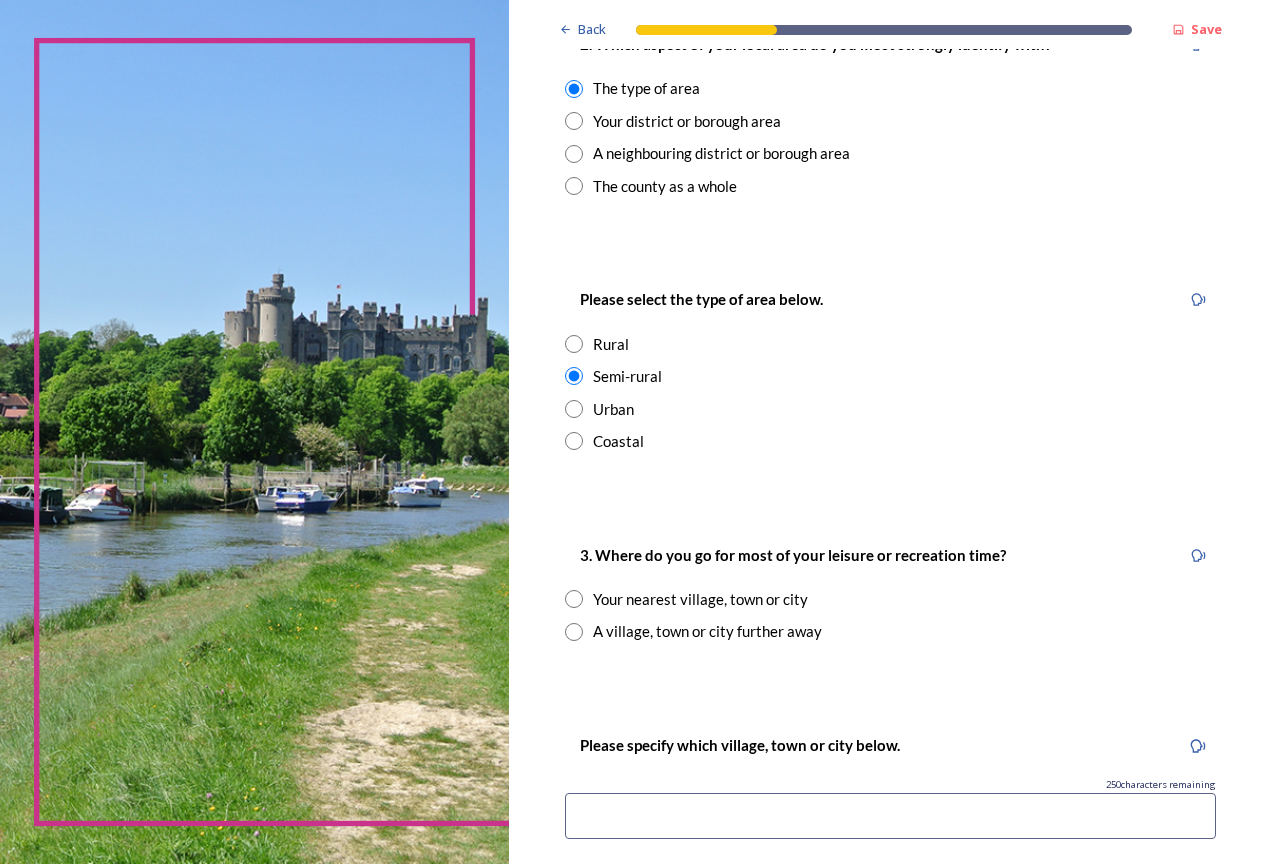 radio on "true" 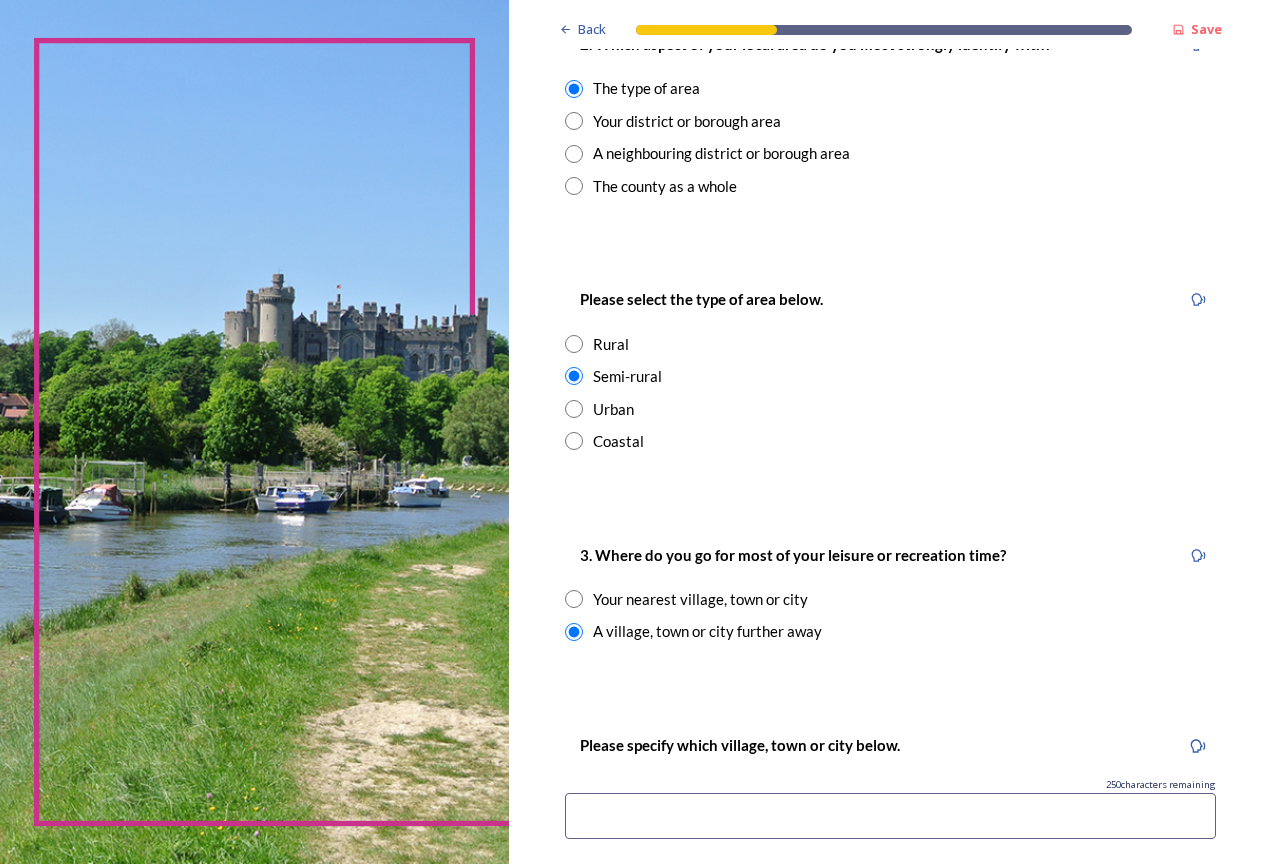 click on "3. Where do you go for most of your leisure or recreation time? Your nearest village, town or city A village, town or city further away" at bounding box center (890, 593) 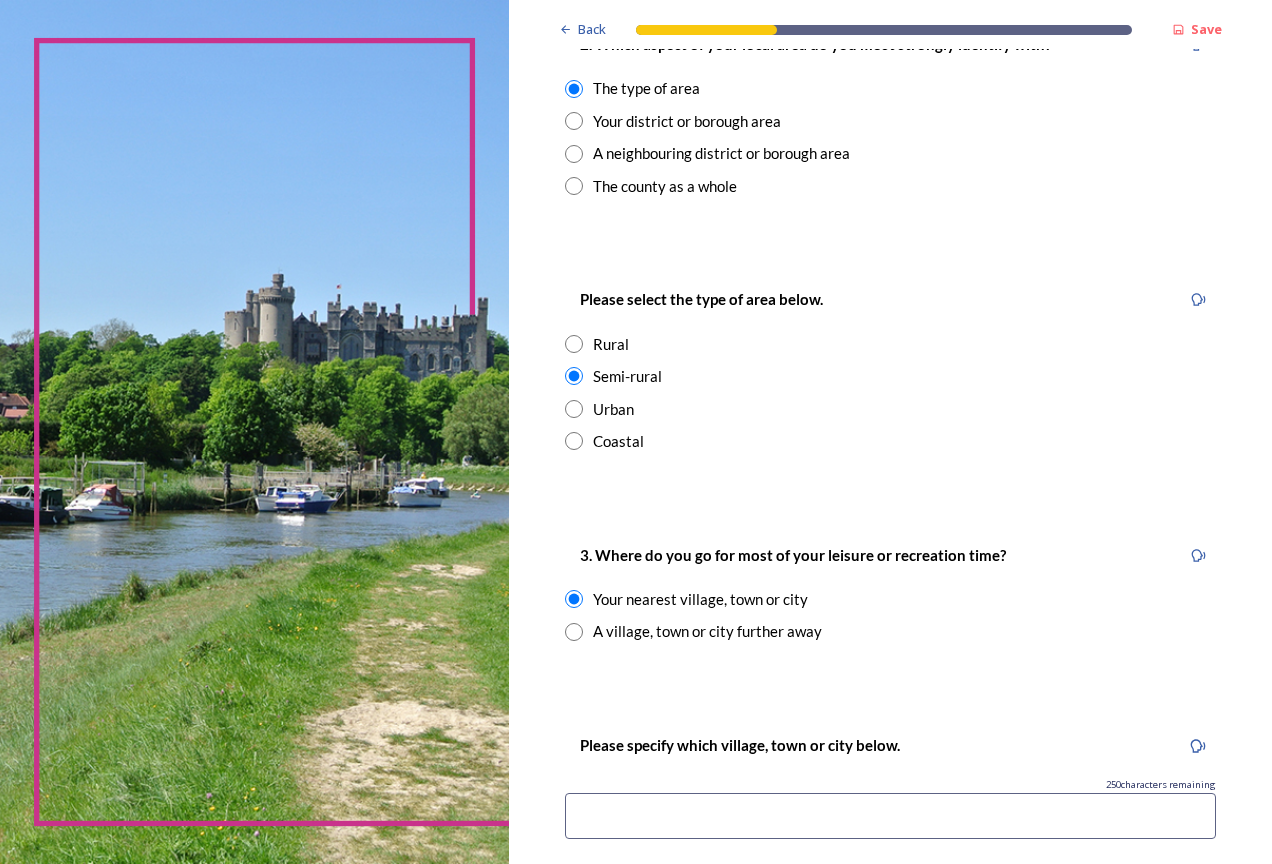 click on "Please select the type of area below. Rural Semi-rural Urban Coastal" at bounding box center (890, 369) 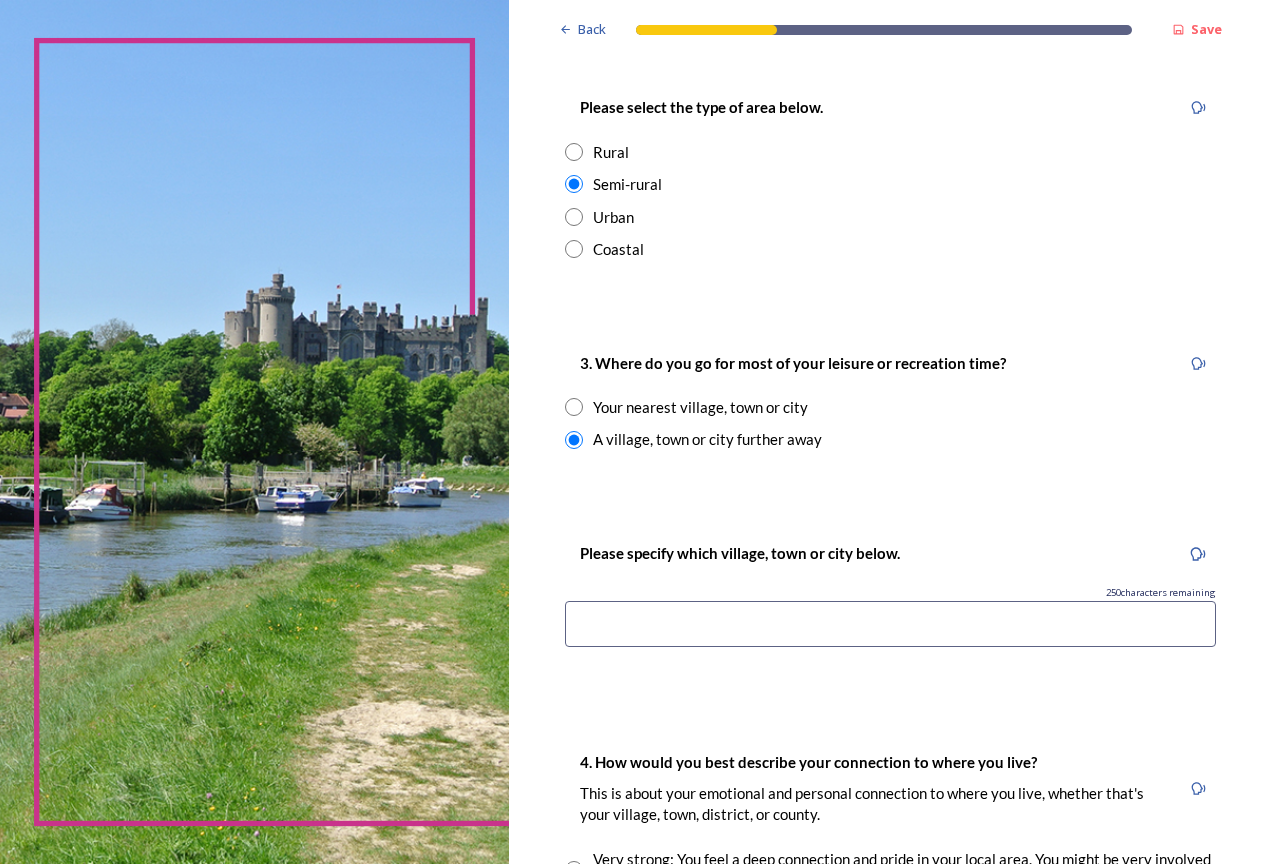 scroll, scrollTop: 1100, scrollLeft: 0, axis: vertical 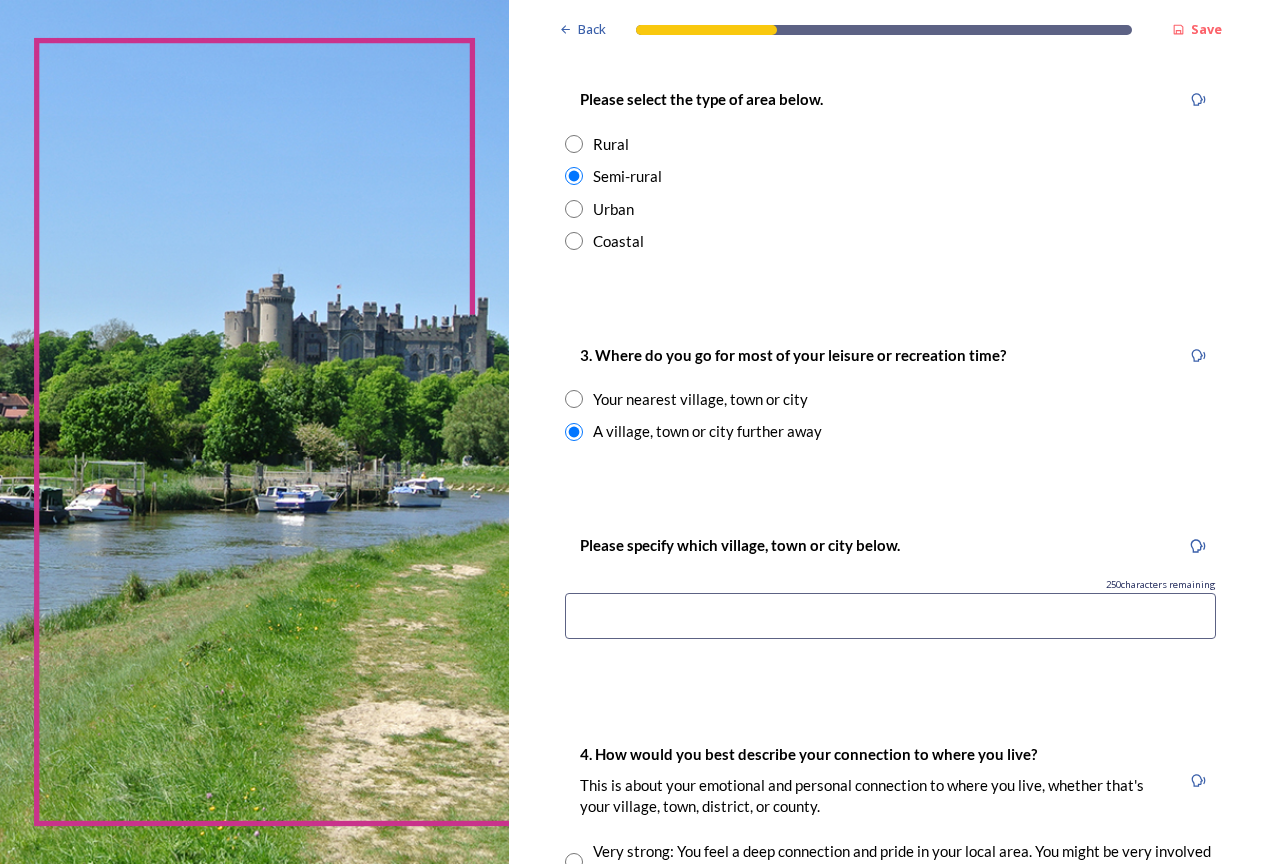 click at bounding box center (890, 616) 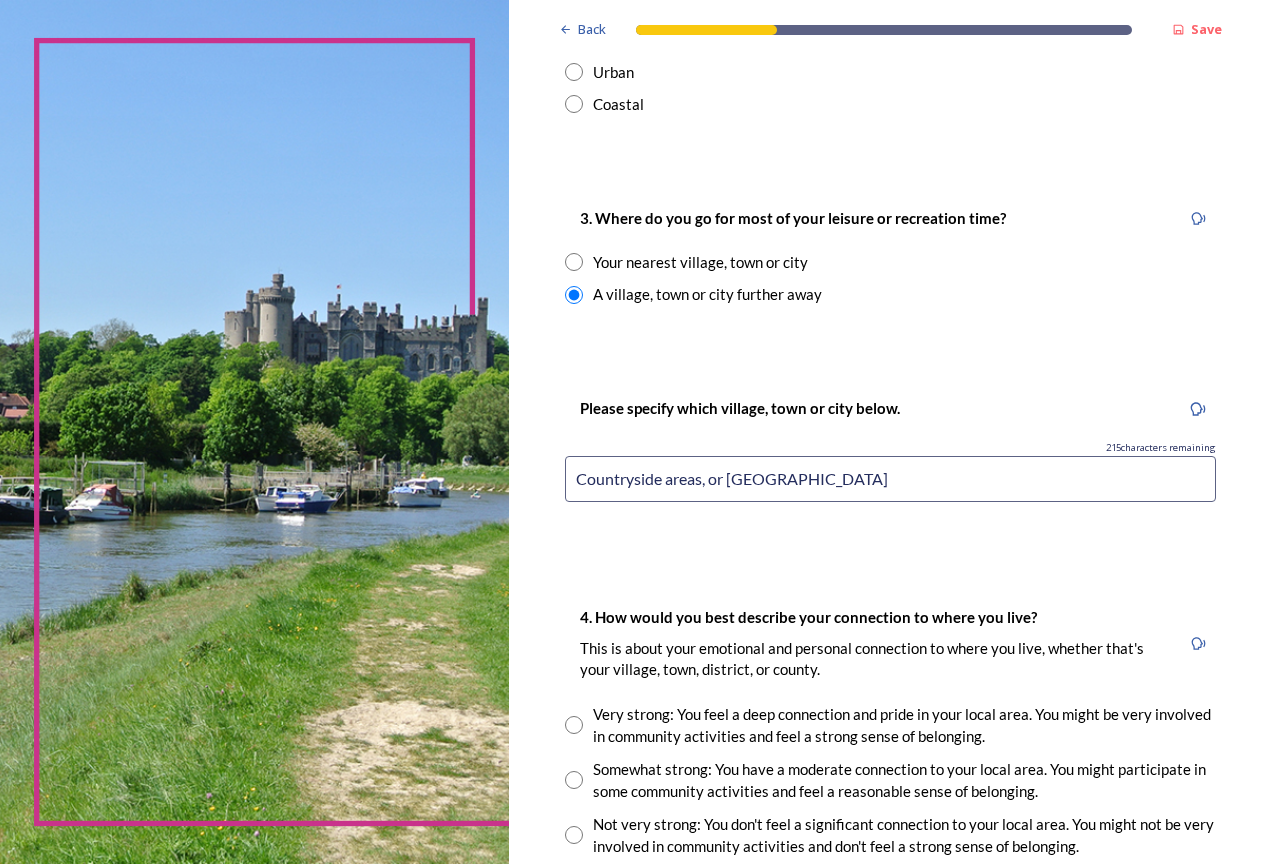 scroll, scrollTop: 1400, scrollLeft: 0, axis: vertical 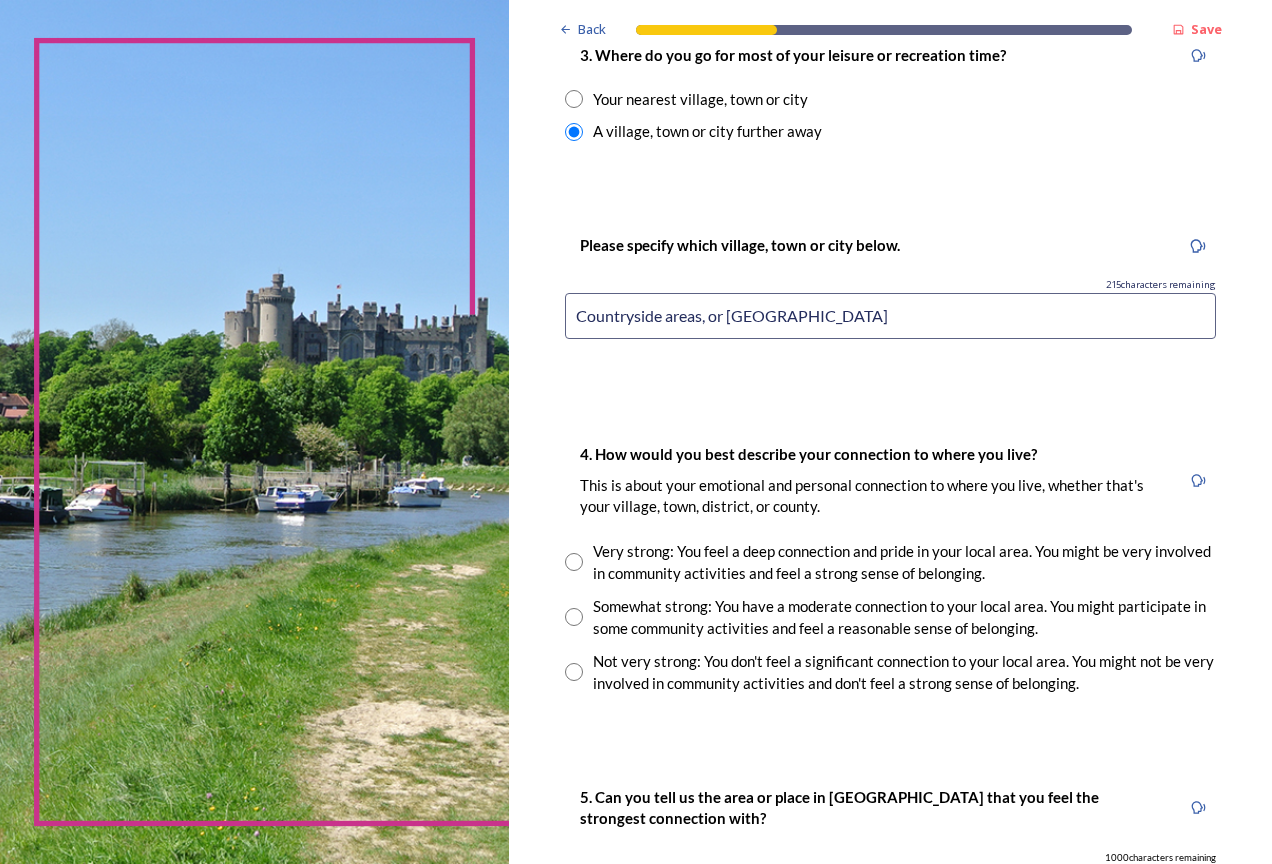 type on "Countryside areas, or Brighton city" 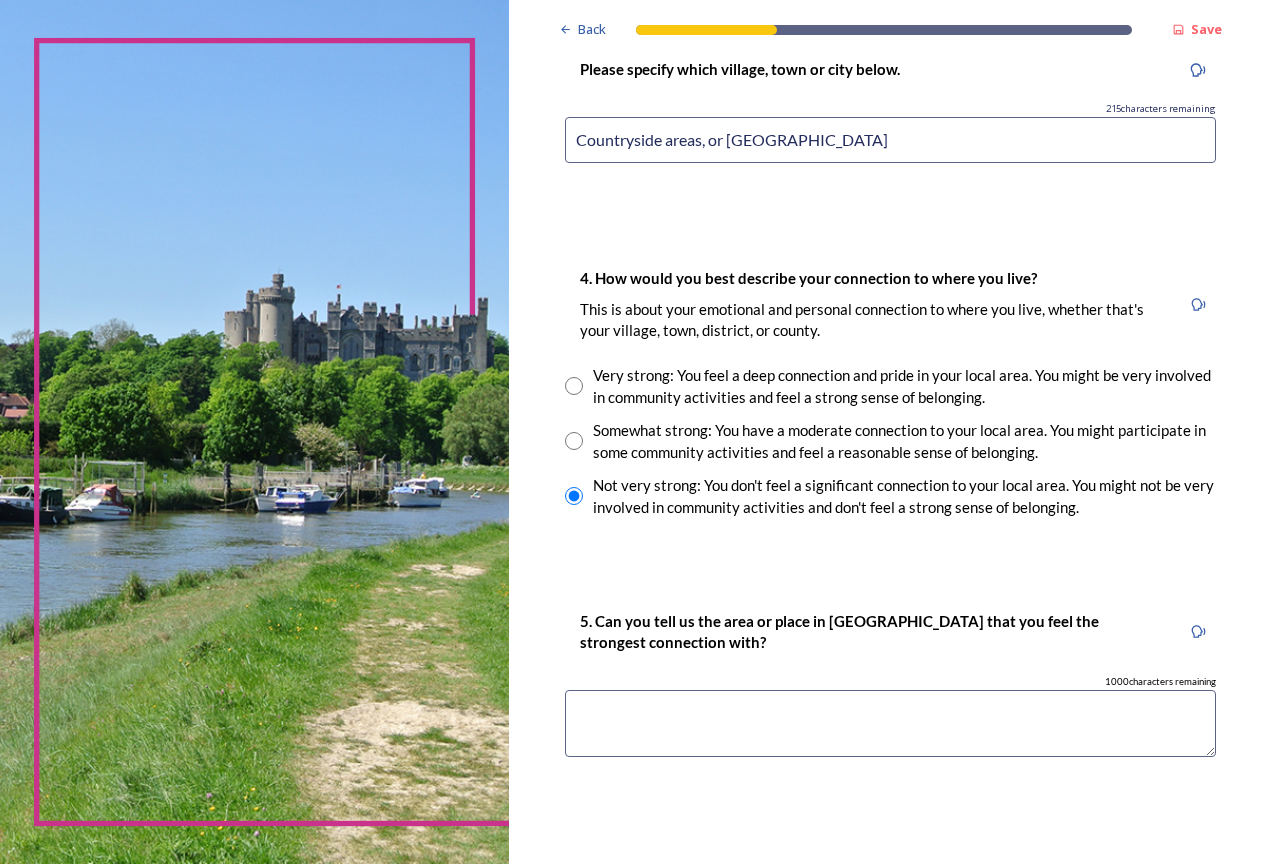 scroll, scrollTop: 1600, scrollLeft: 0, axis: vertical 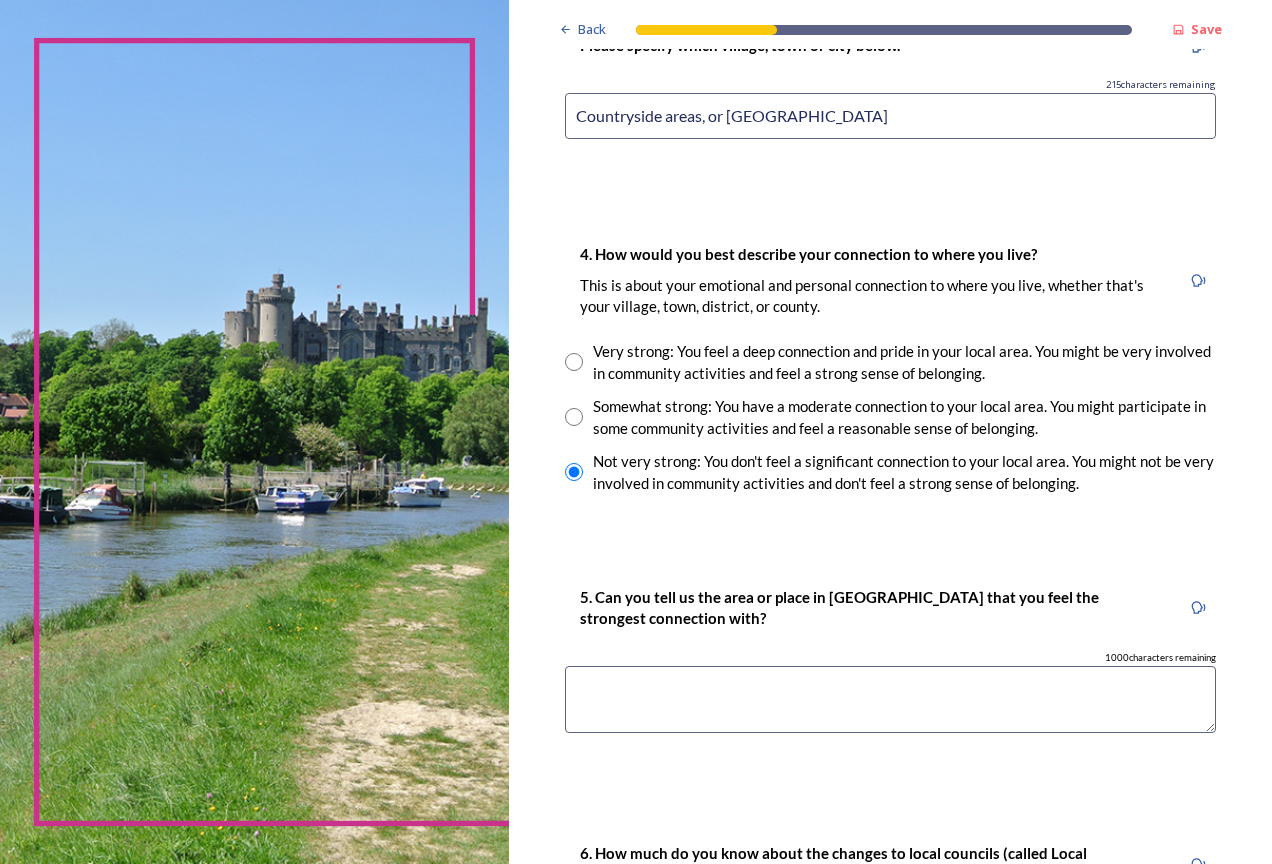 click at bounding box center (890, 699) 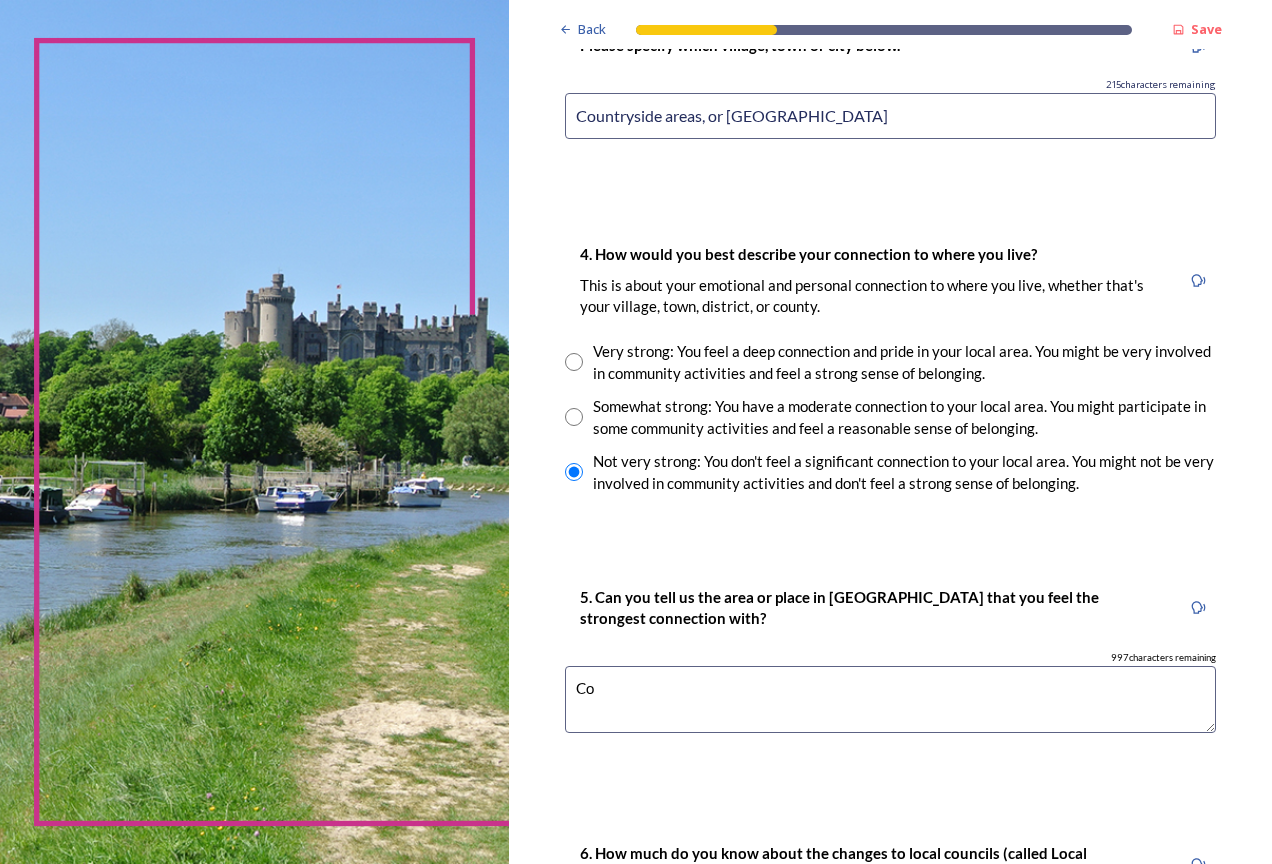 type on "C" 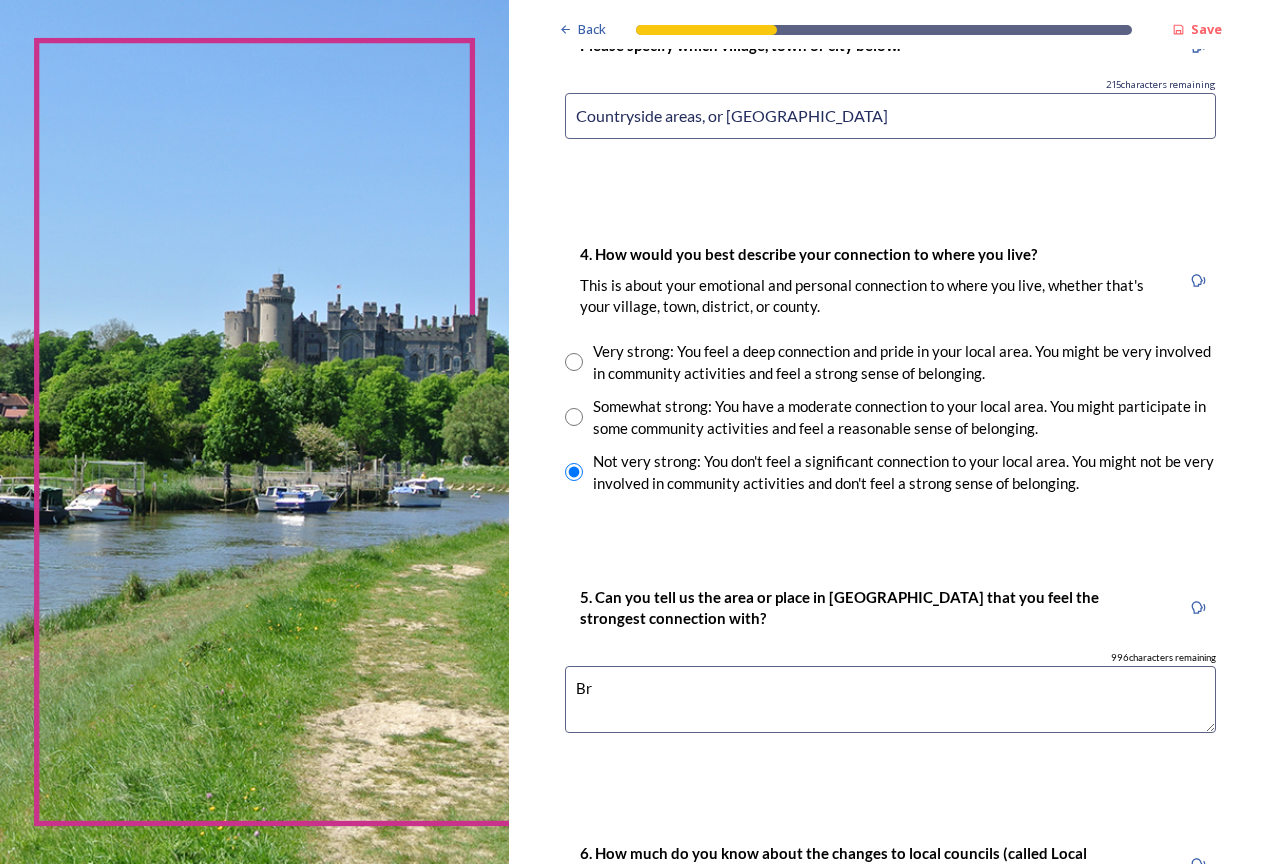 type on "B" 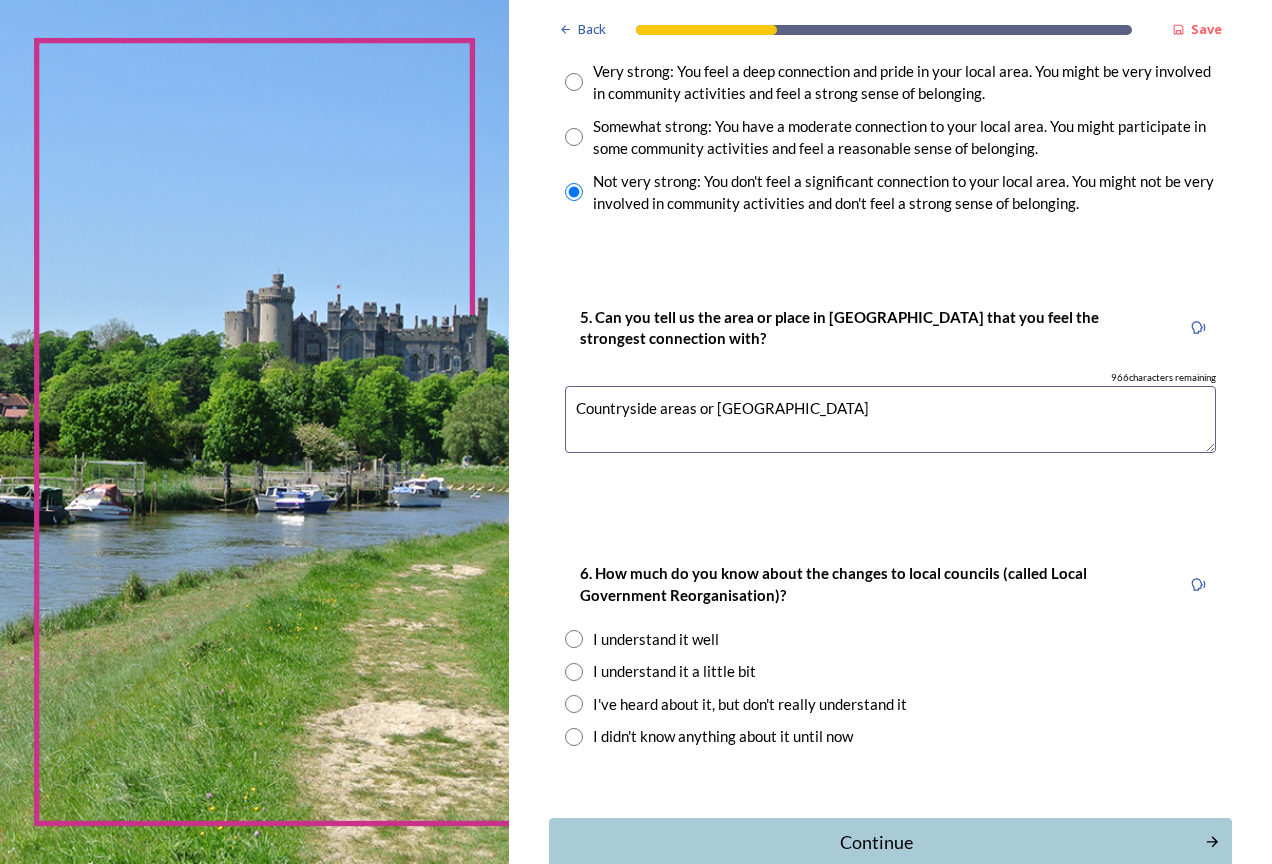 scroll, scrollTop: 1900, scrollLeft: 0, axis: vertical 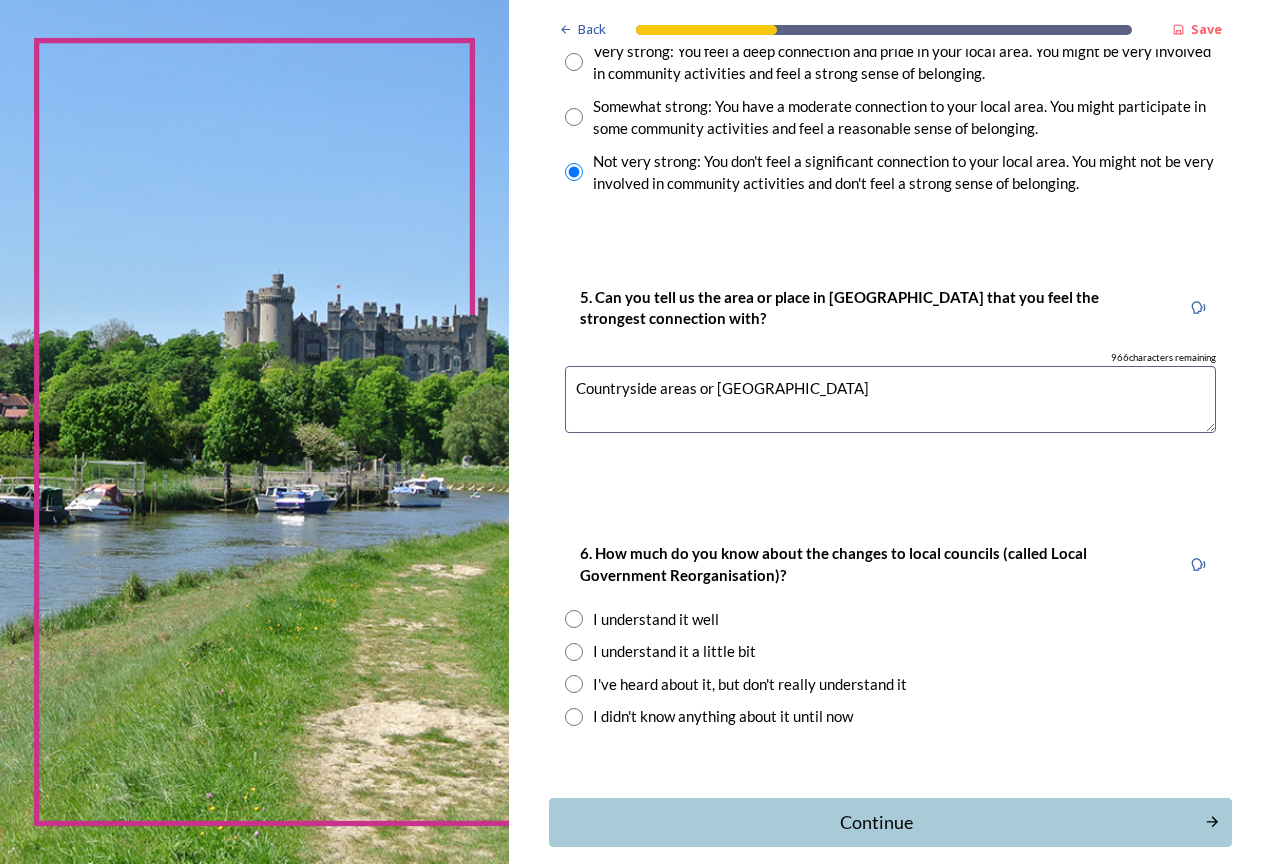 type on "Countryside areas or Brighton city" 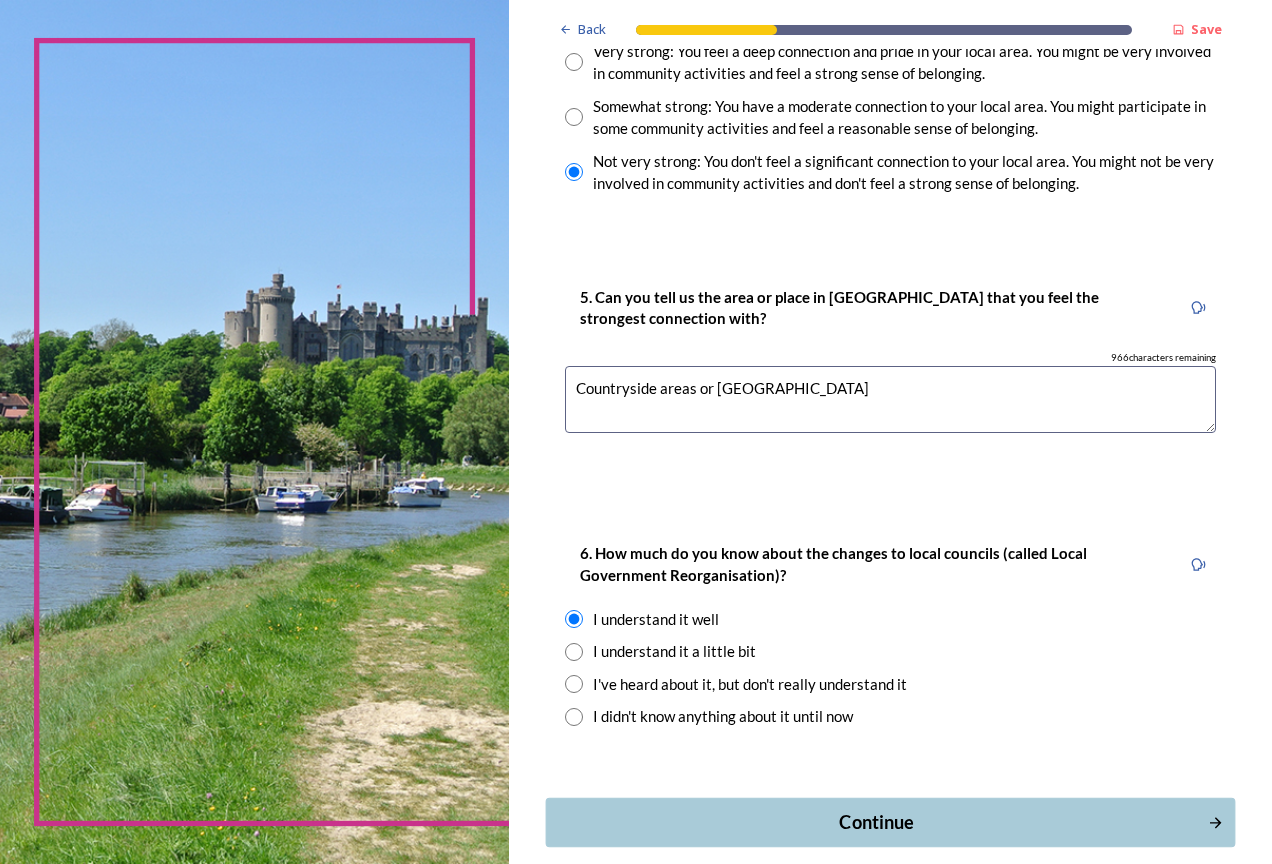 click on "Continue" at bounding box center (876, 822) 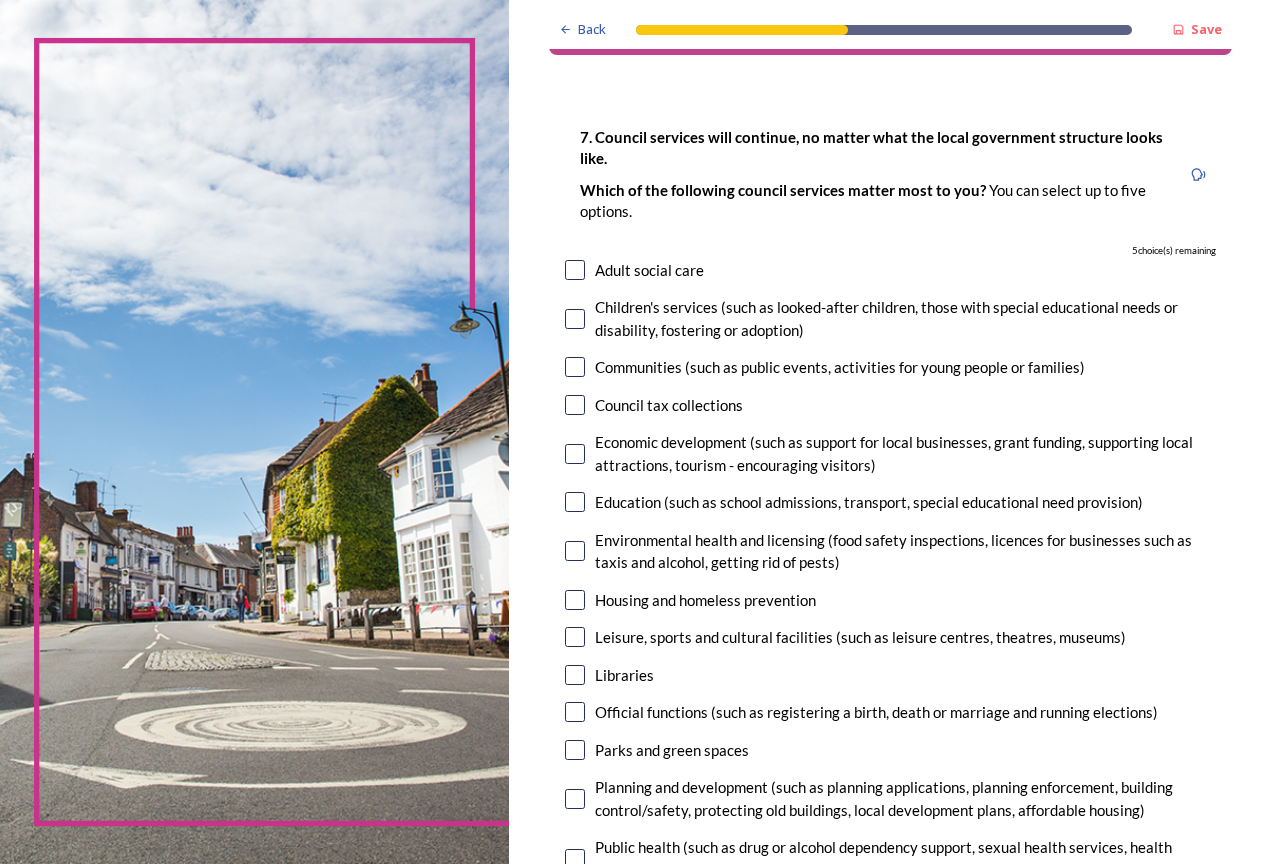scroll, scrollTop: 100, scrollLeft: 0, axis: vertical 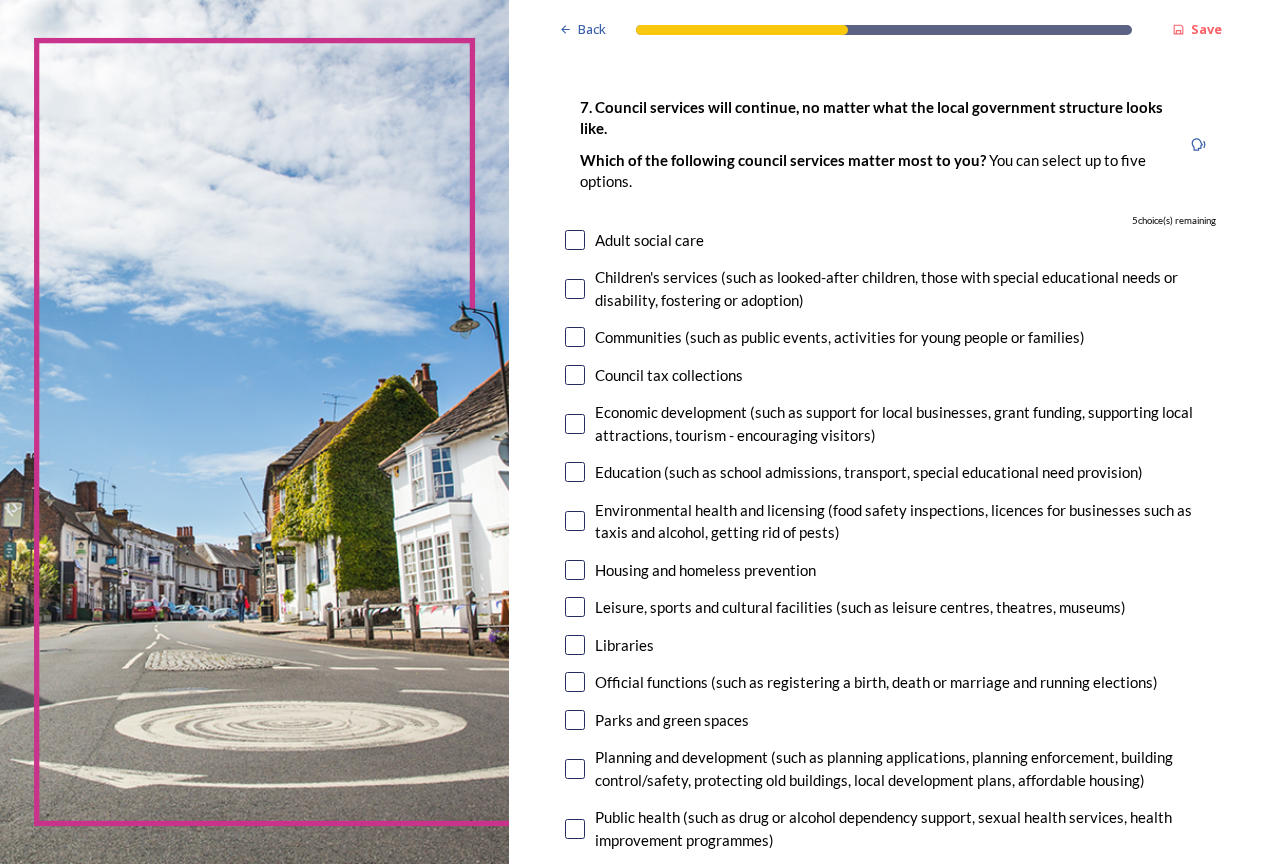 click on "Communities (such as public events, activities for young people or families)" at bounding box center [840, 337] 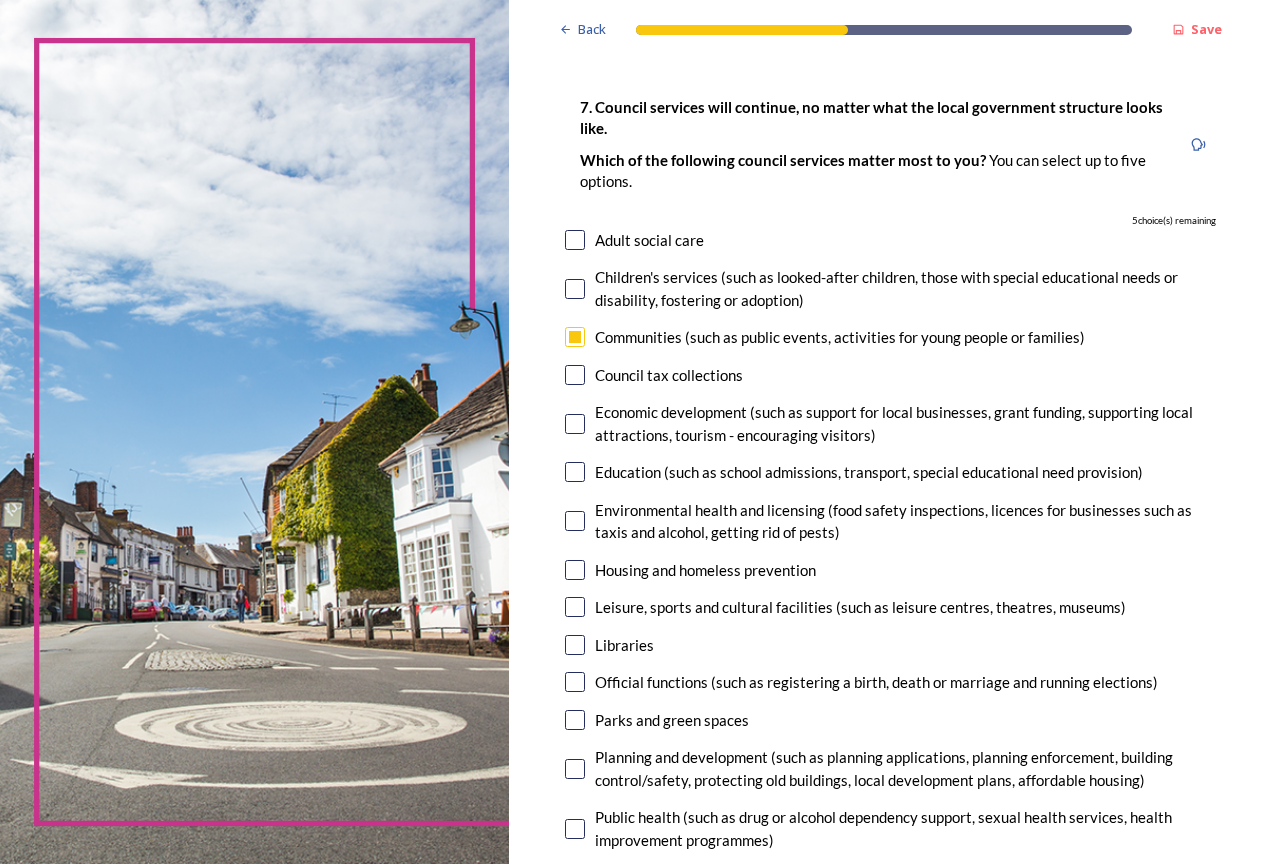 checkbox on "true" 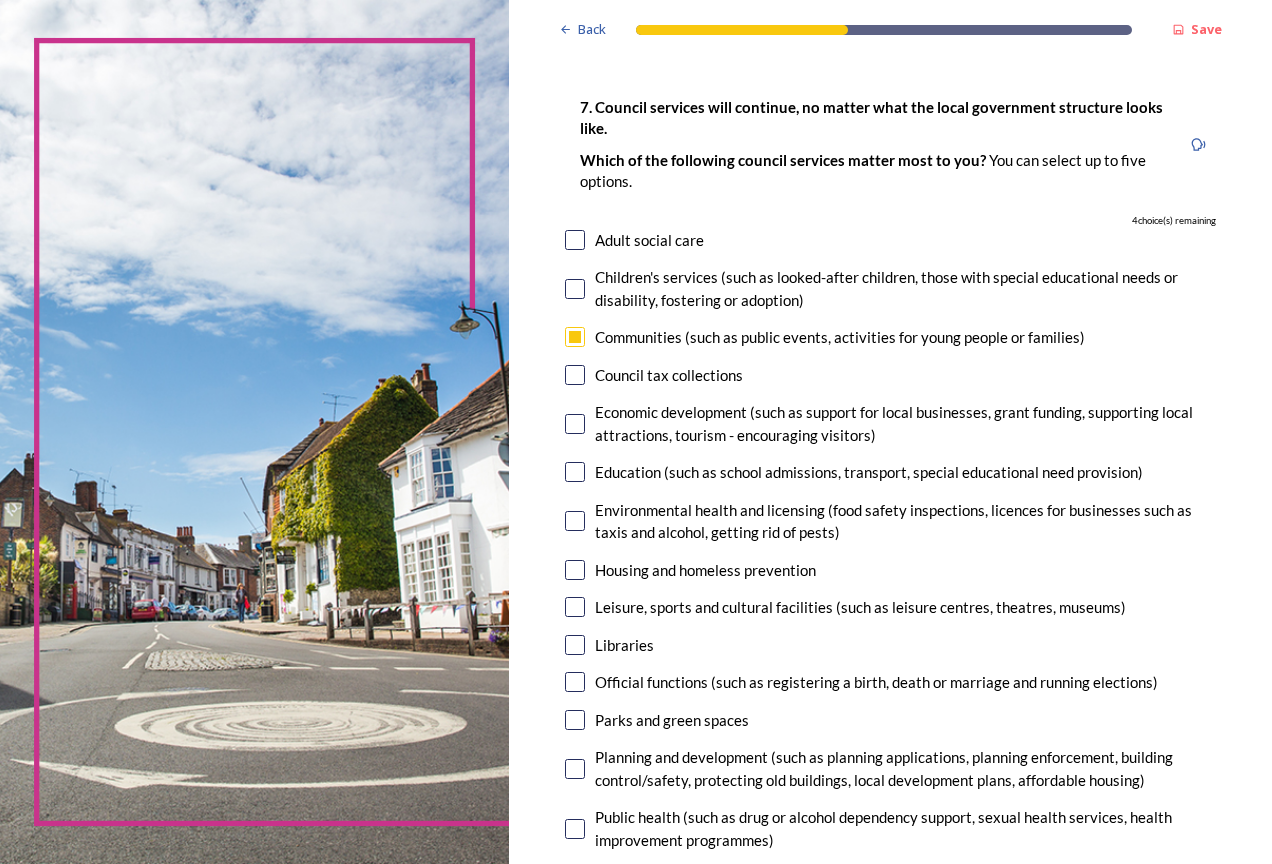 click on "Economic development (such as support for local businesses, grant funding, supporting local attractions, tourism - encouraging visitors)" at bounding box center [905, 423] 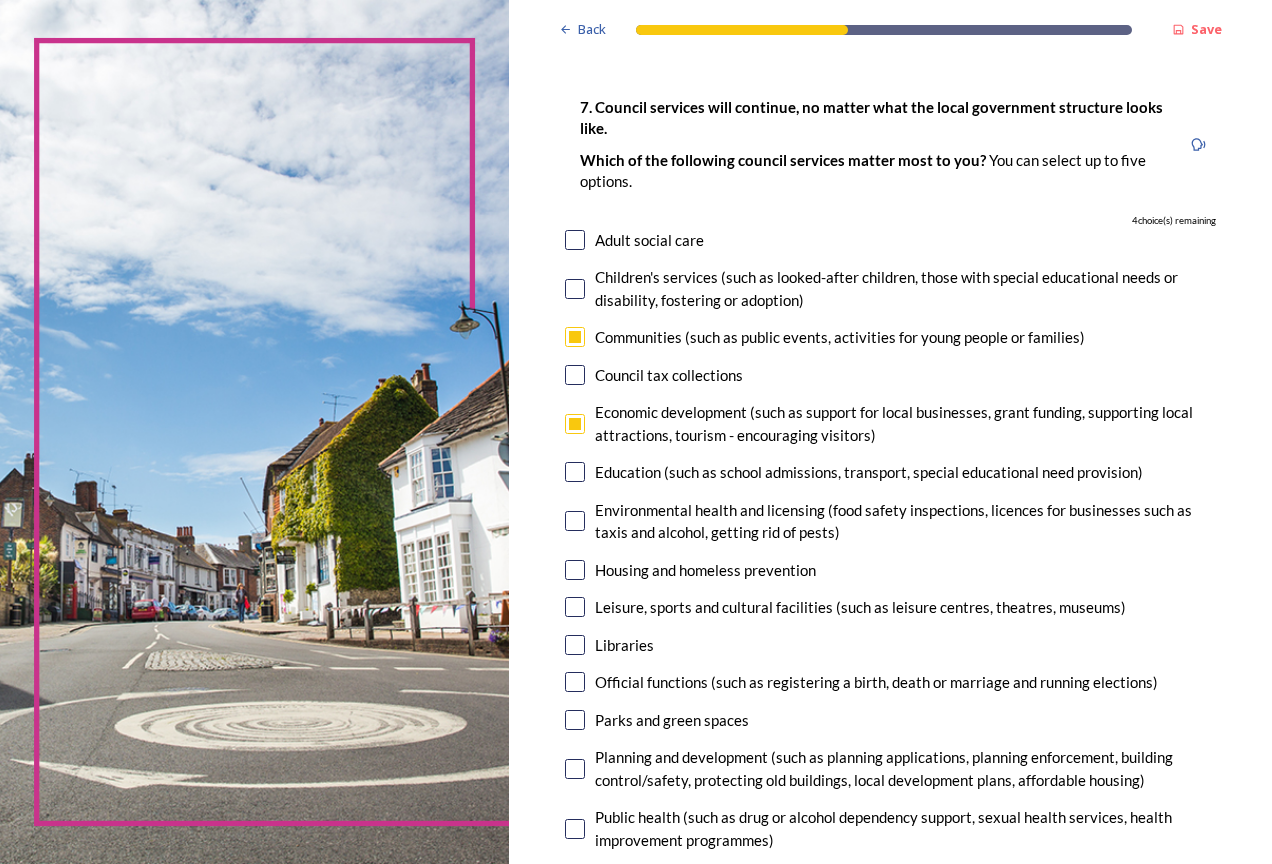 checkbox on "true" 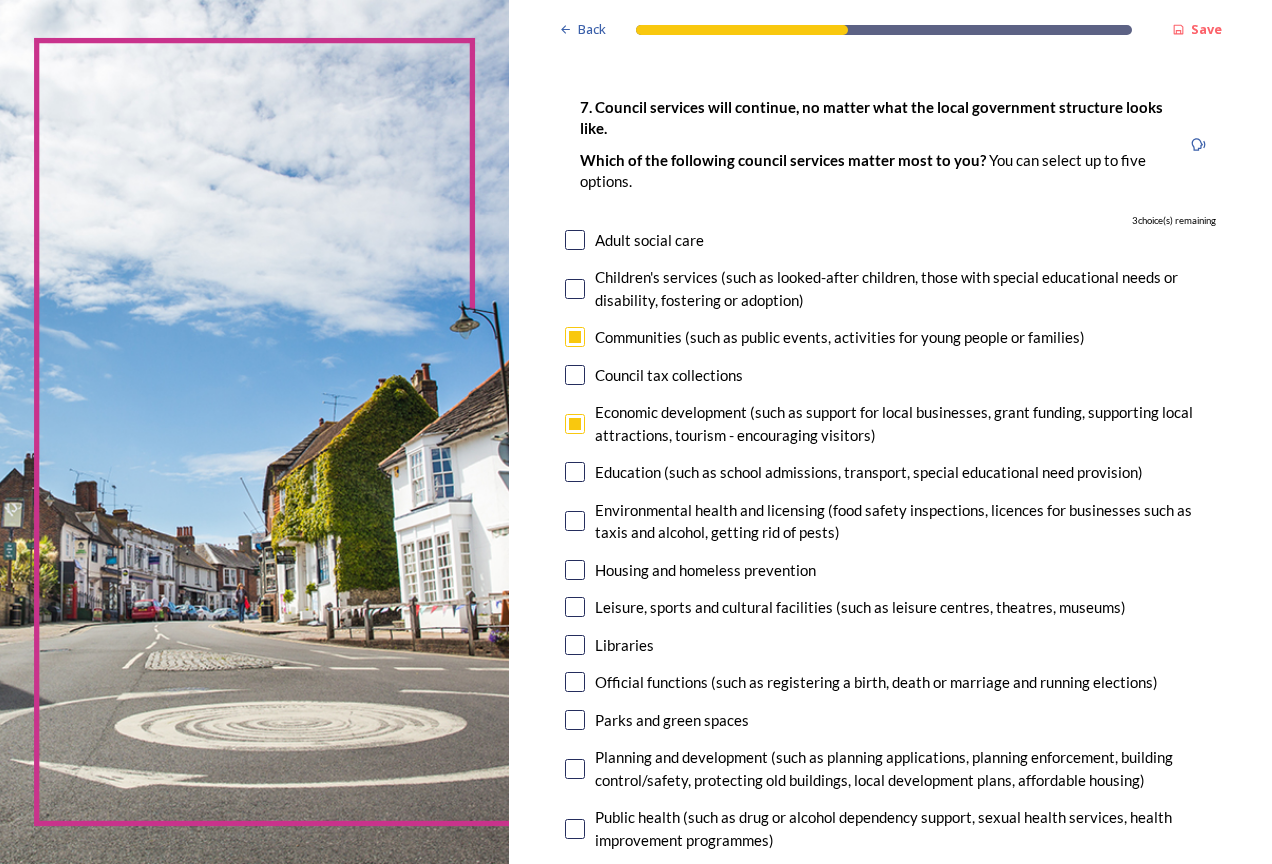 click on "Education (such as school admissions, transport, special educational need provision)" at bounding box center (869, 472) 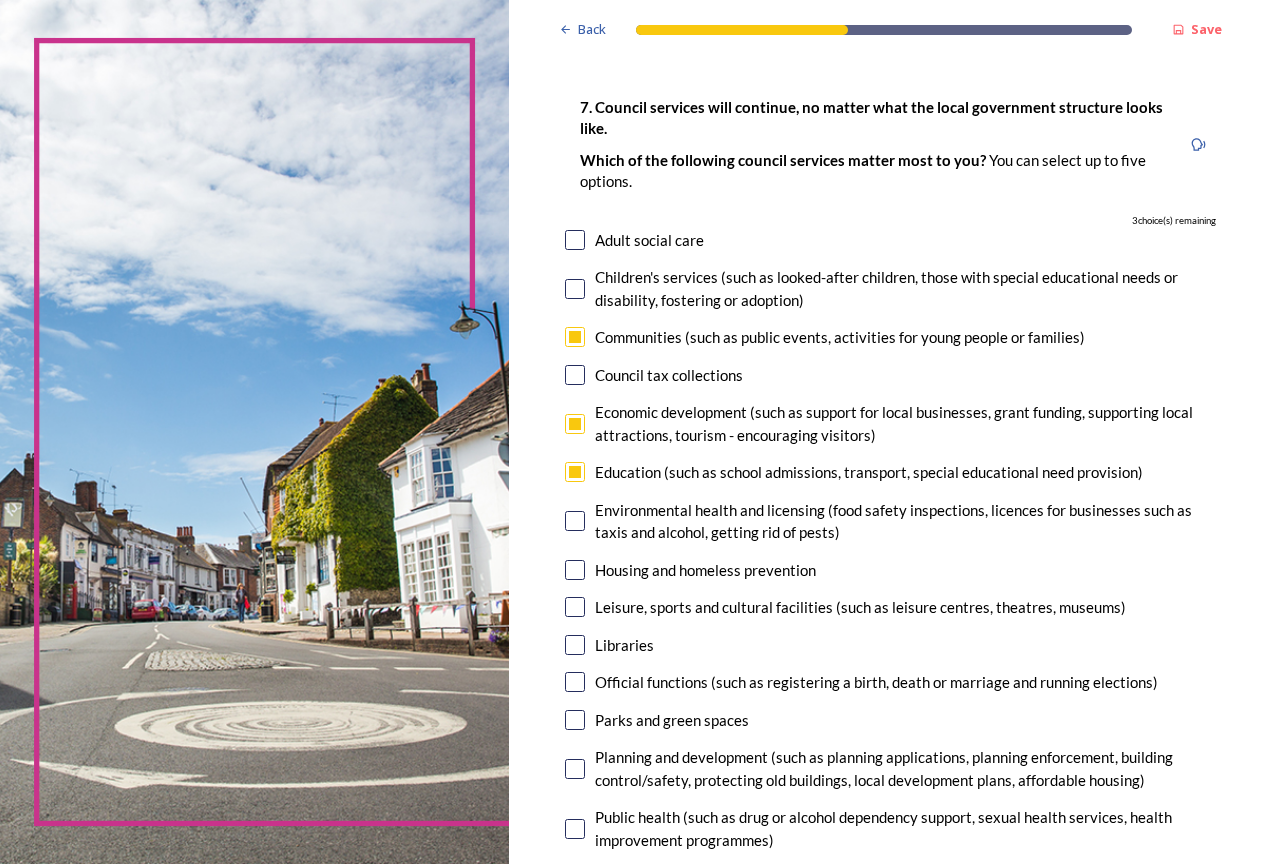 checkbox on "true" 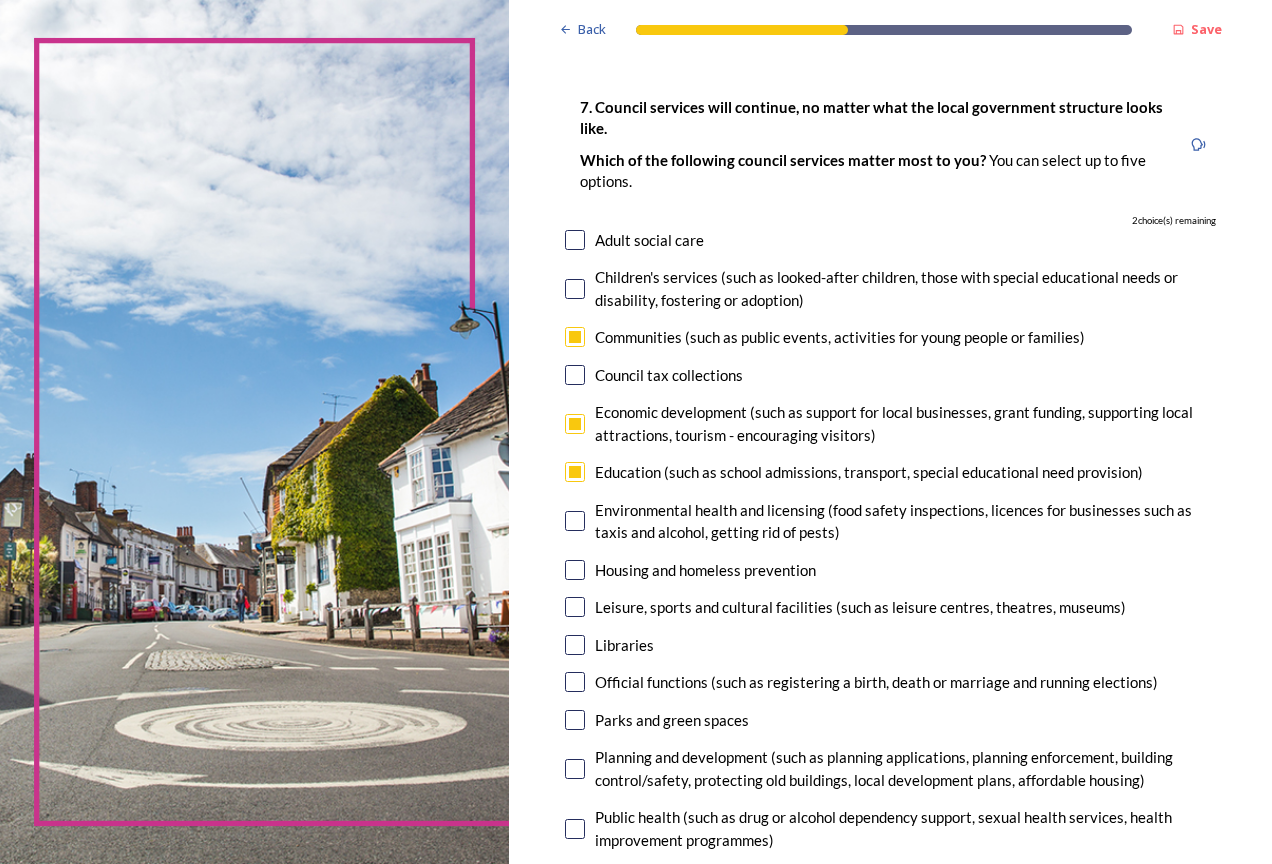 scroll, scrollTop: 200, scrollLeft: 0, axis: vertical 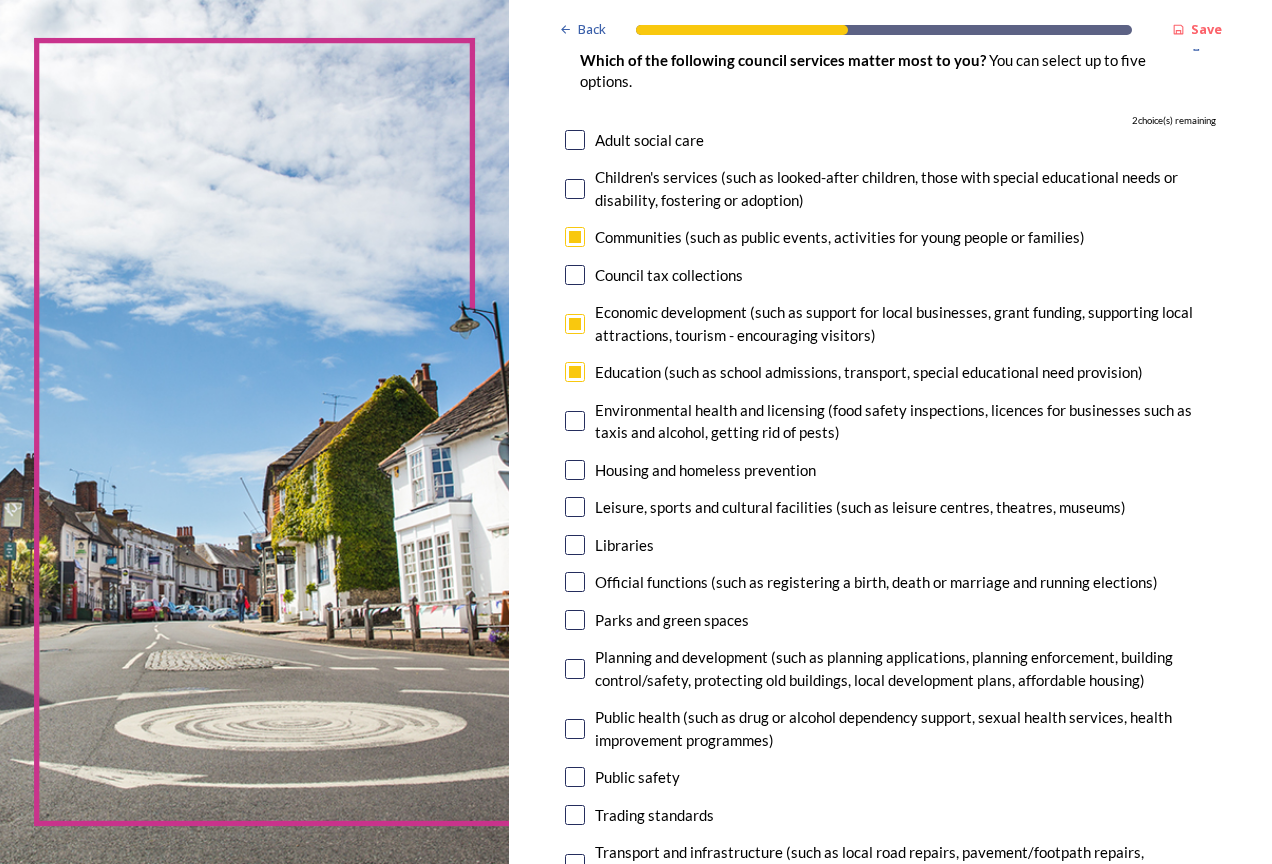 click on "Environmental health and licensing (food safety inspections, licences for businesses such as taxis and alcohol, getting rid of pests)" at bounding box center (905, 421) 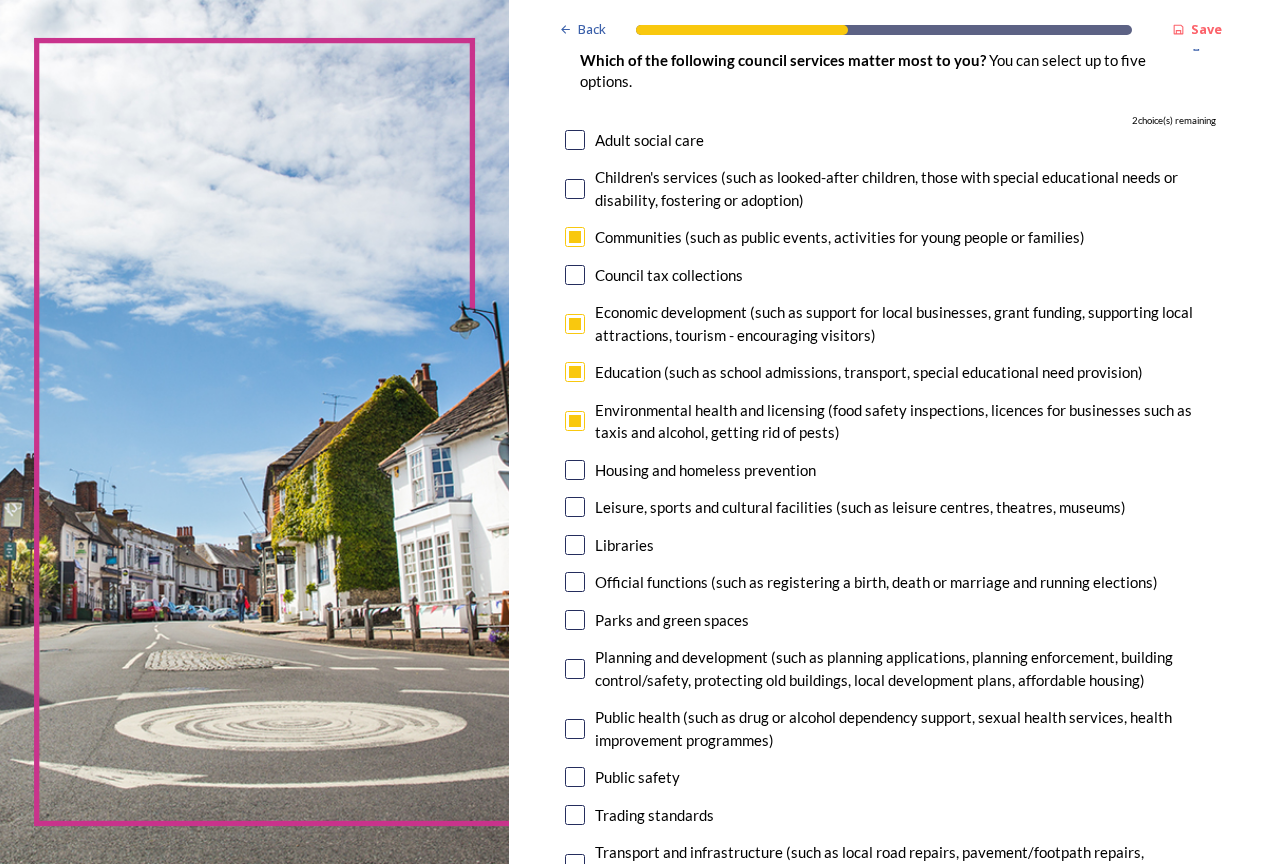 checkbox on "true" 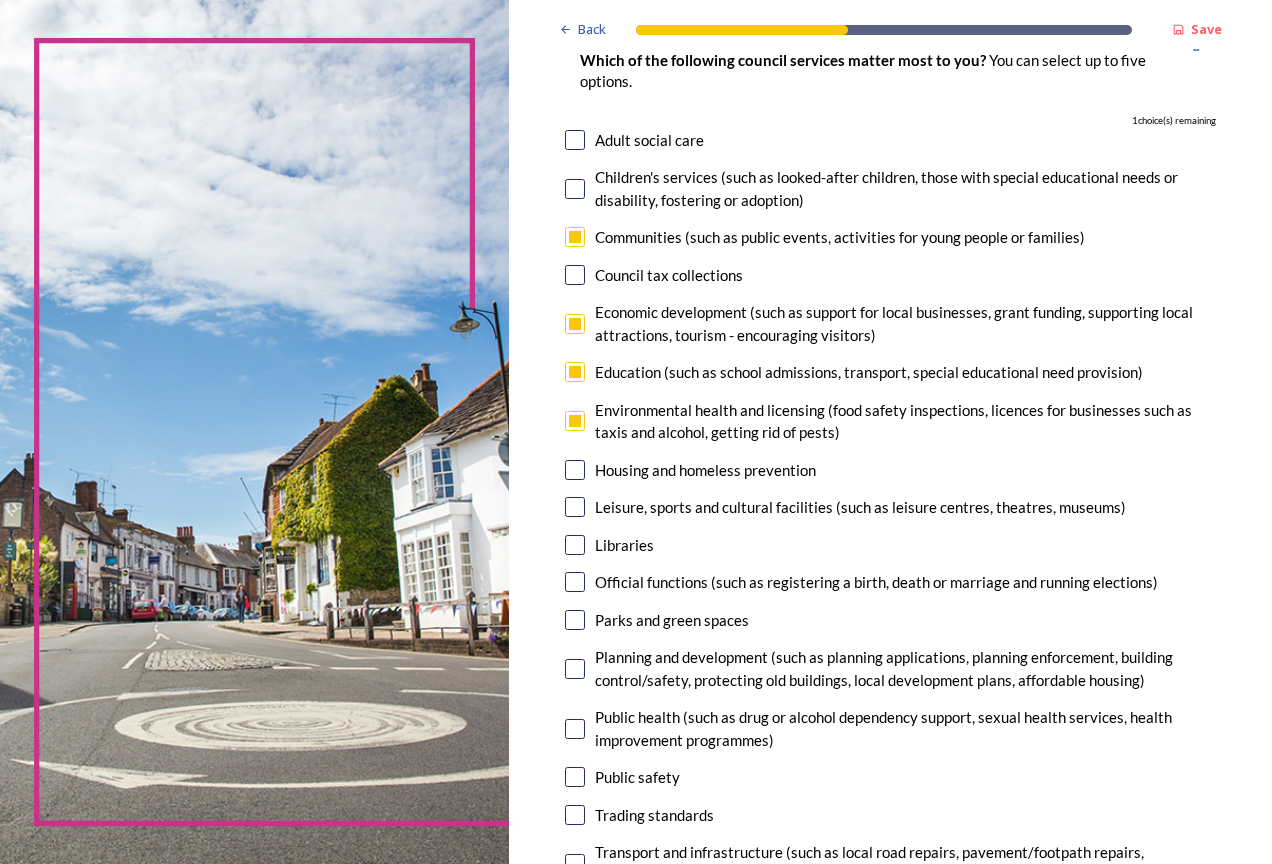 click on "Leisure, sports and cultural facilities (such as leisure centres, theatres, museums)" at bounding box center [860, 507] 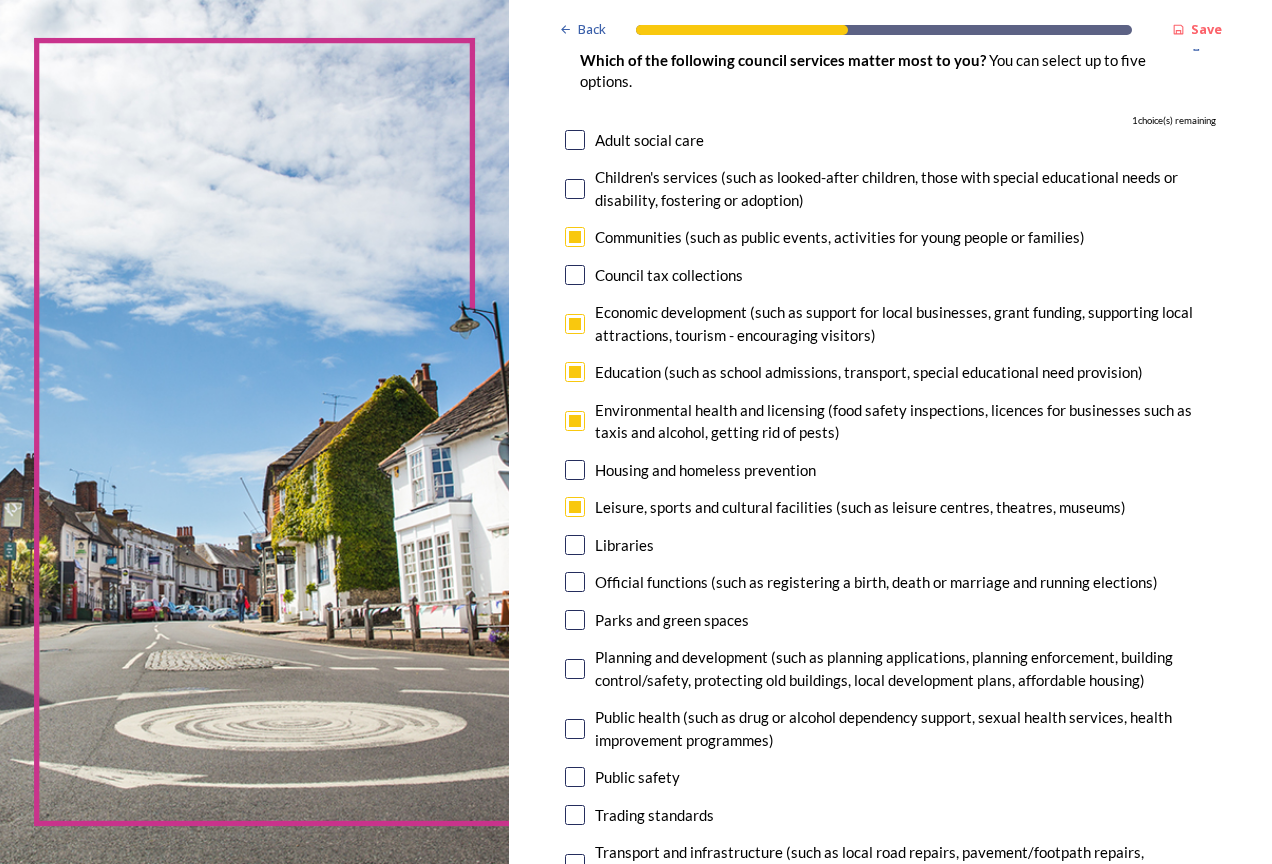 checkbox on "true" 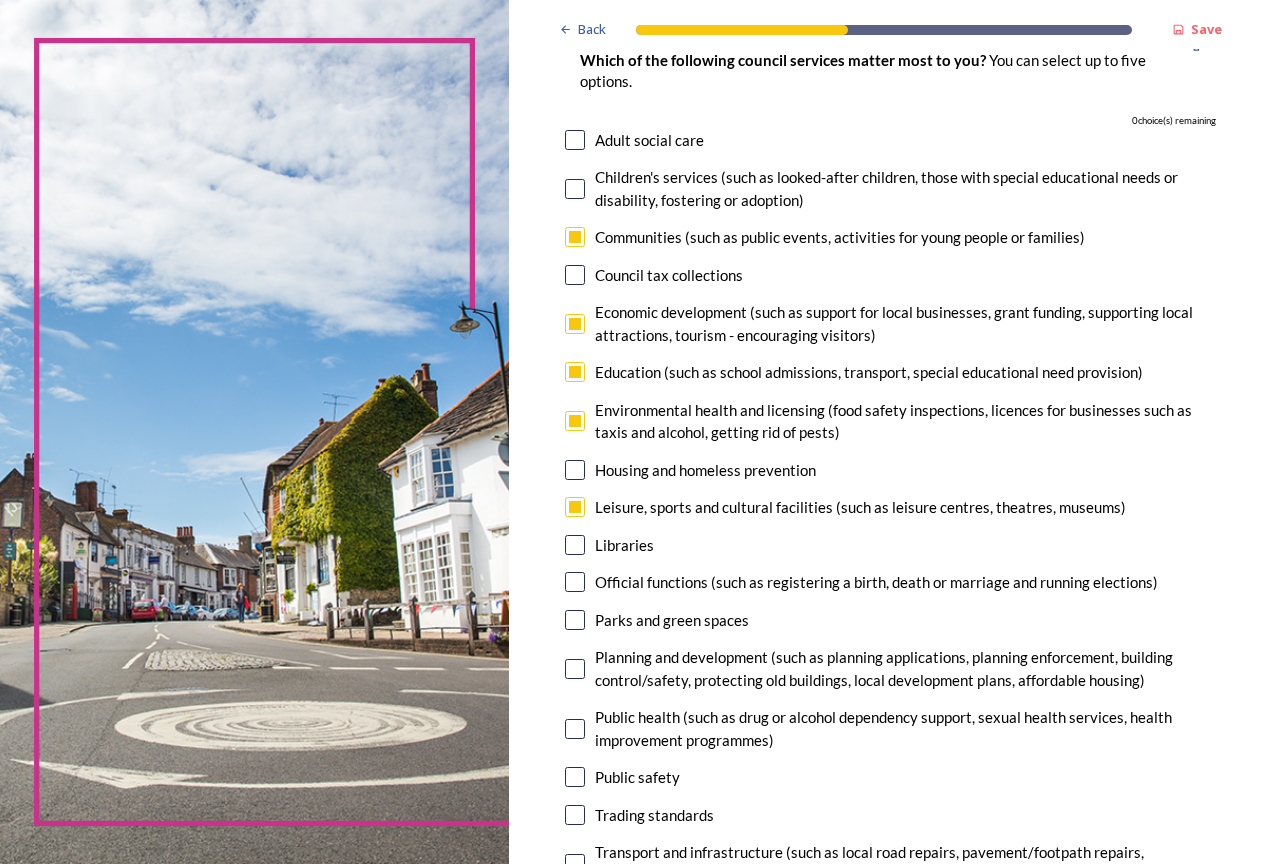 click on "Libraries" at bounding box center [624, 545] 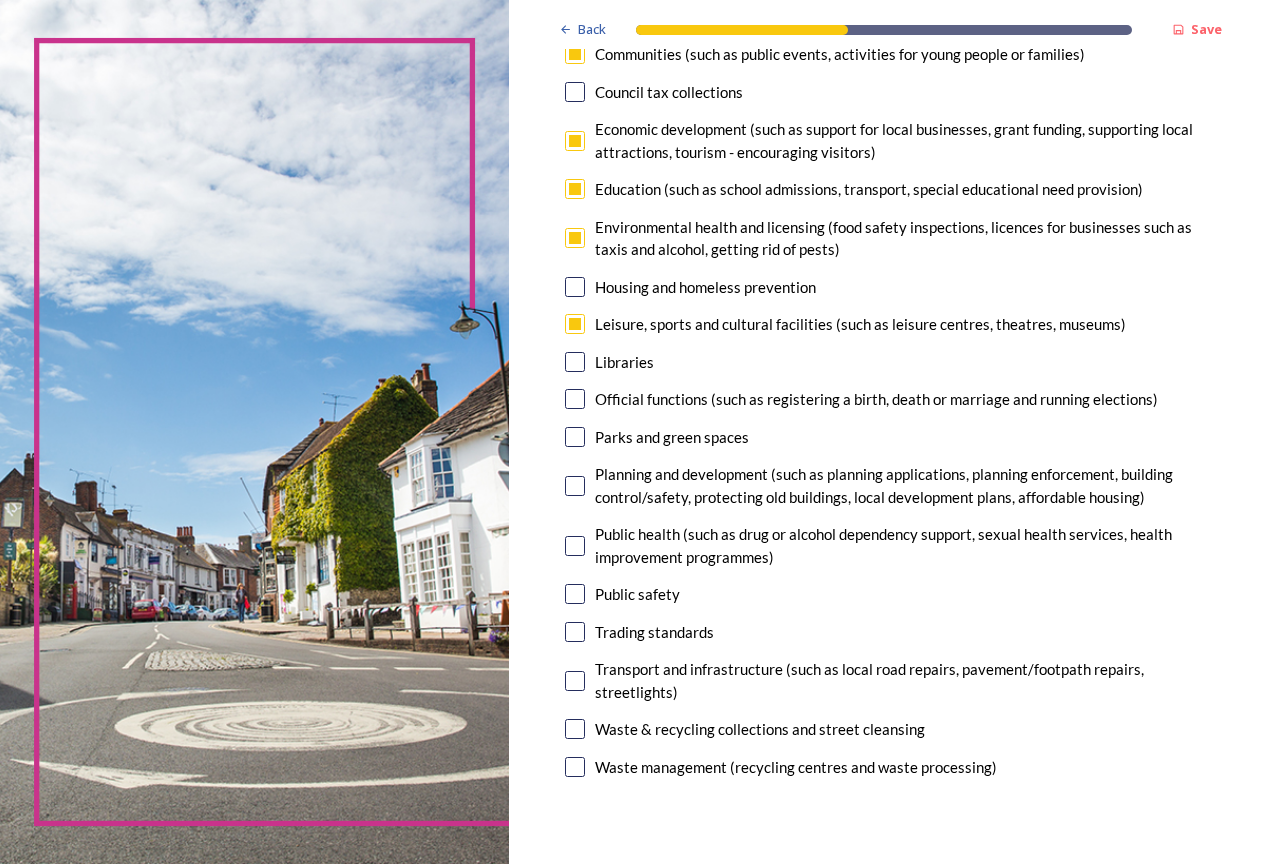 scroll, scrollTop: 400, scrollLeft: 0, axis: vertical 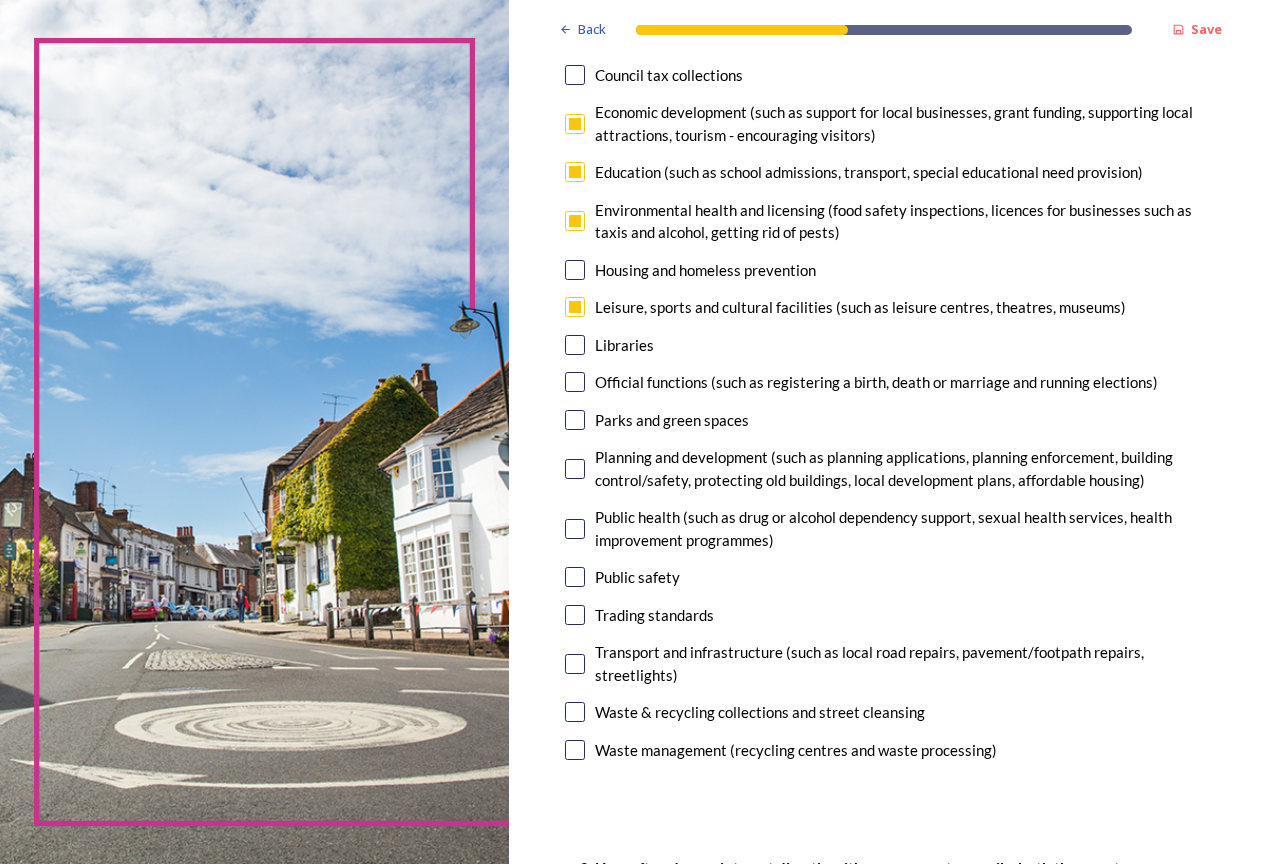 click on "Parks and green spaces" at bounding box center (672, 420) 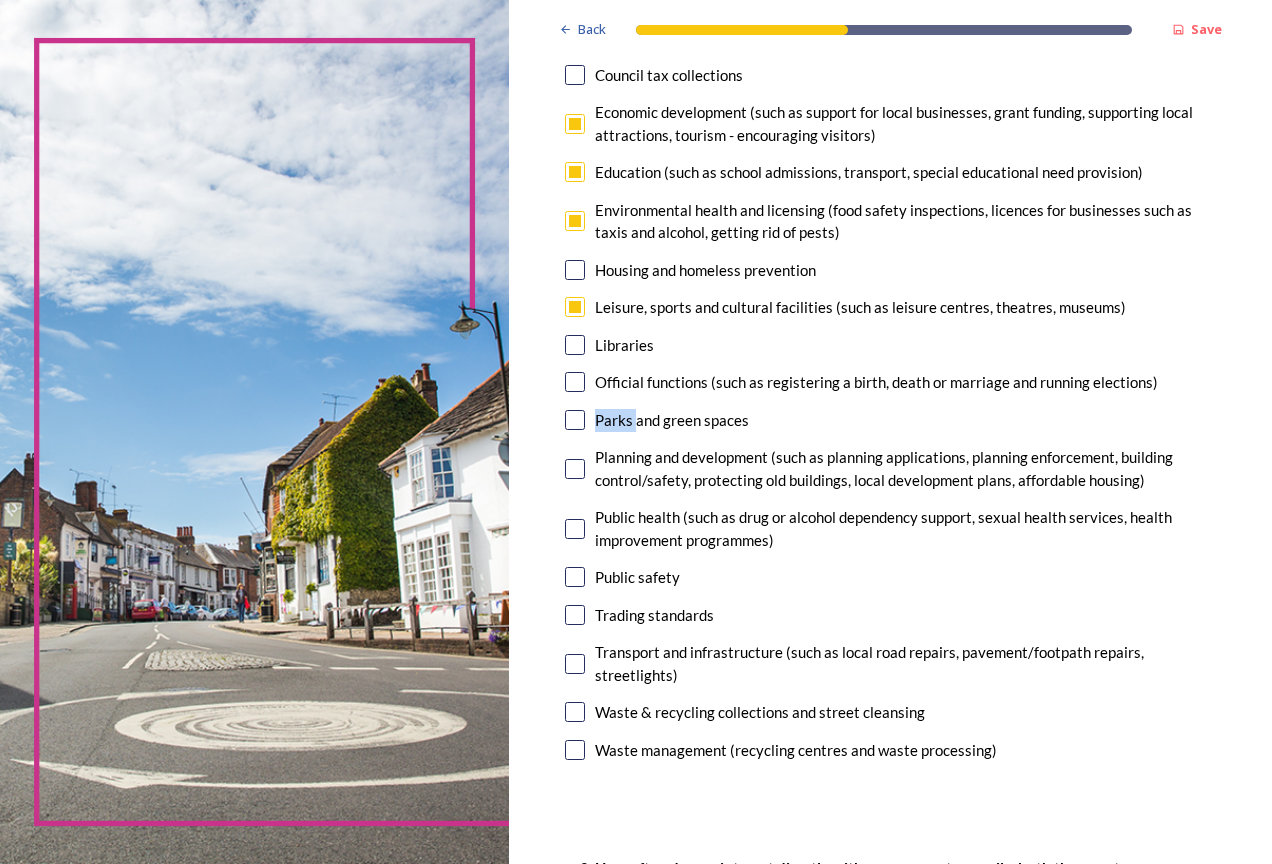 click on "Parks and green spaces" at bounding box center (672, 420) 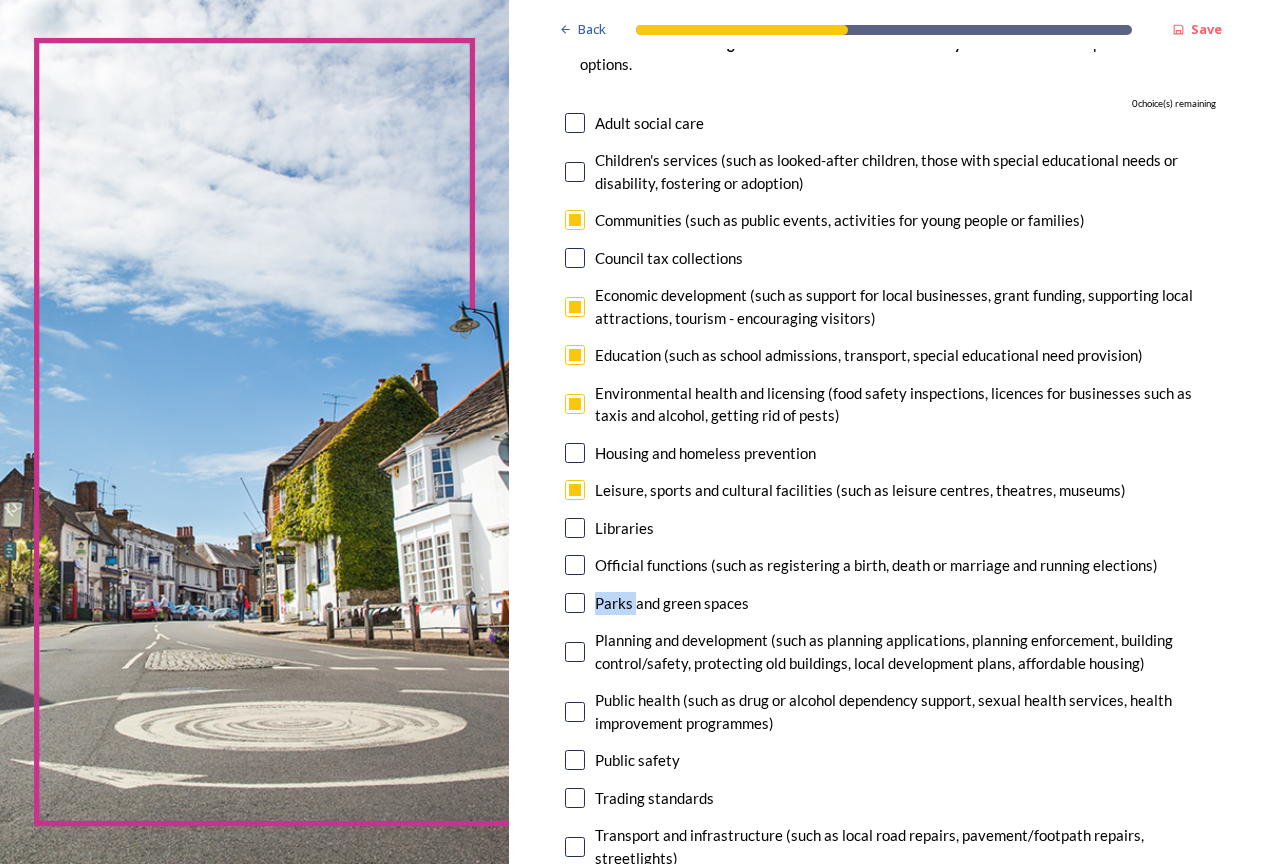 scroll, scrollTop: 200, scrollLeft: 0, axis: vertical 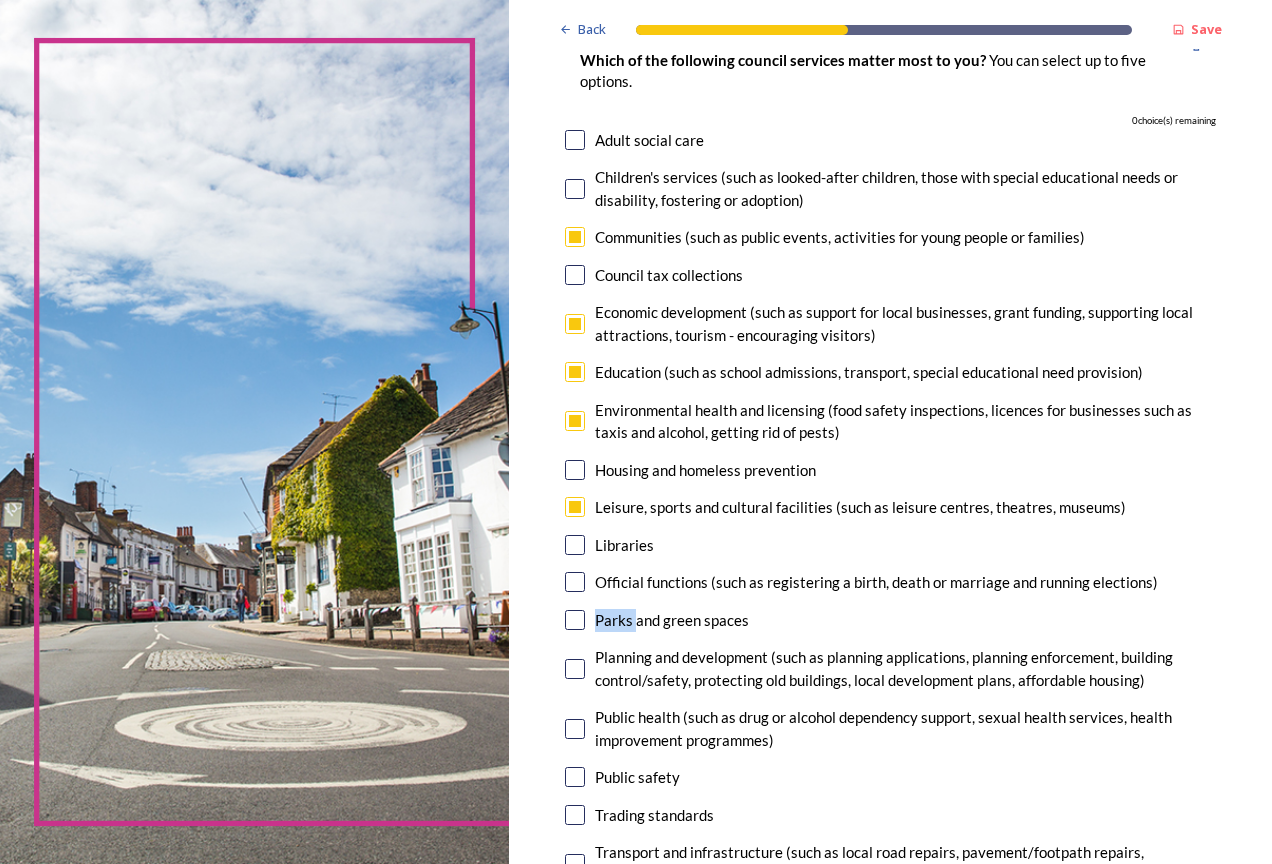 click at bounding box center (575, 421) 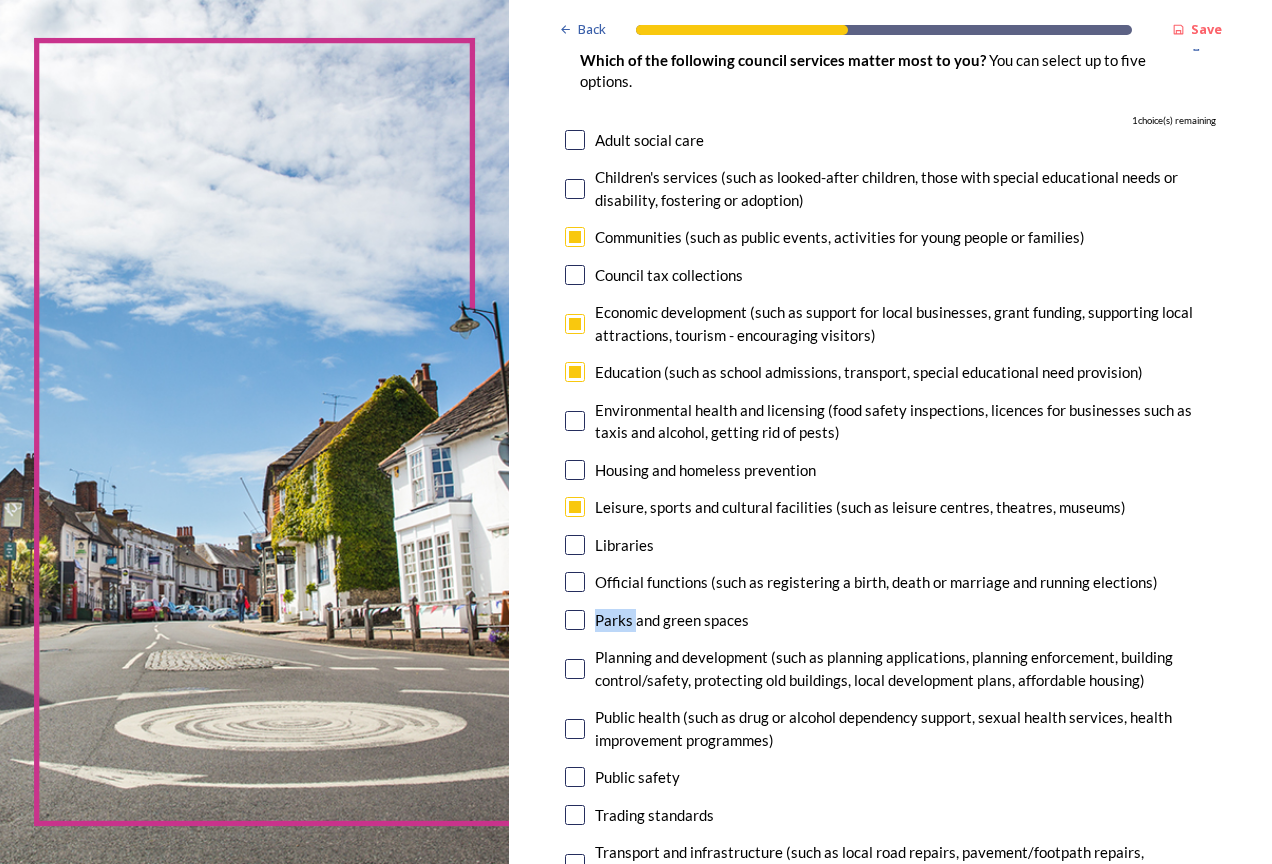 click at bounding box center [575, 372] 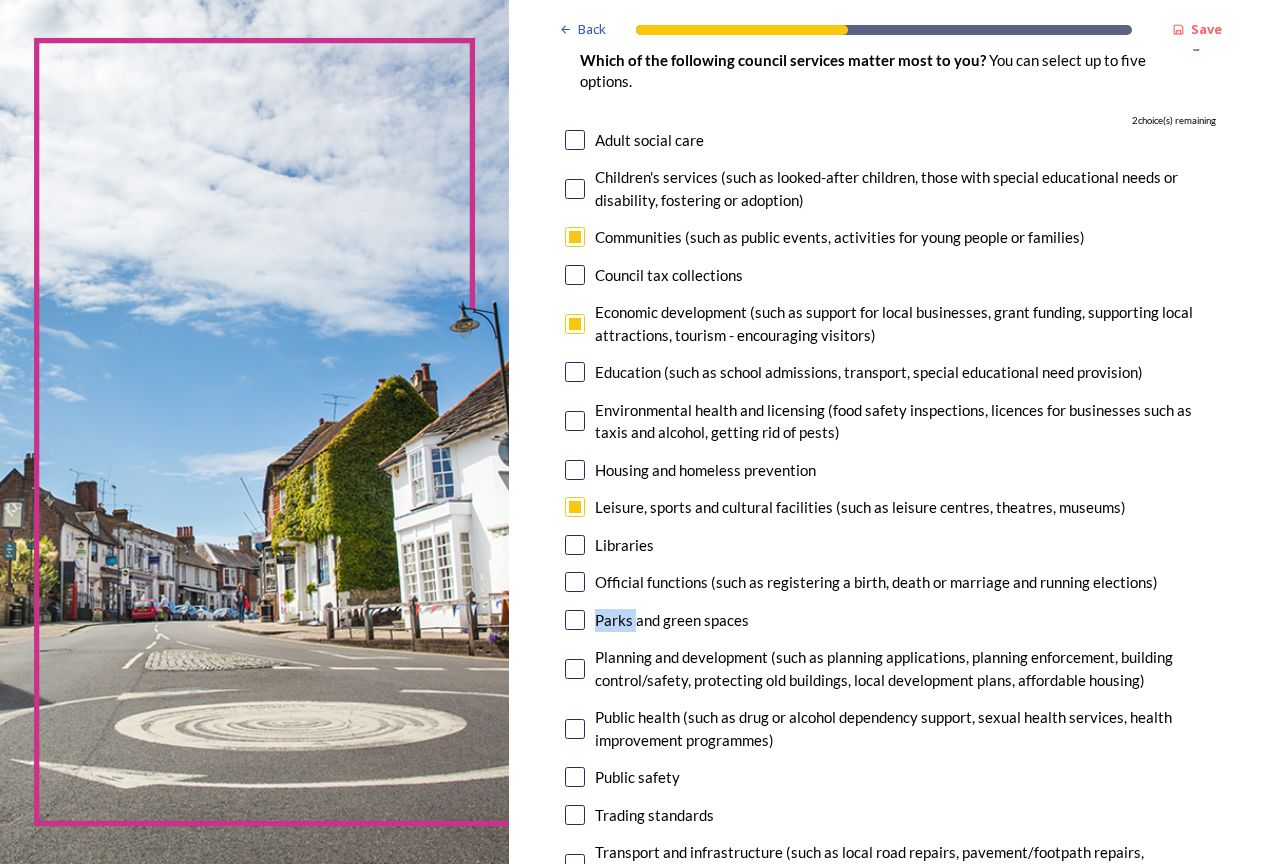 click at bounding box center (575, 324) 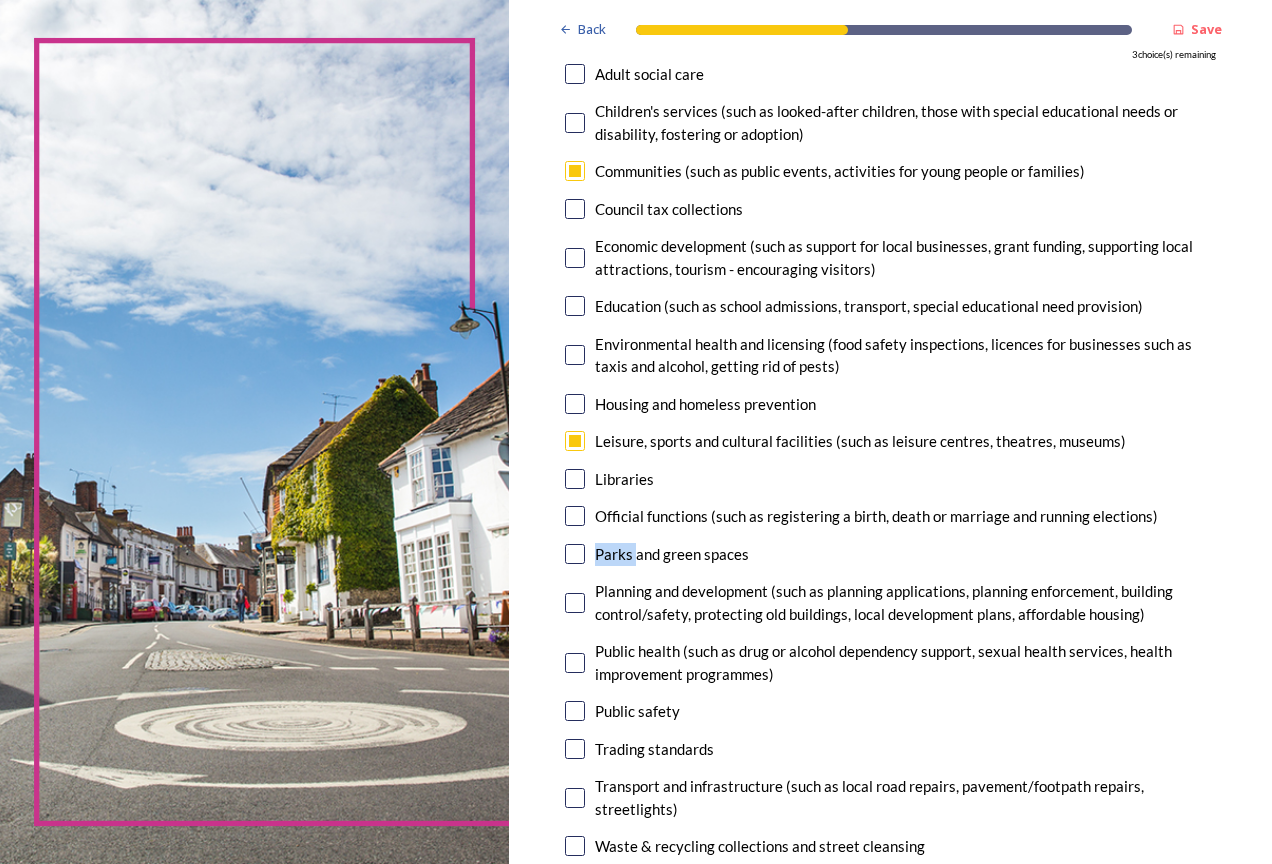 scroll, scrollTop: 400, scrollLeft: 0, axis: vertical 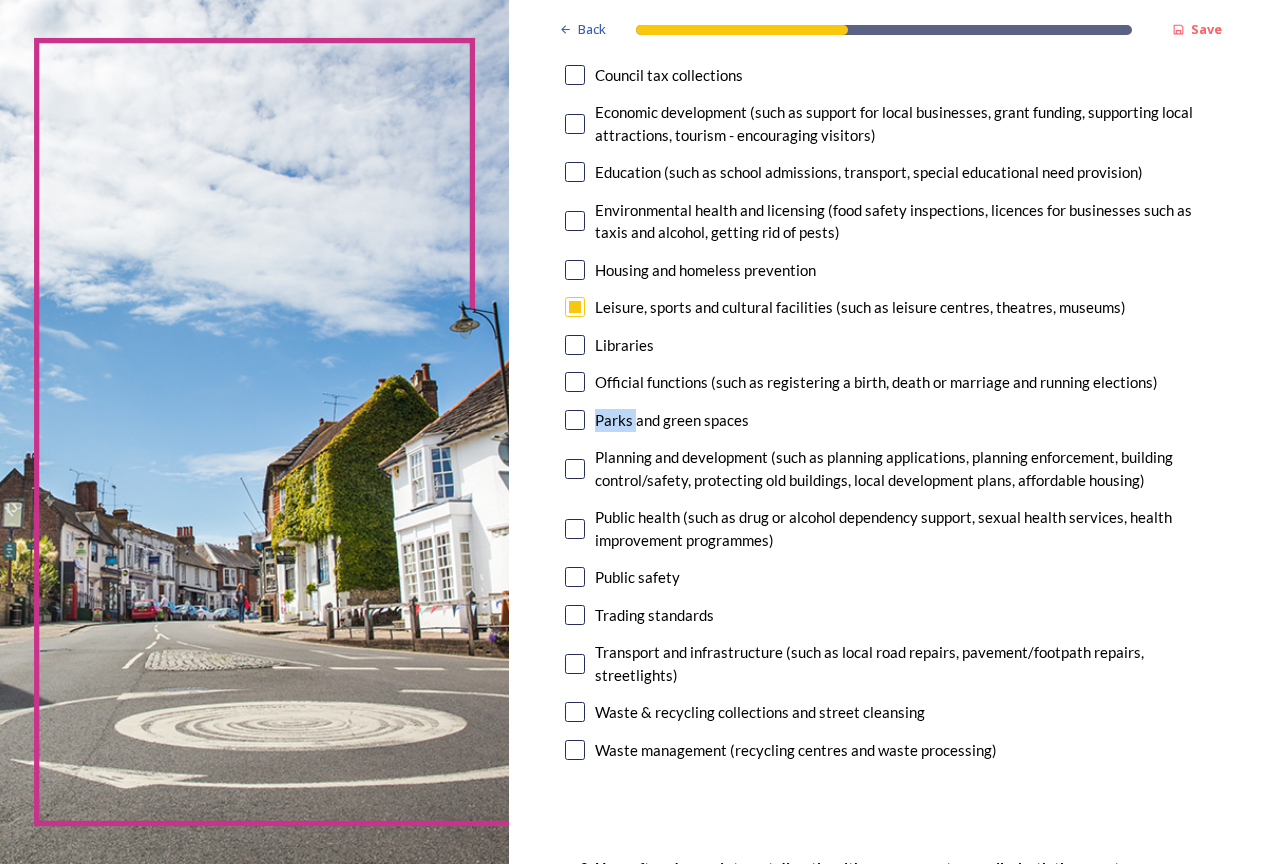 click at bounding box center [575, 420] 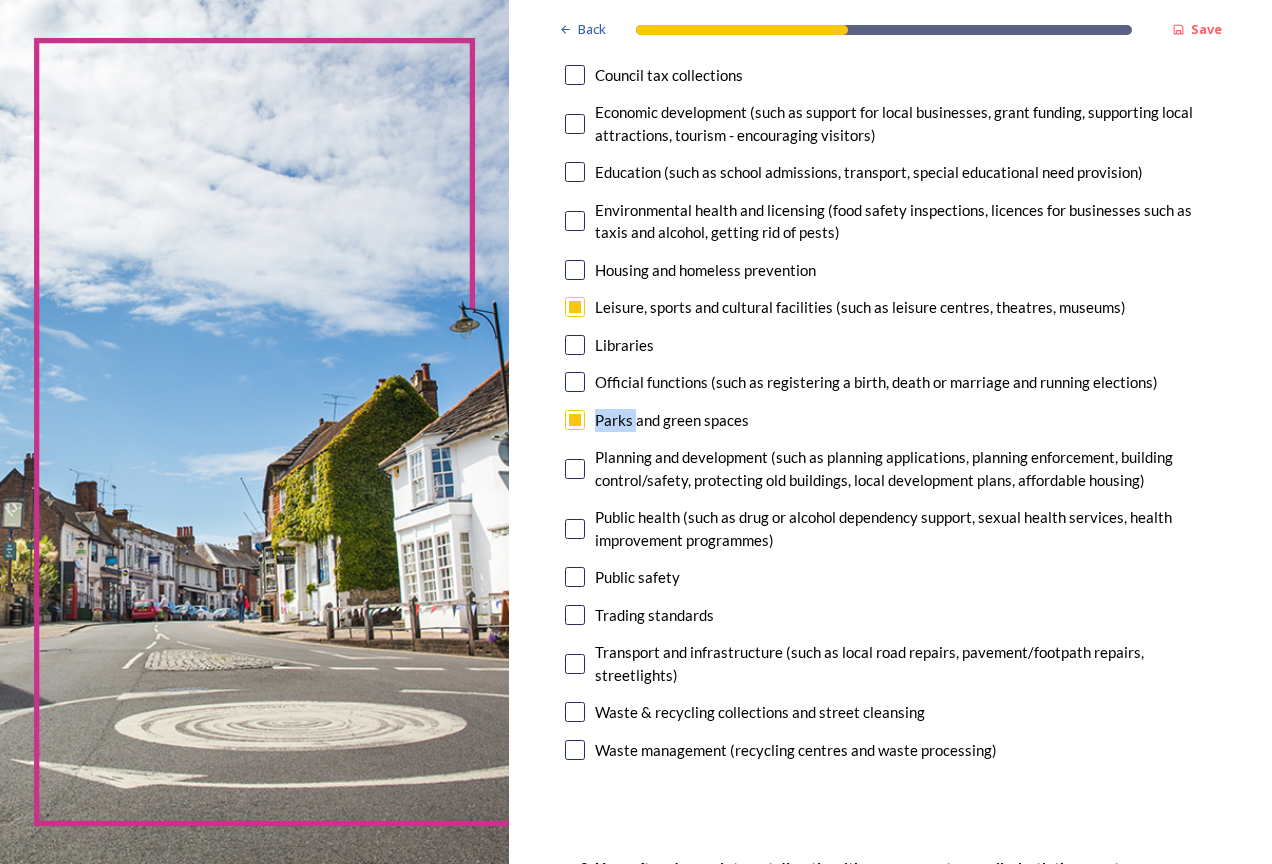 click at bounding box center (575, 577) 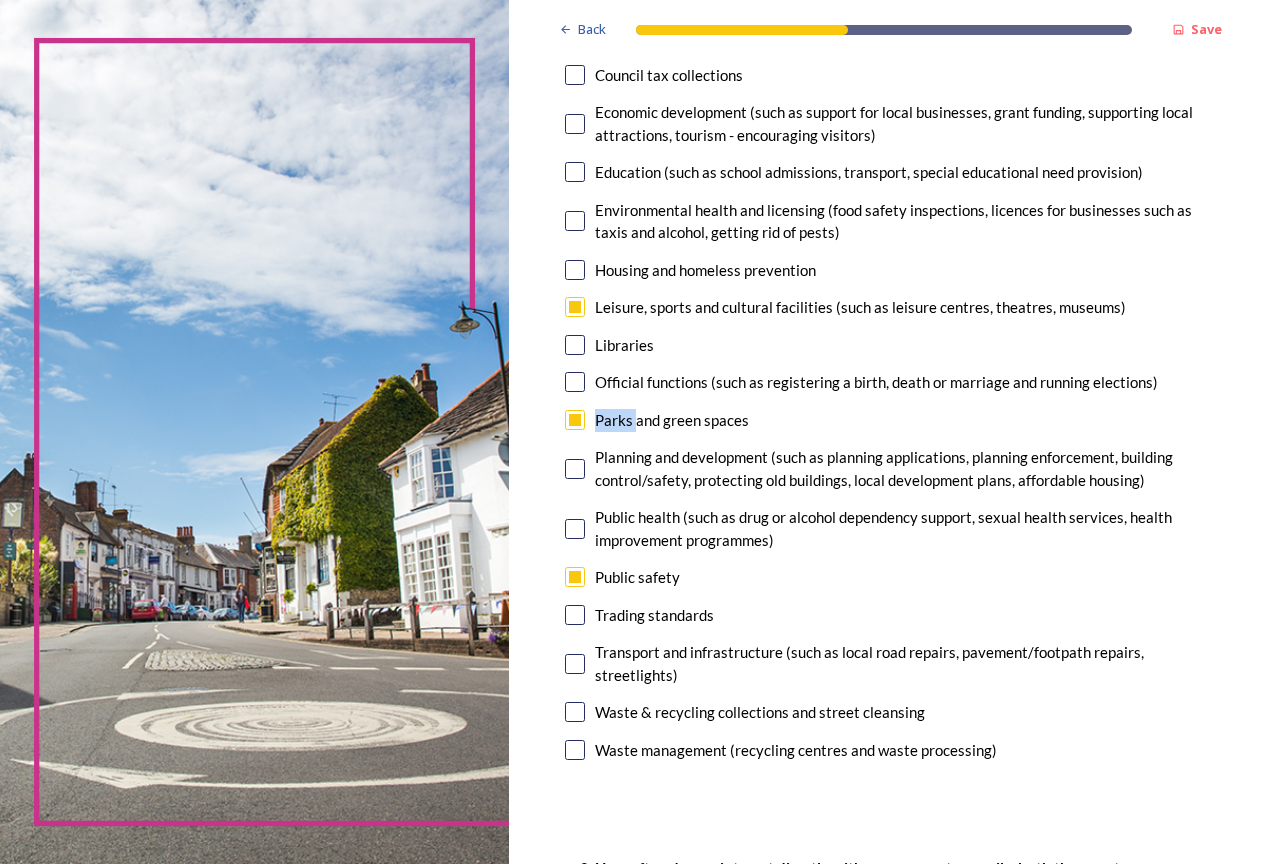 click at bounding box center [575, 712] 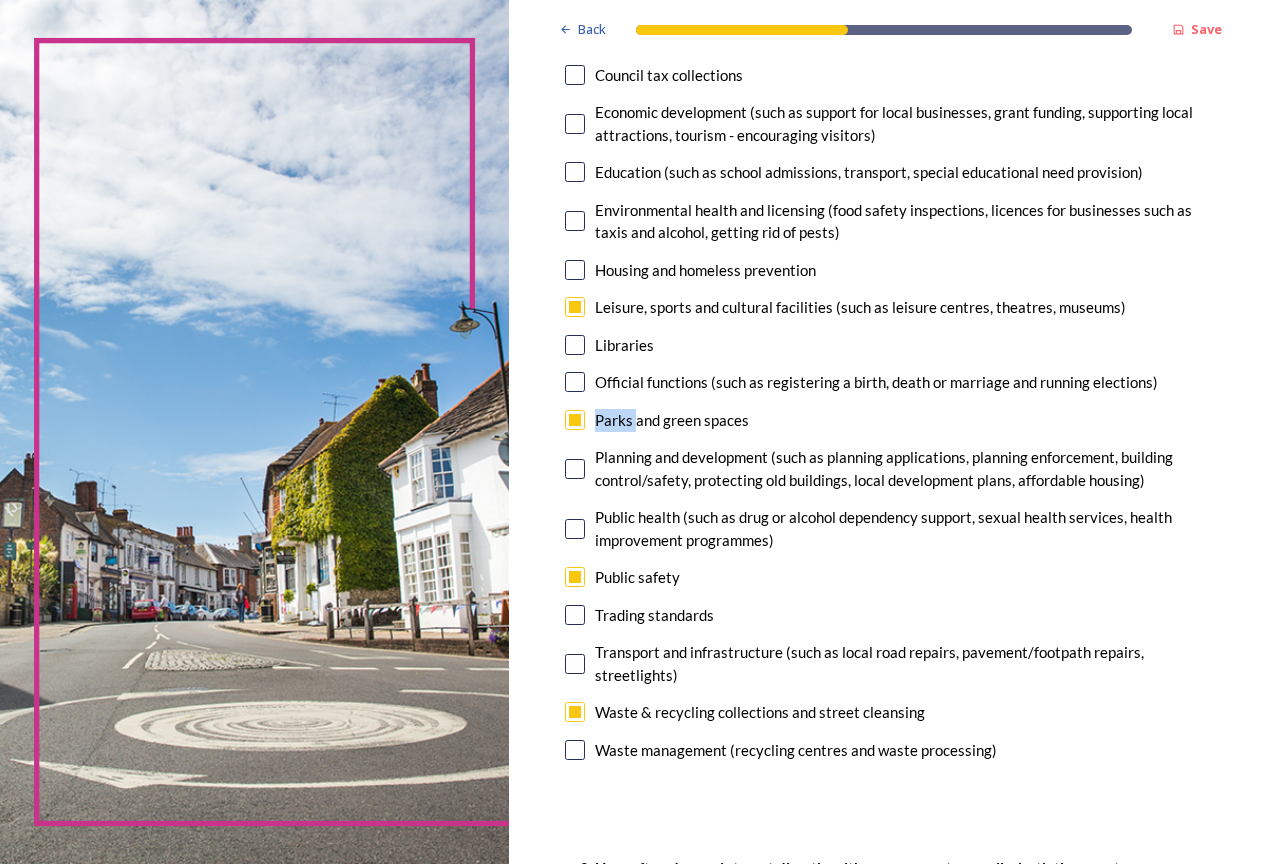 click at bounding box center [575, 664] 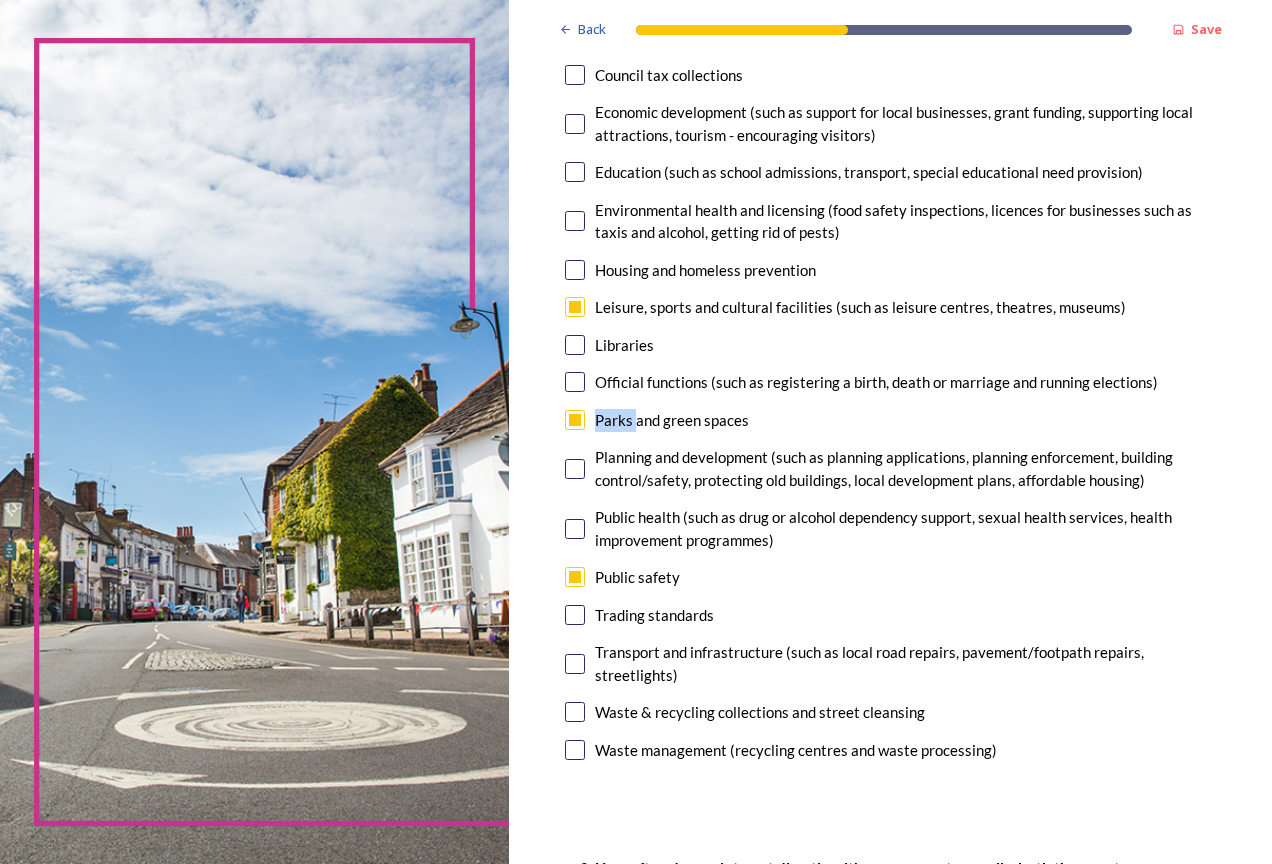 click at bounding box center [575, 664] 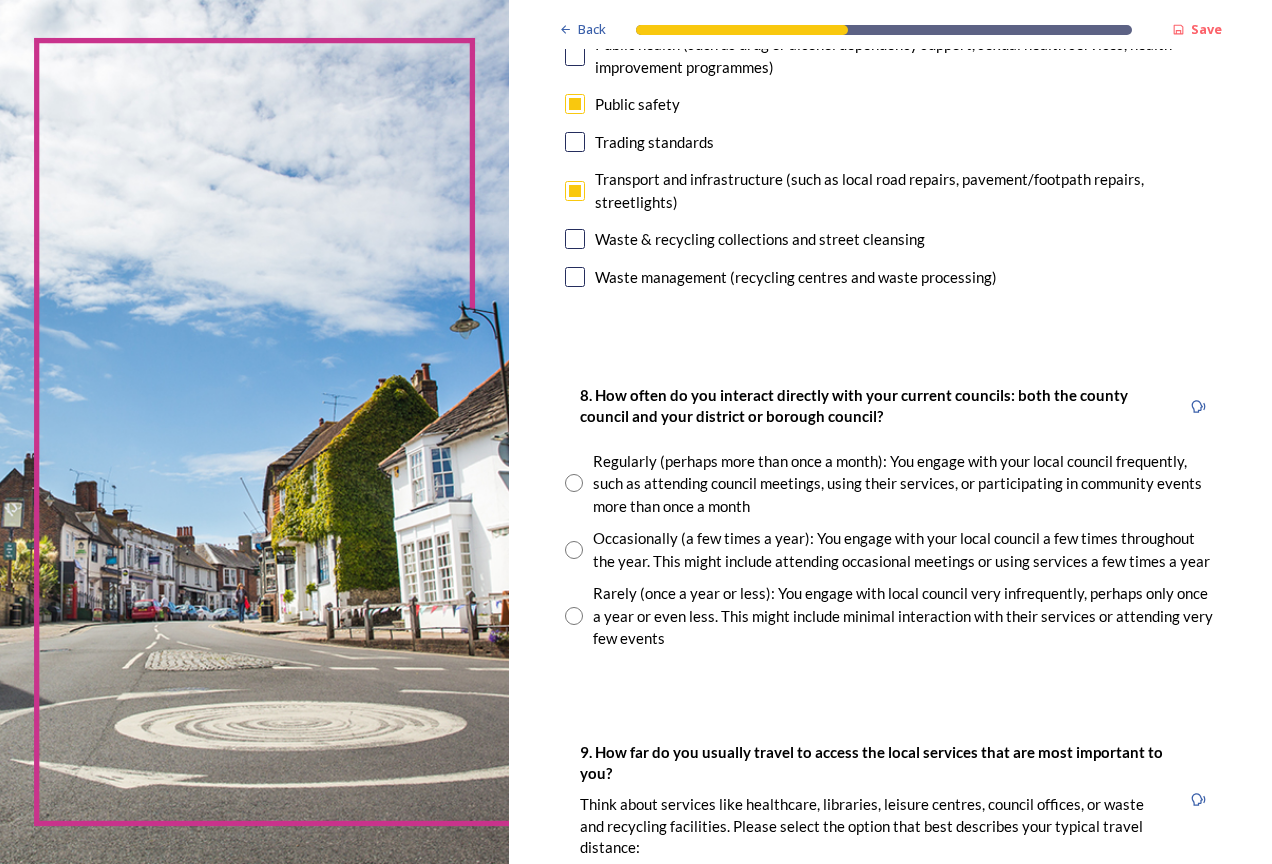 scroll, scrollTop: 900, scrollLeft: 0, axis: vertical 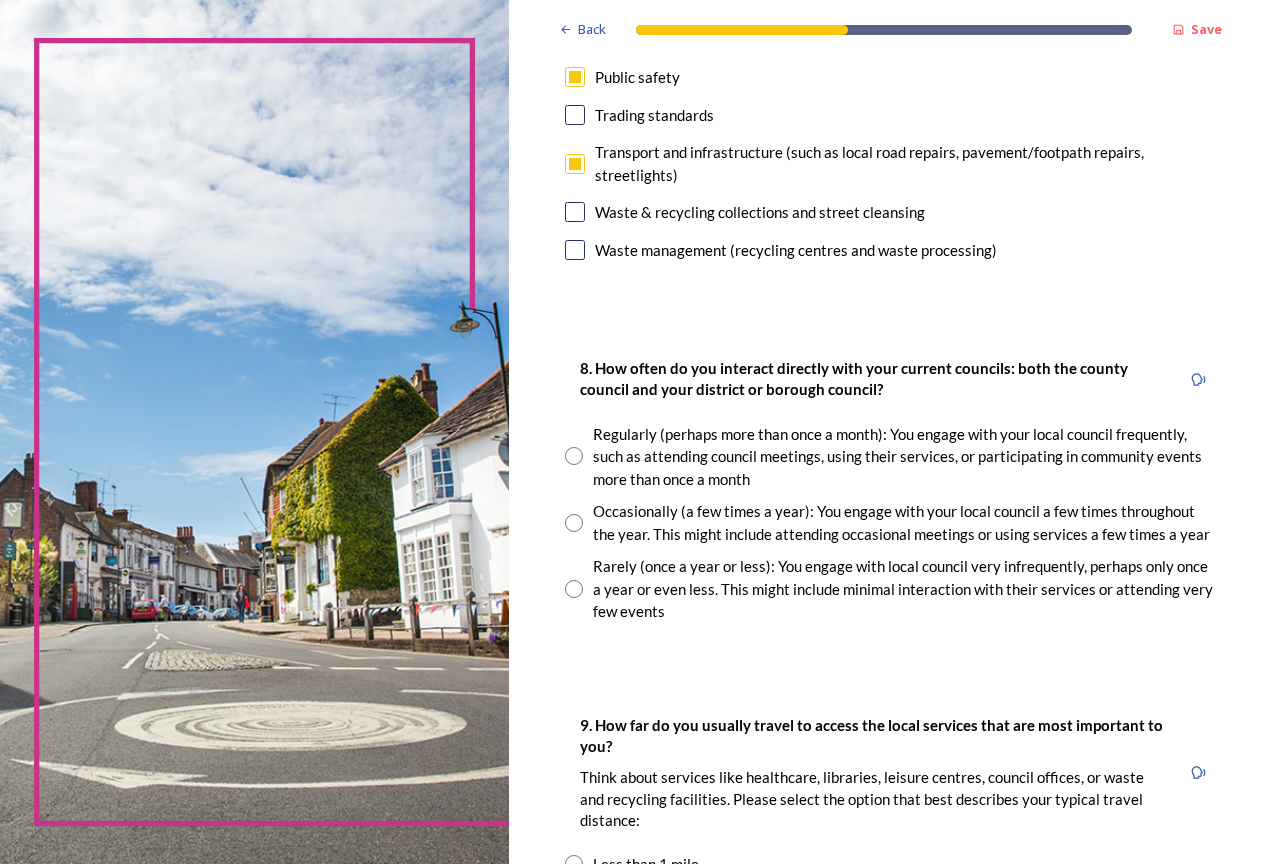 click on "Rarely (once a year or less): You engage with local council very infrequently, perhaps only once a year or even less. This might include minimal interaction with their services or attending very few events" at bounding box center [904, 589] 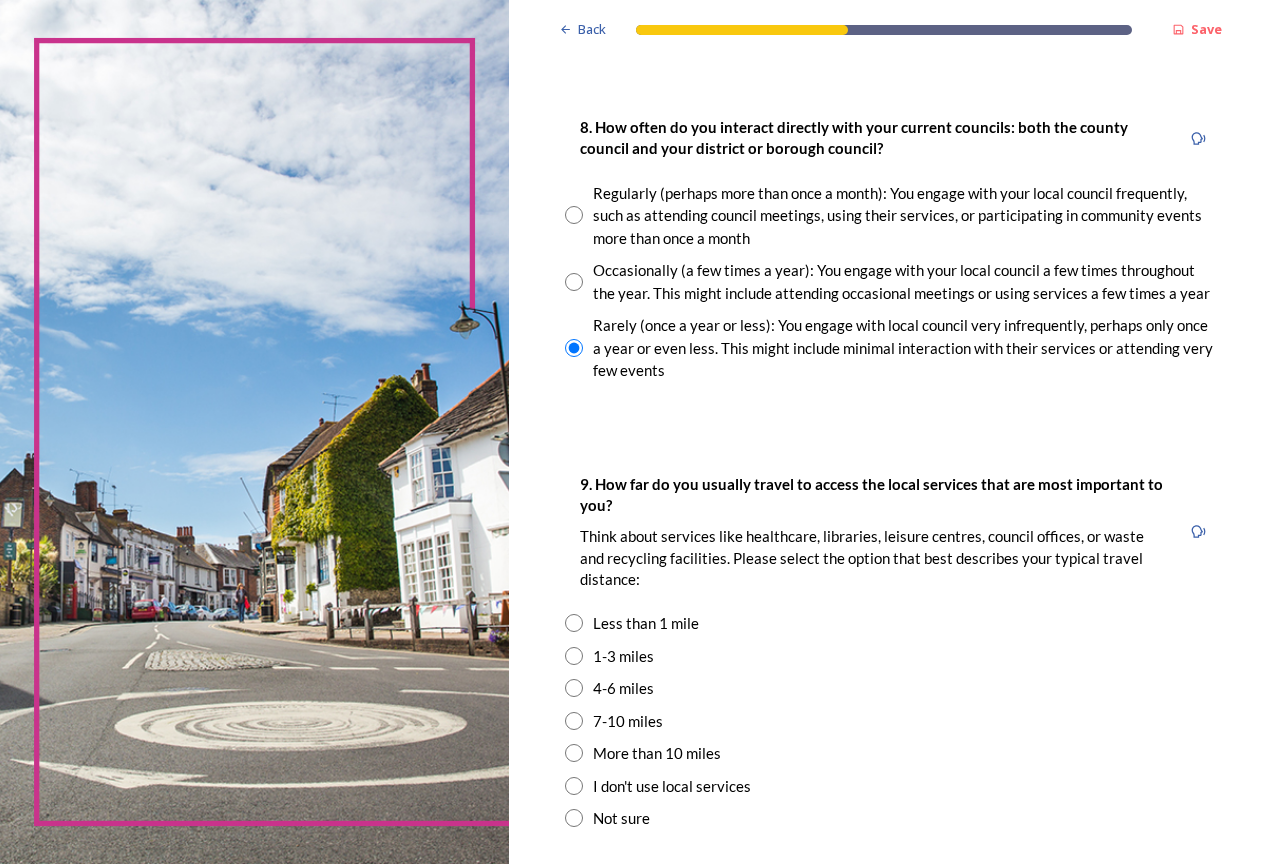 scroll, scrollTop: 1200, scrollLeft: 0, axis: vertical 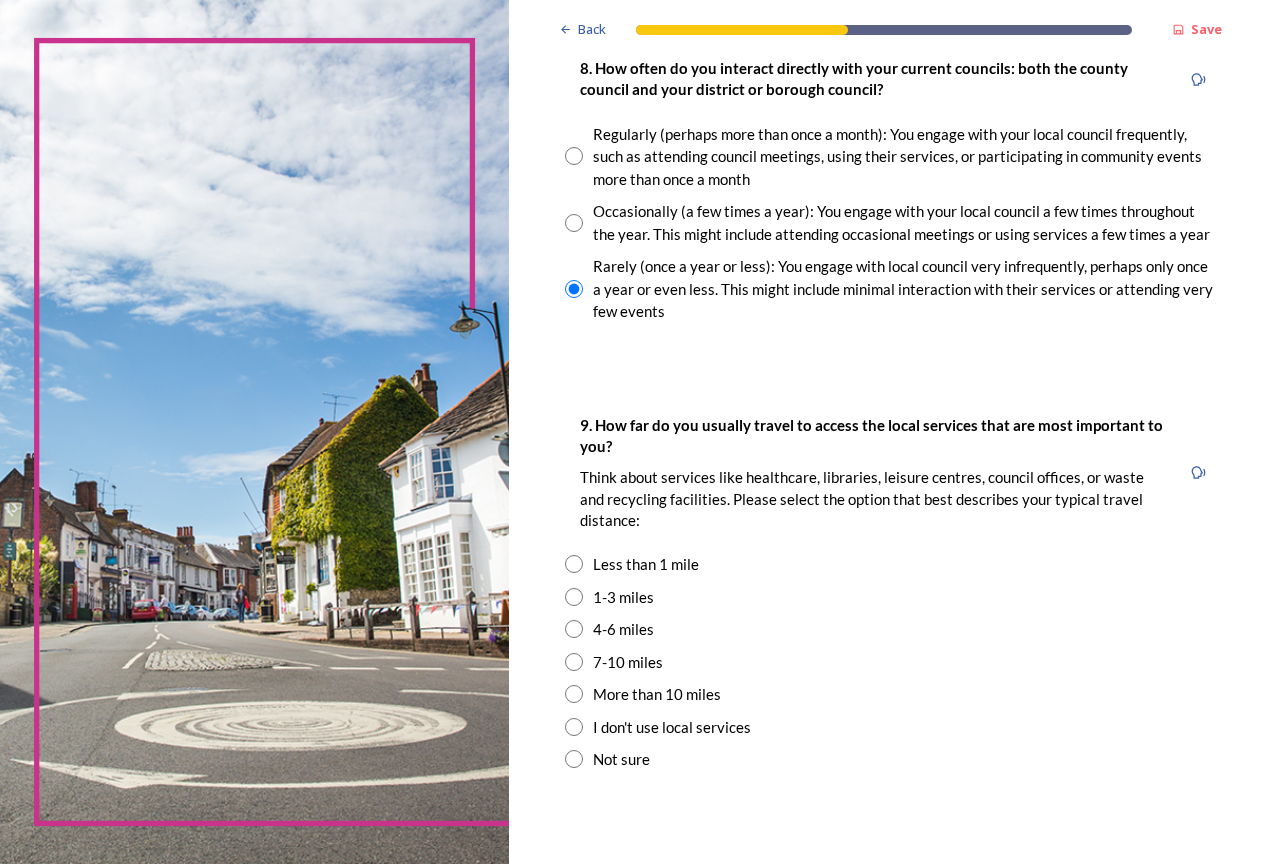 click on "I don't use local services" at bounding box center [672, 727] 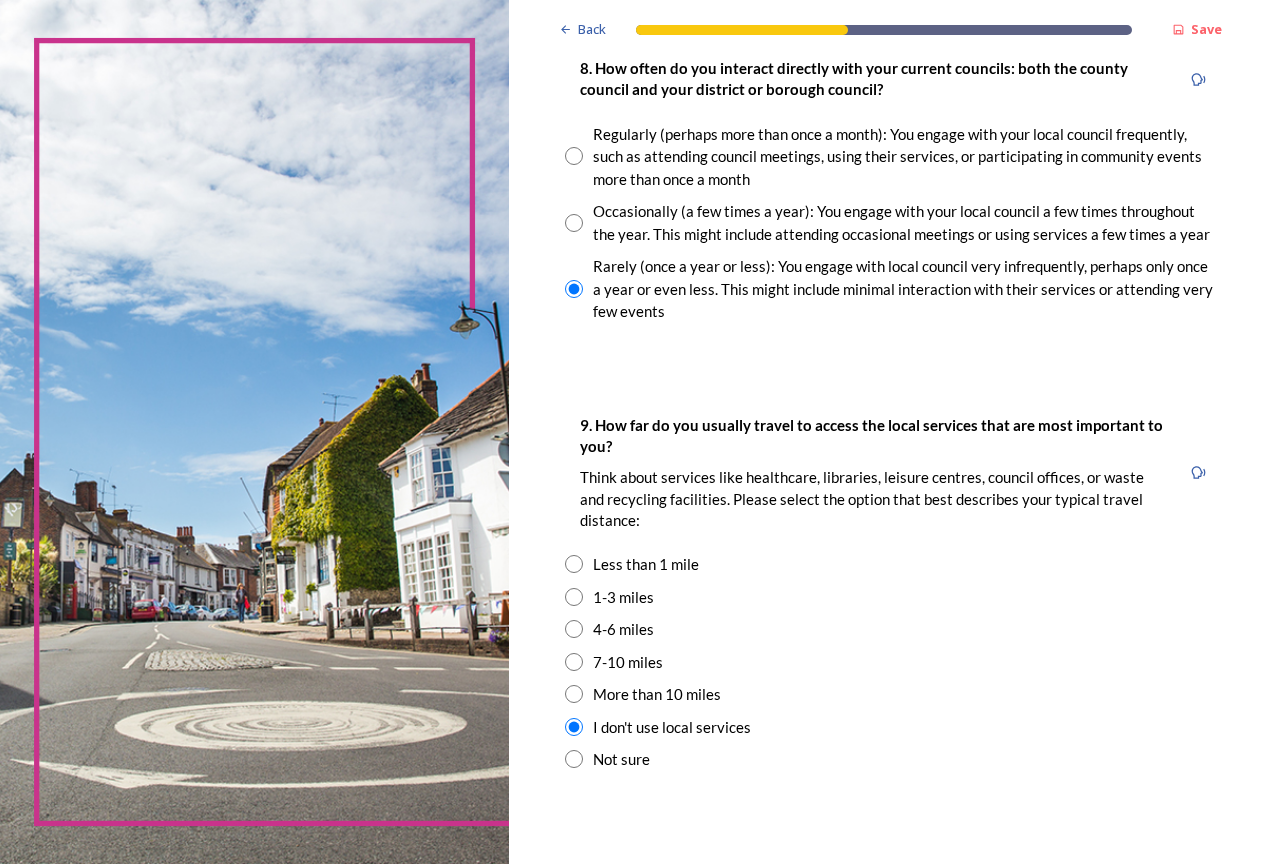 scroll, scrollTop: 1300, scrollLeft: 0, axis: vertical 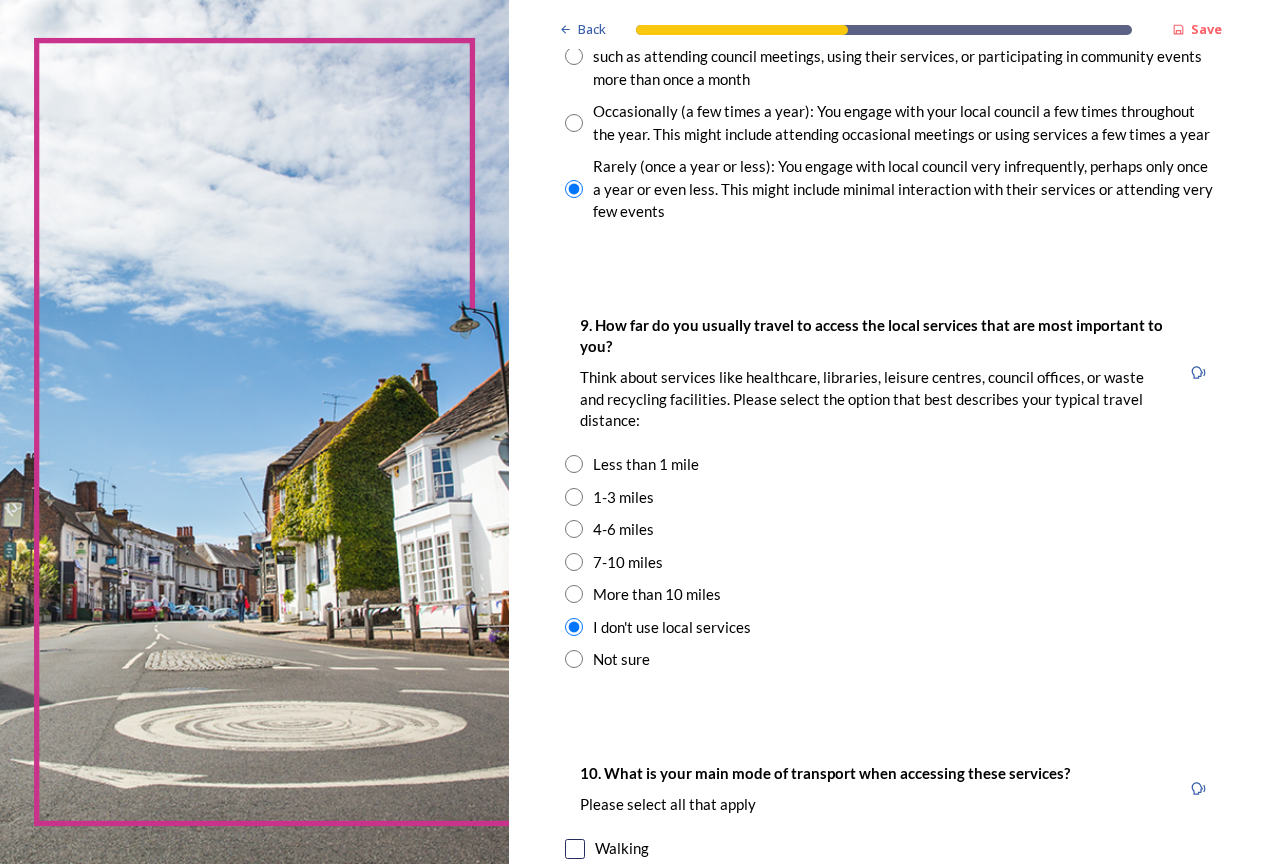 click on "1-3 miles" at bounding box center (623, 497) 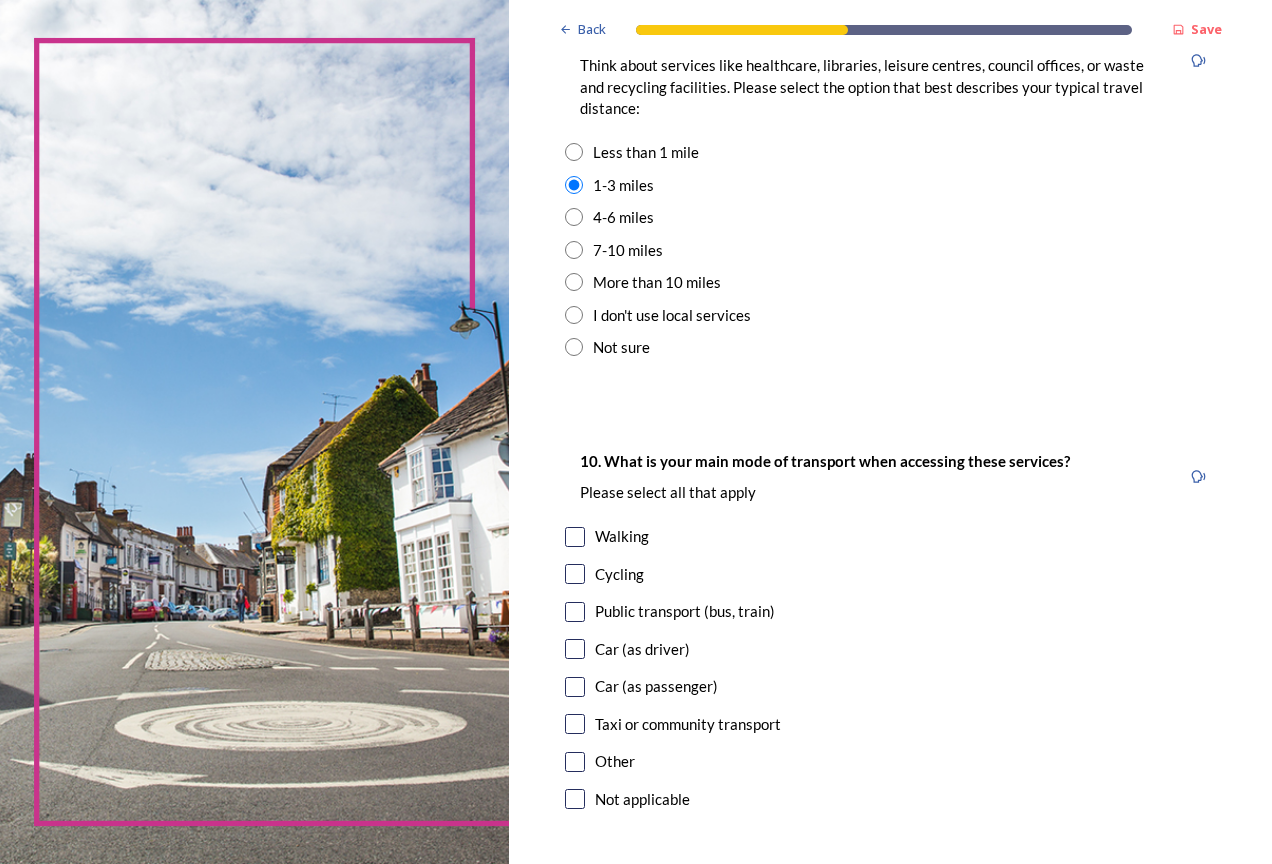 scroll, scrollTop: 1798, scrollLeft: 0, axis: vertical 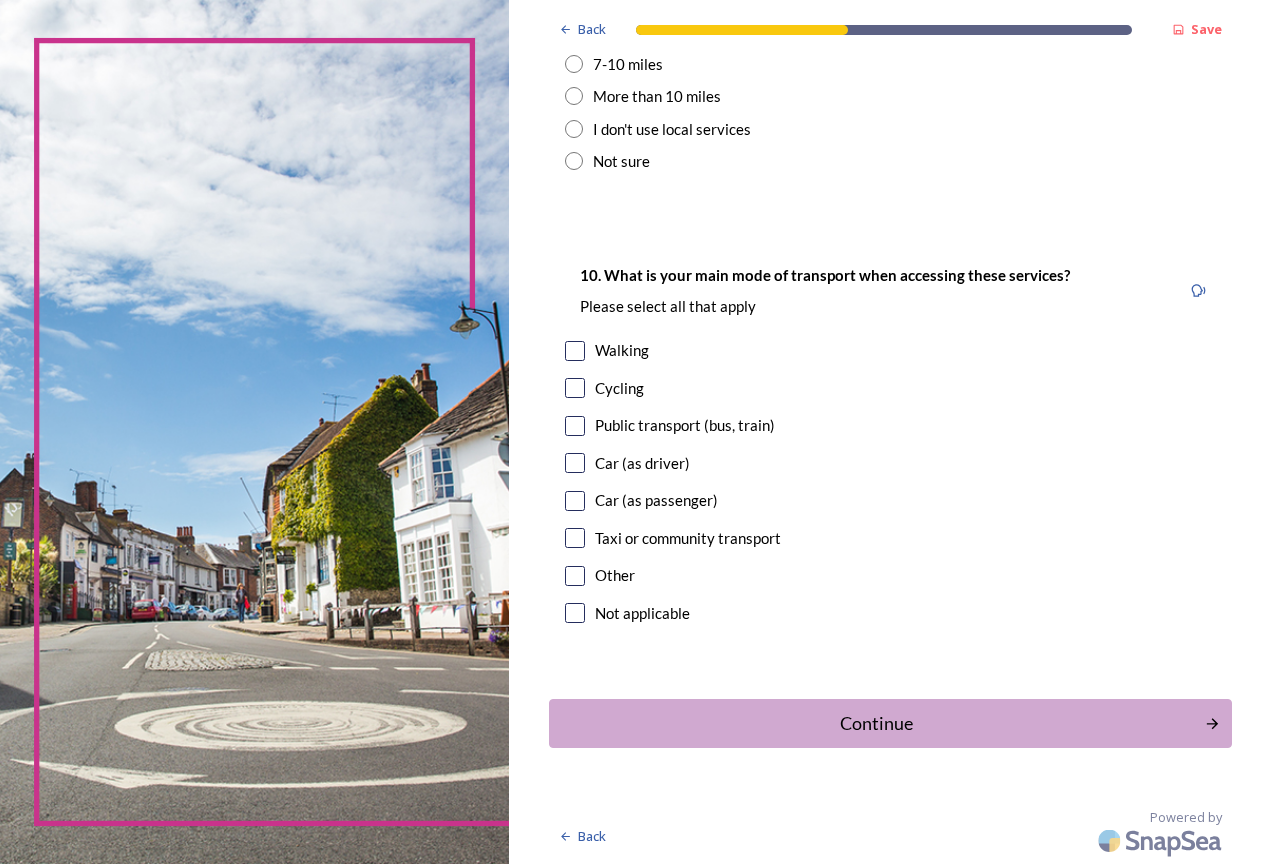 click at bounding box center (575, 351) 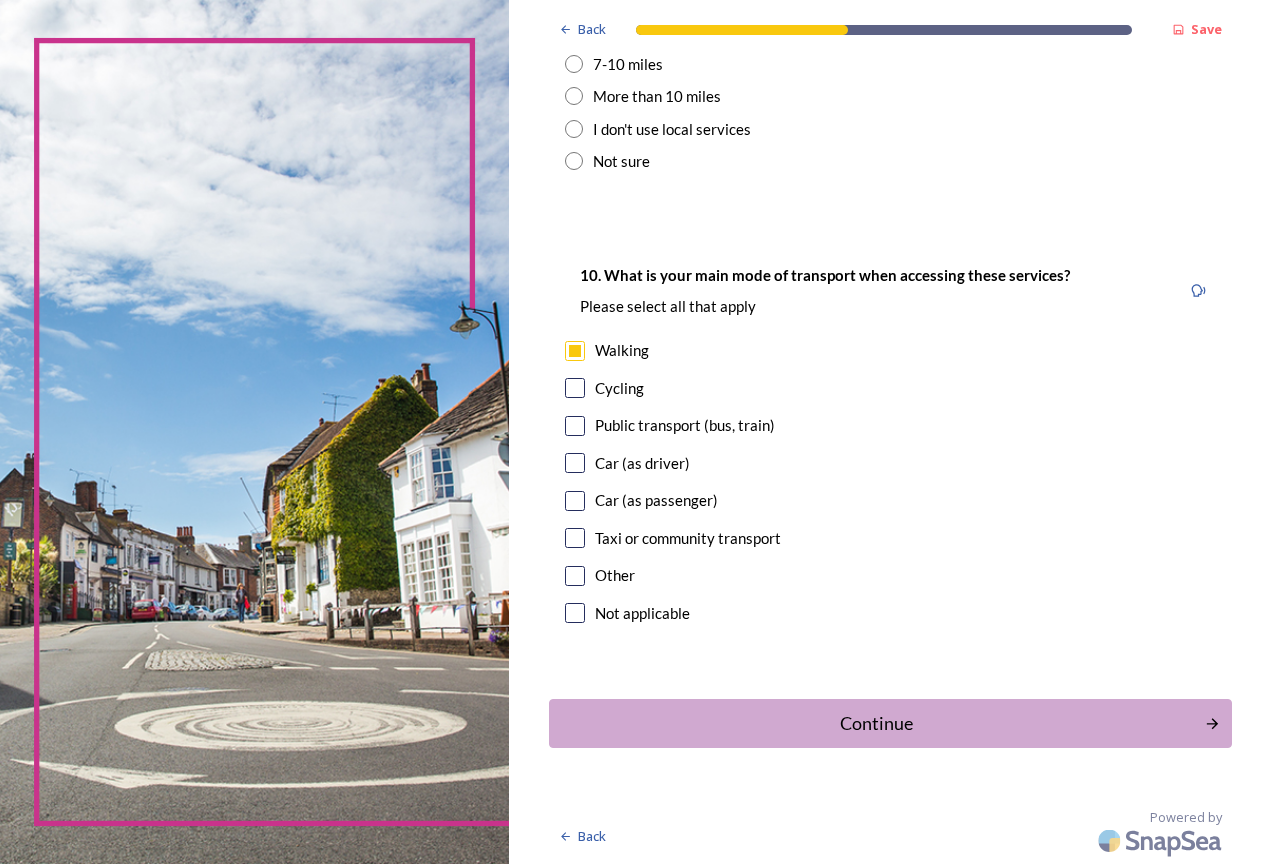 click at bounding box center [575, 426] 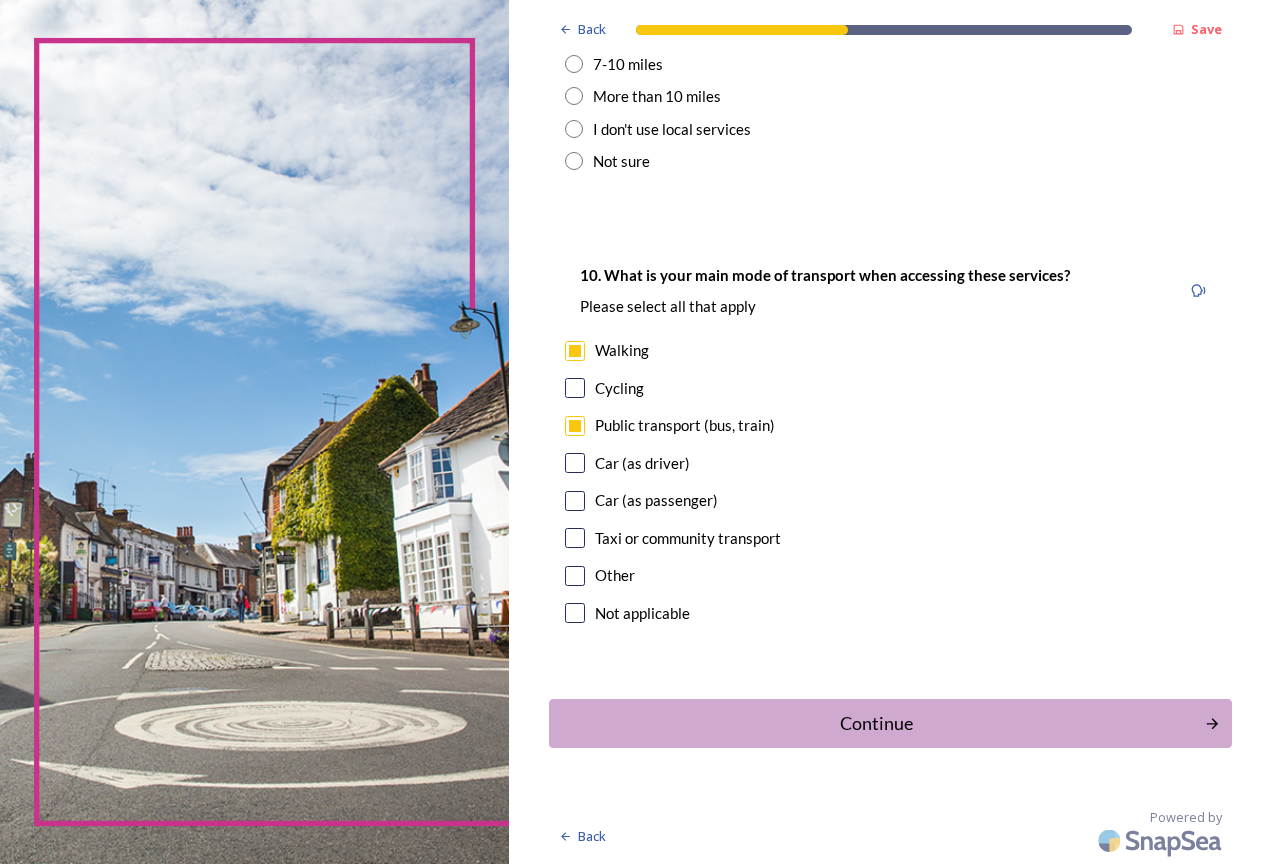 click at bounding box center (575, 463) 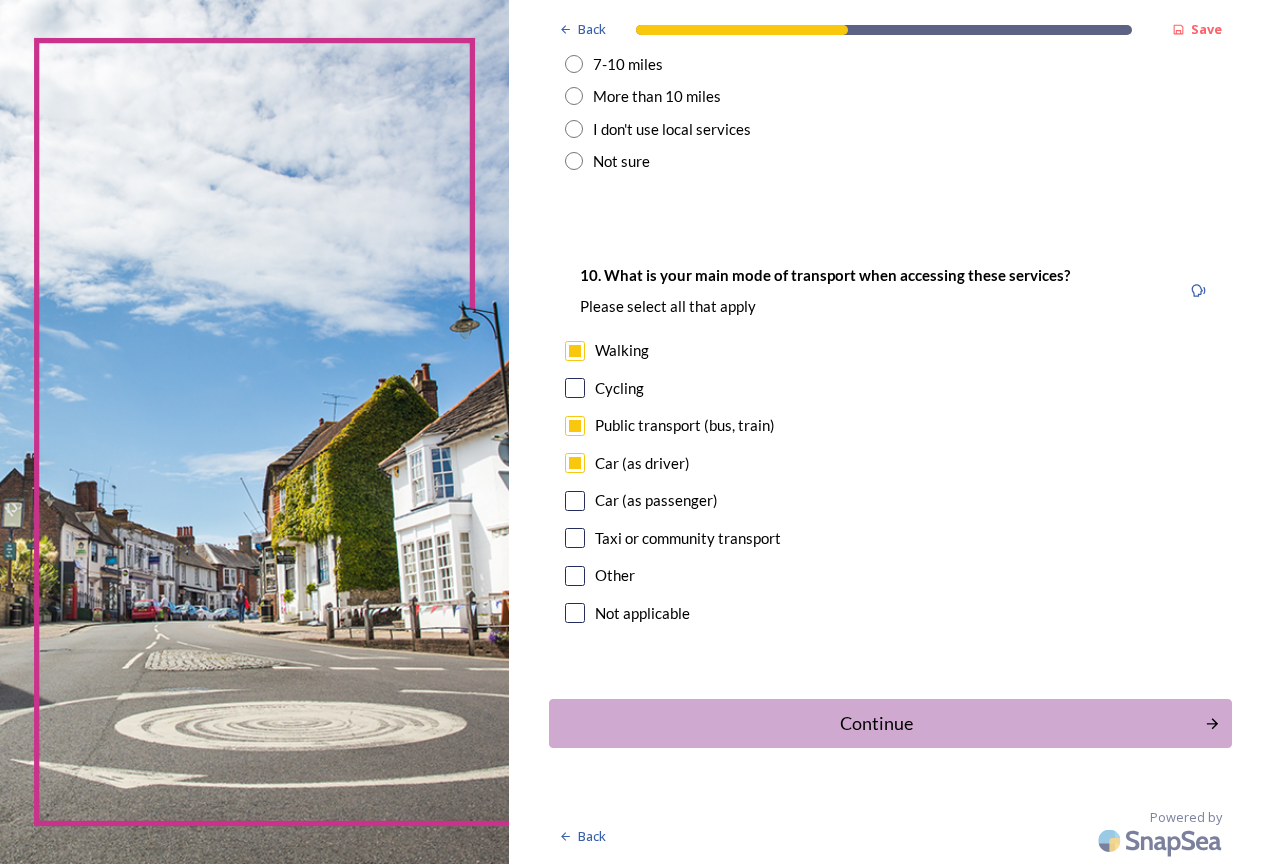 click at bounding box center (575, 501) 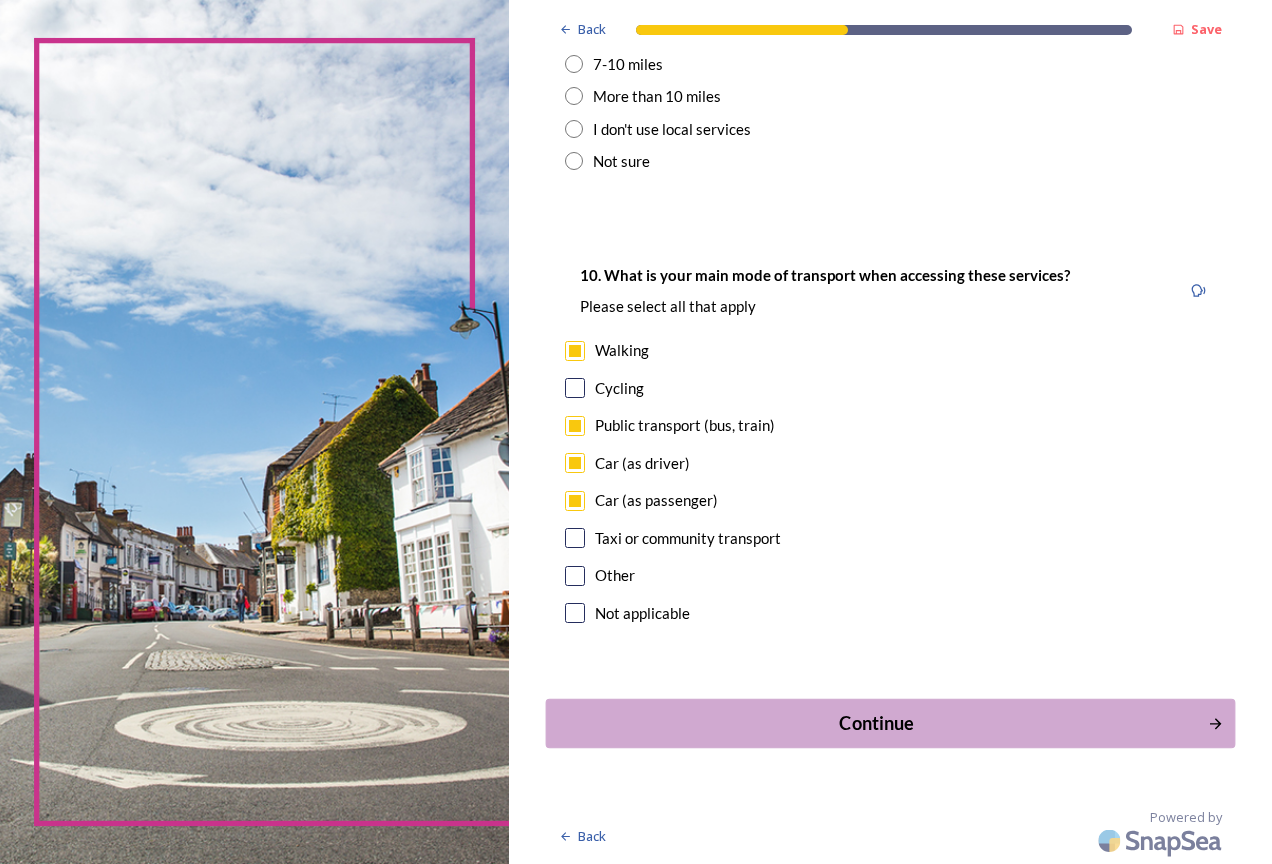 click on "Continue" at bounding box center [876, 723] 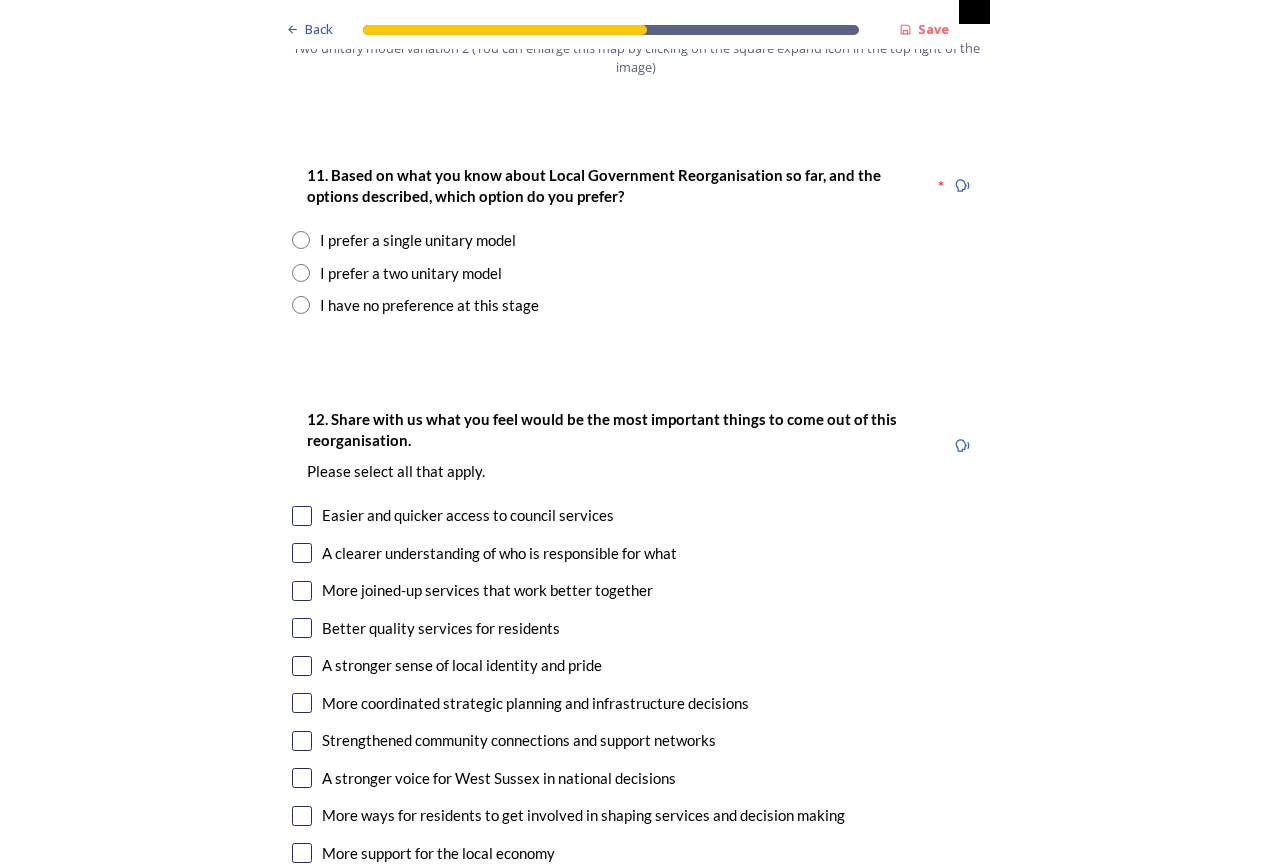 scroll, scrollTop: 2600, scrollLeft: 0, axis: vertical 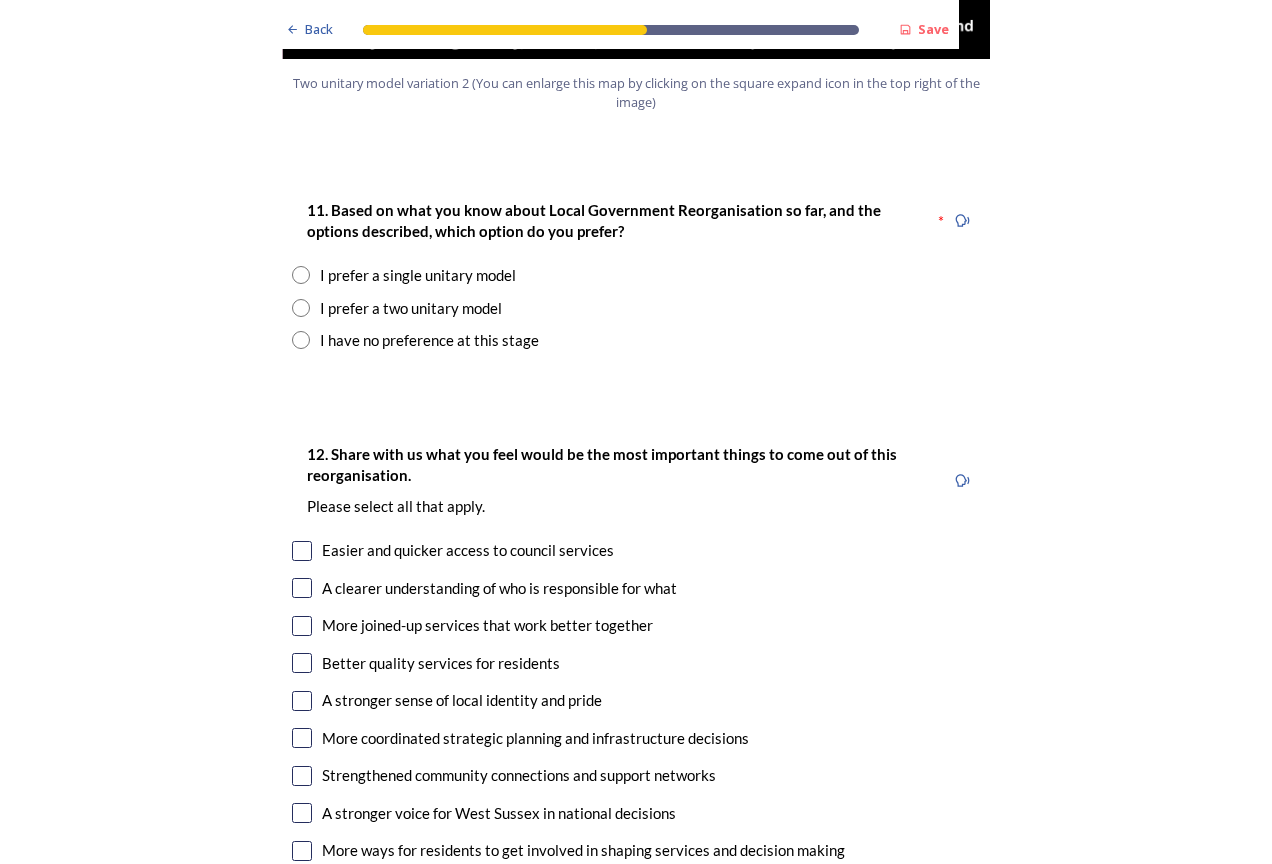 click on "I prefer a two unitary model" at bounding box center (411, 308) 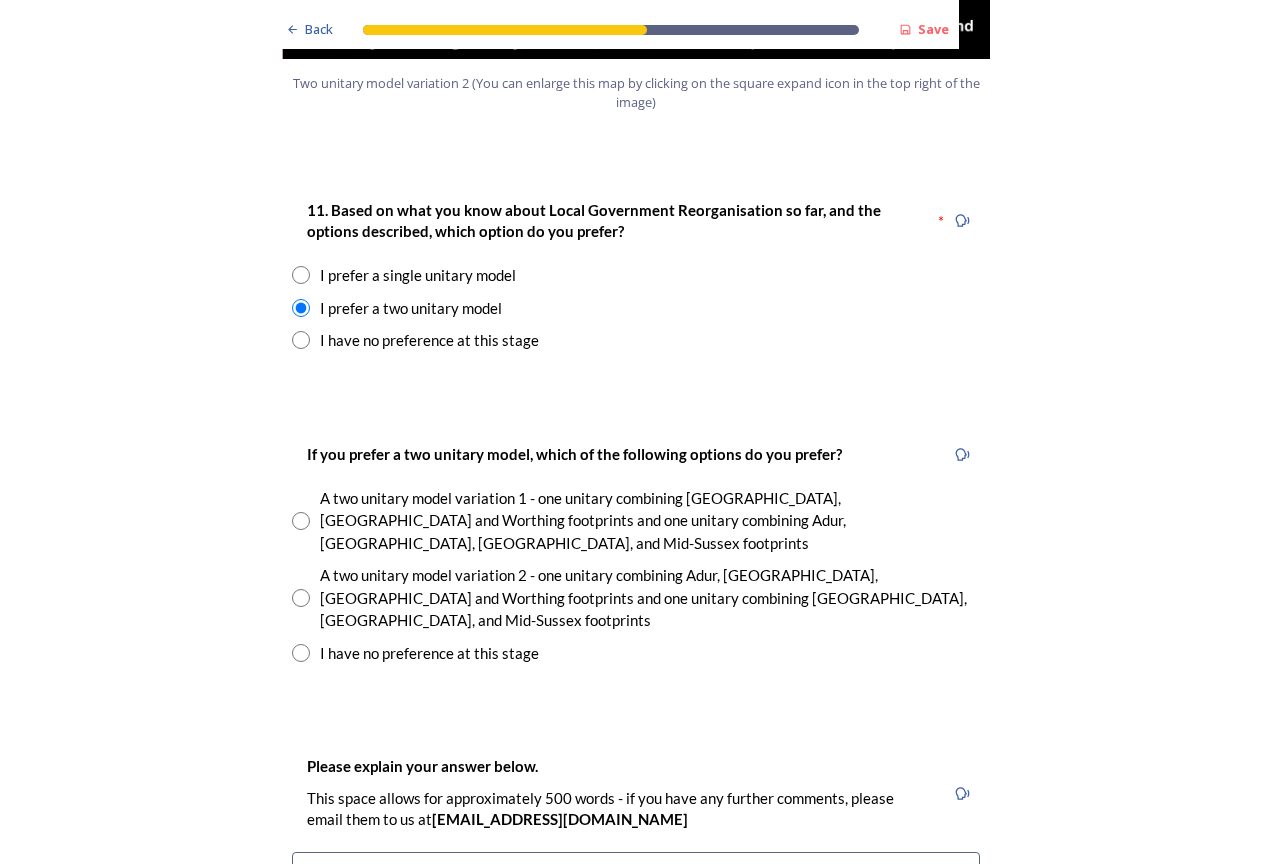 click on "A two unitary model variation 2 - one unitary combining Adur, Arun, Chichester and Worthing footprints and one unitary combining Crawley, Horsham, and Mid-Sussex footprints" at bounding box center (650, 598) 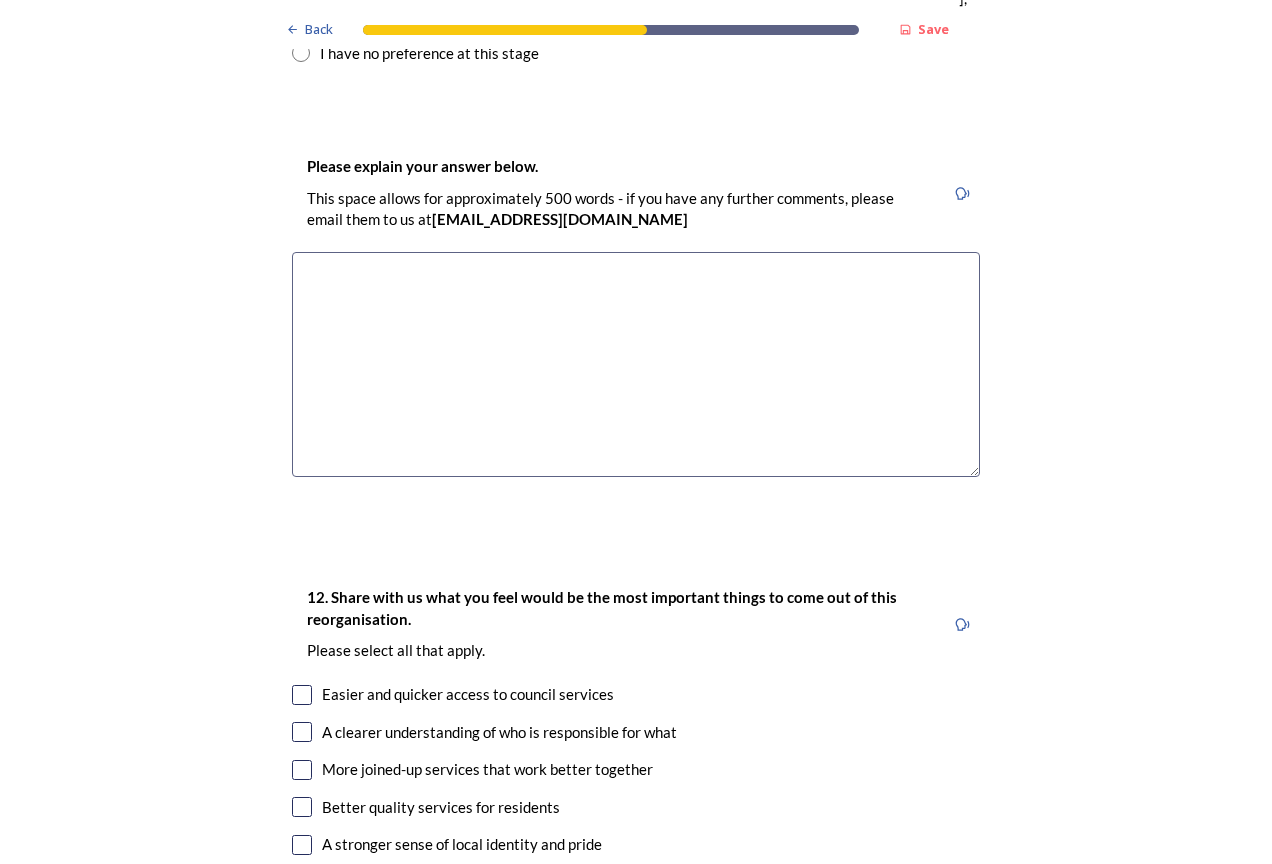 scroll, scrollTop: 3400, scrollLeft: 0, axis: vertical 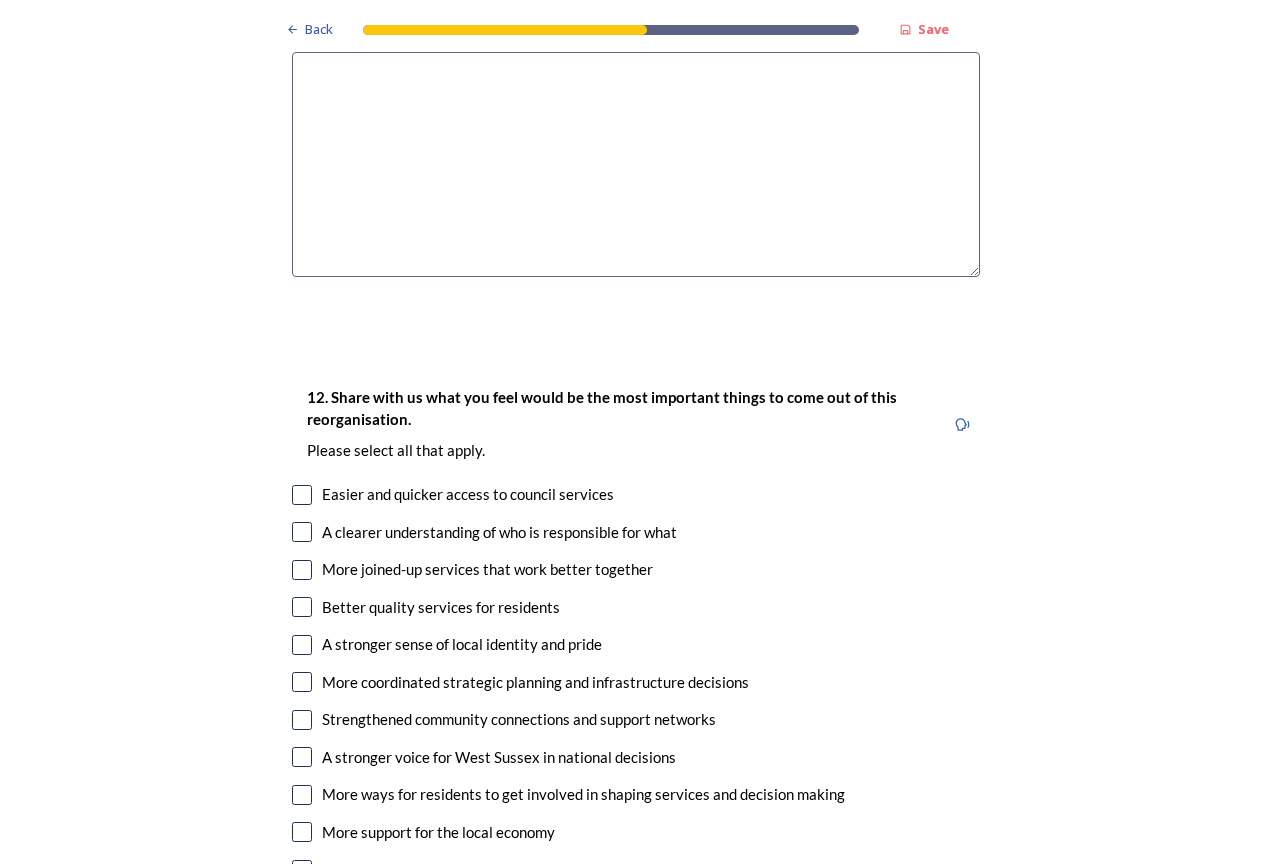 click at bounding box center [302, 495] 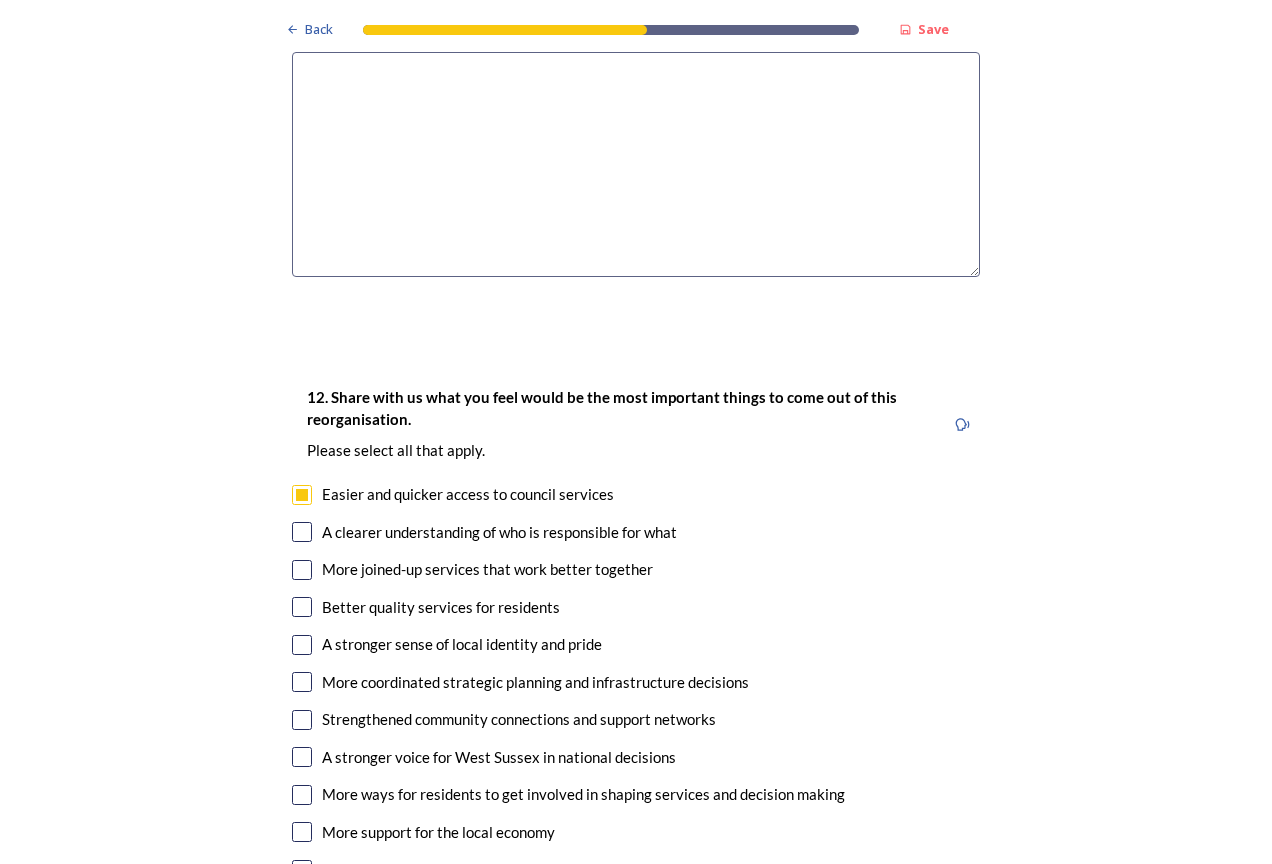 click at bounding box center [302, 570] 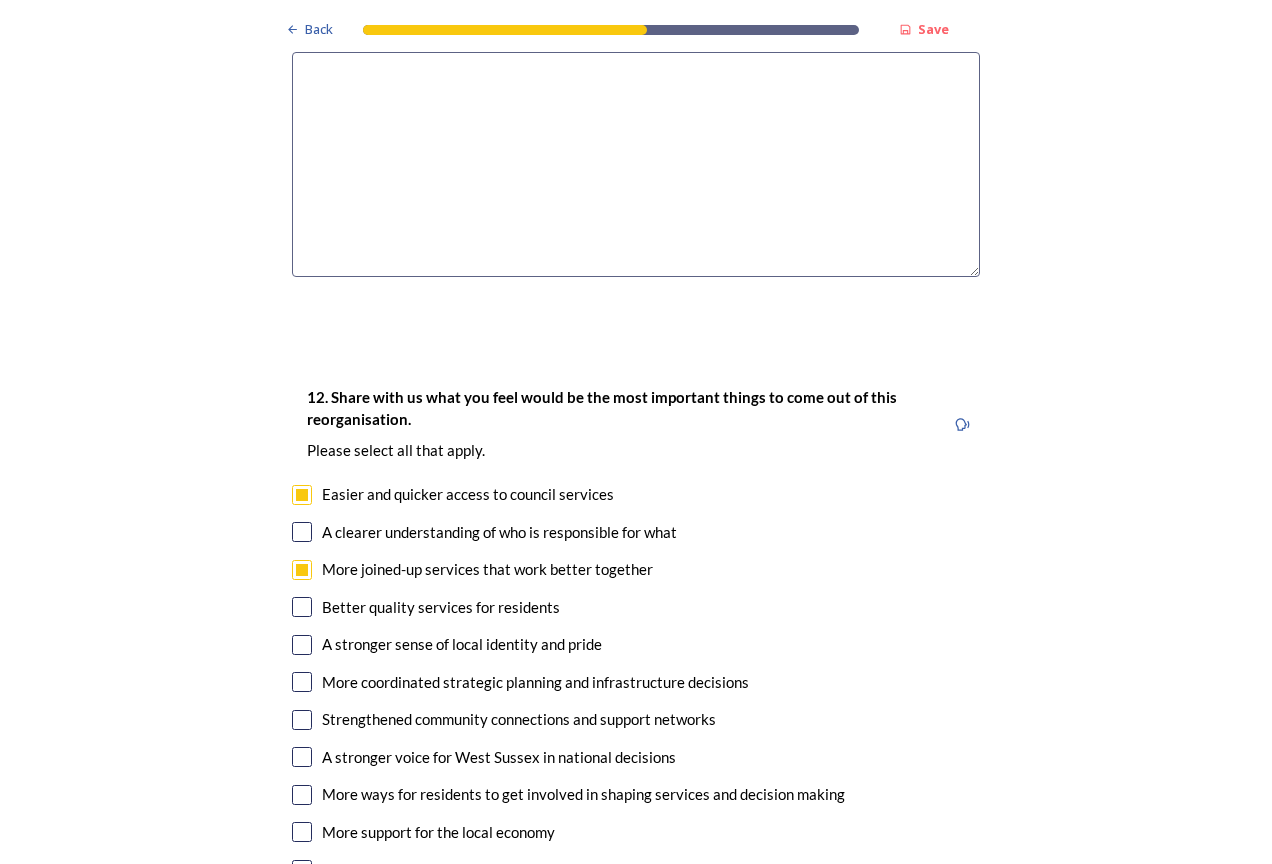 click at bounding box center [302, 532] 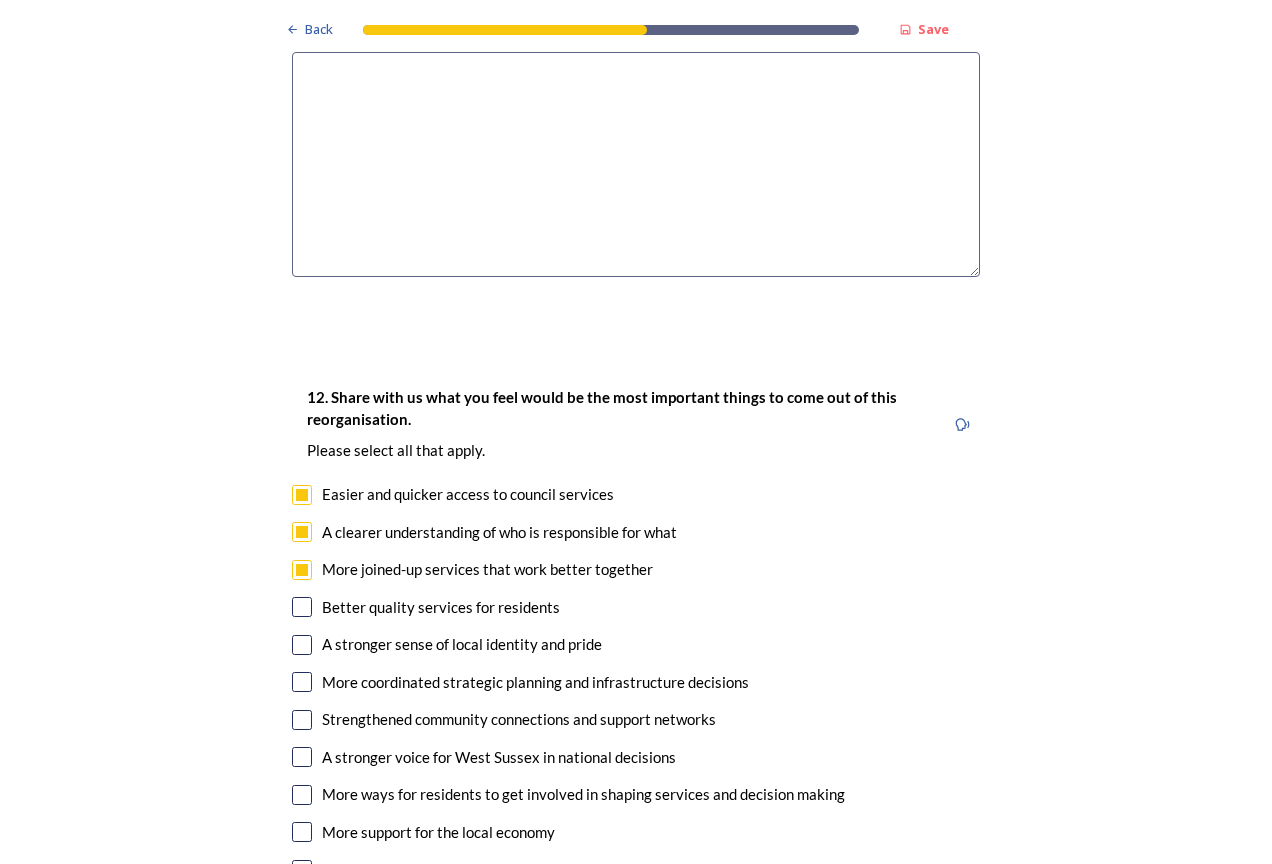 click at bounding box center (302, 607) 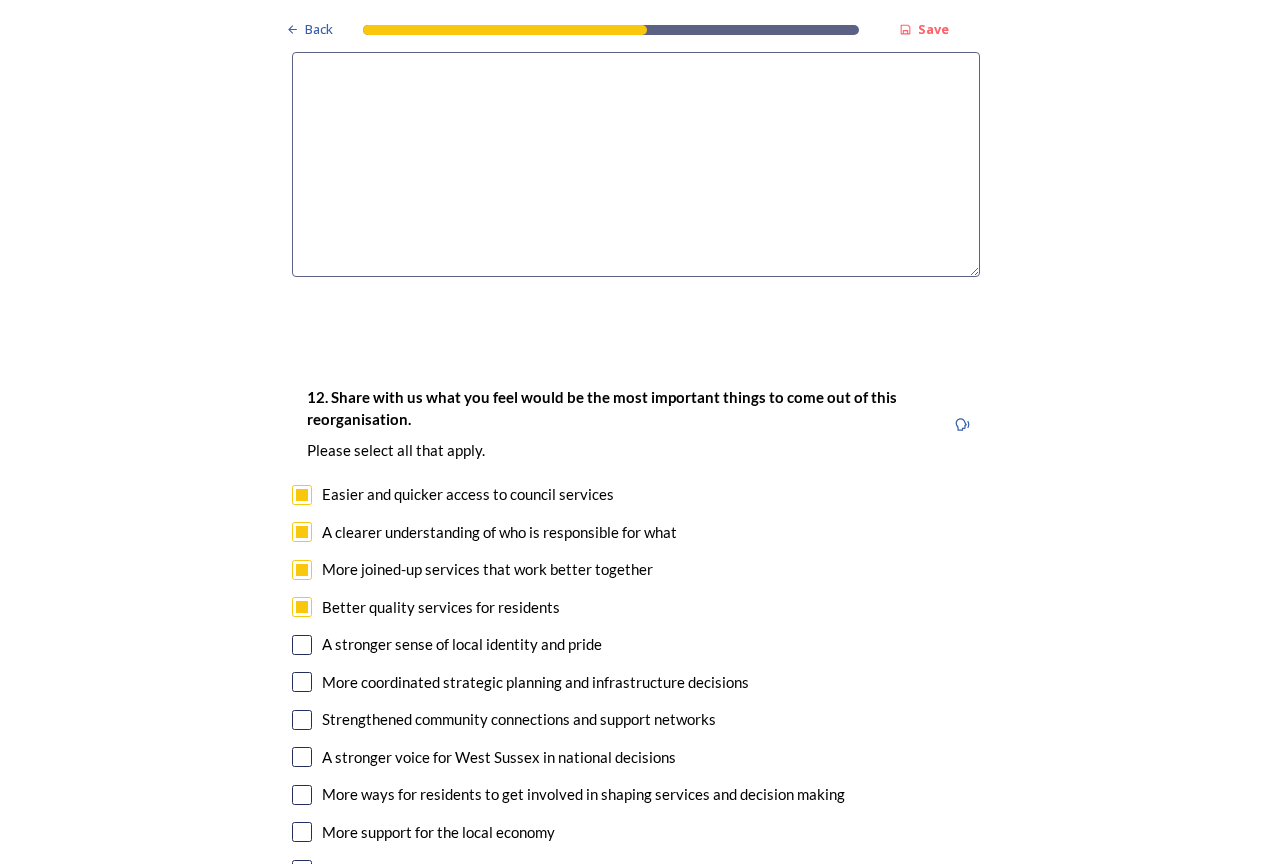 click at bounding box center [302, 645] 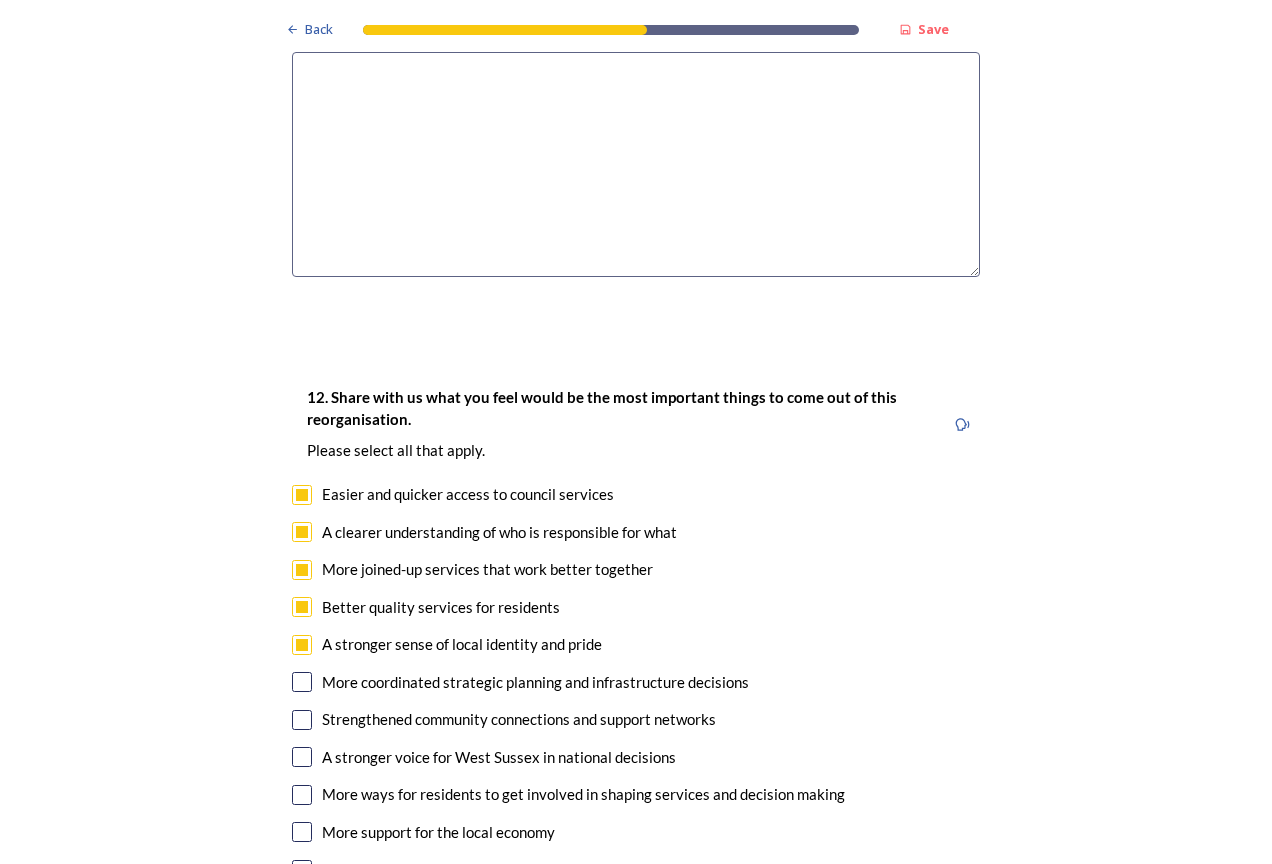 click on "More coordinated strategic planning and infrastructure decisions" at bounding box center (636, 682) 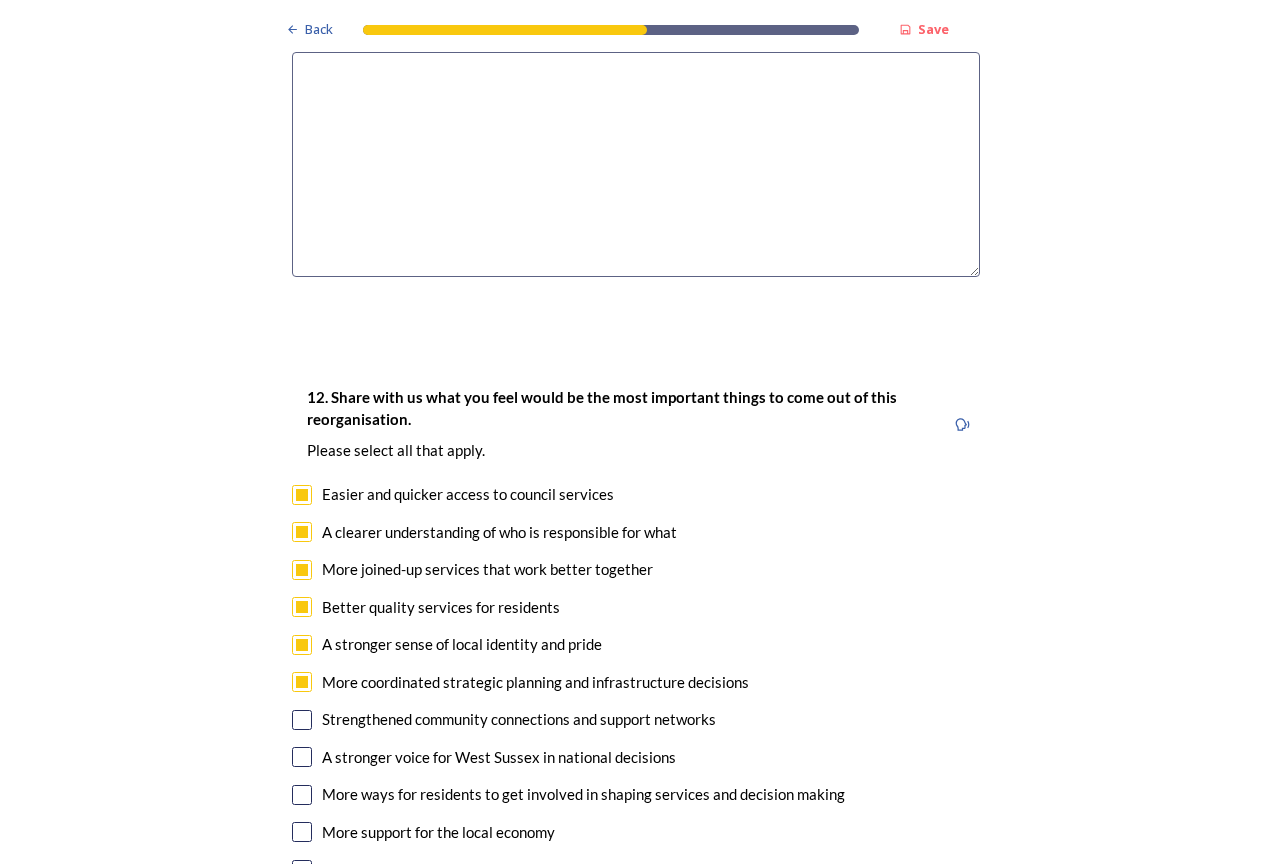 checkbox on "true" 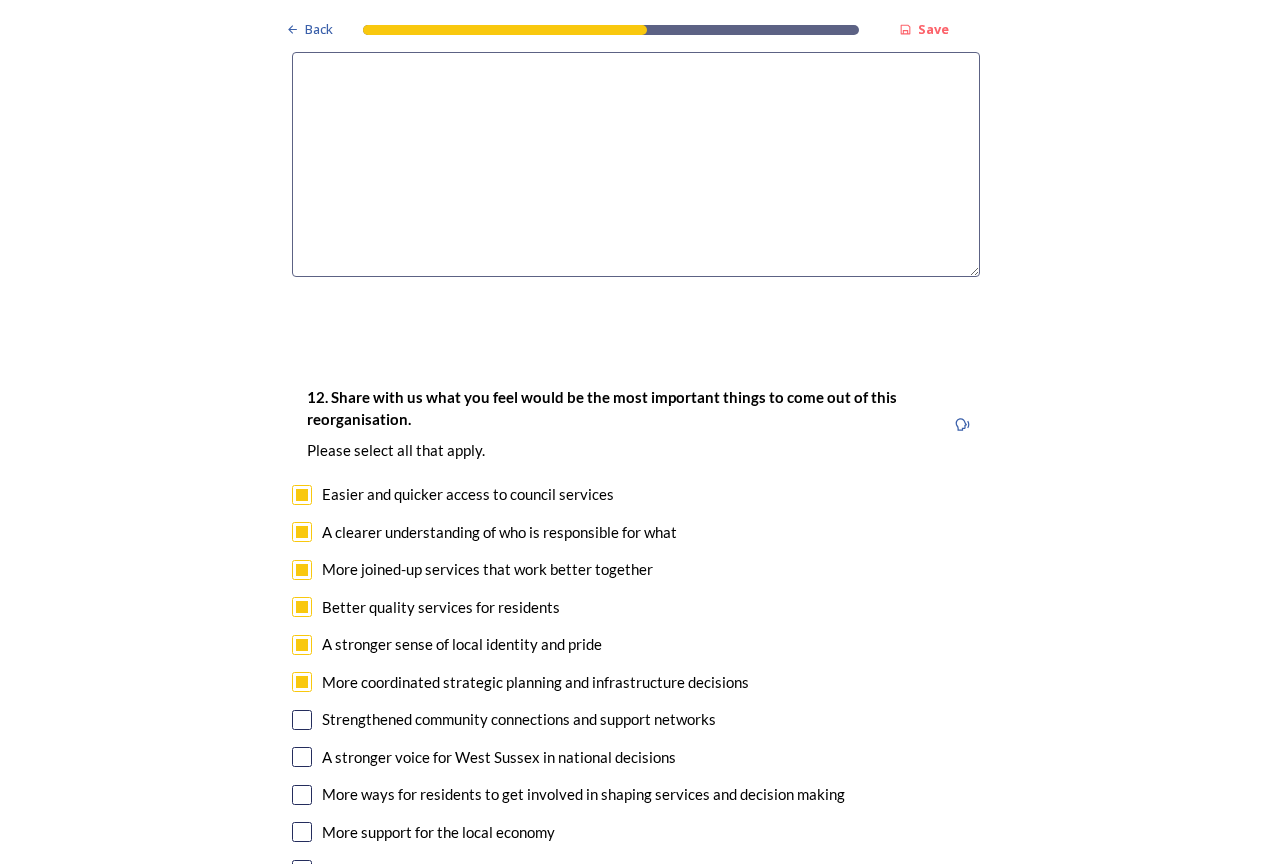 click at bounding box center [302, 720] 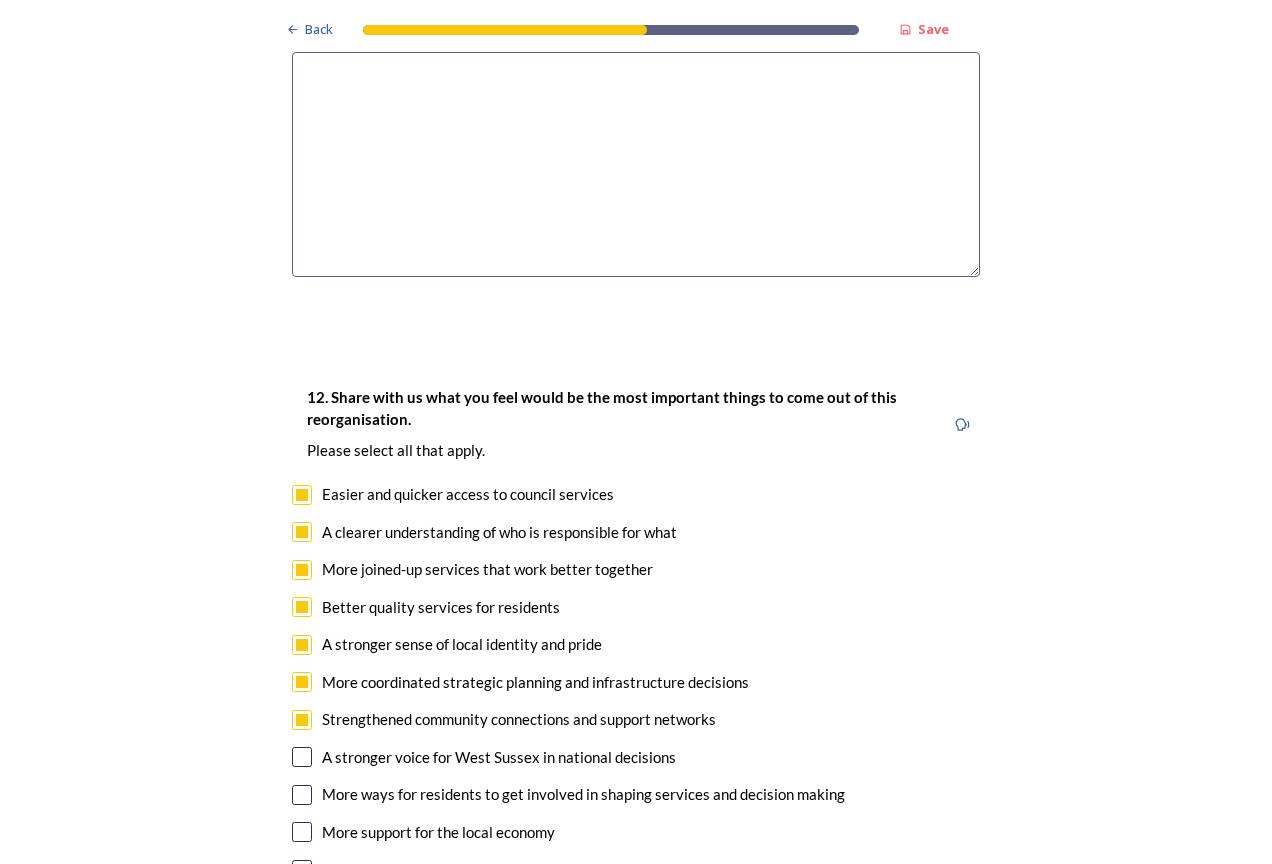 click at bounding box center (302, 757) 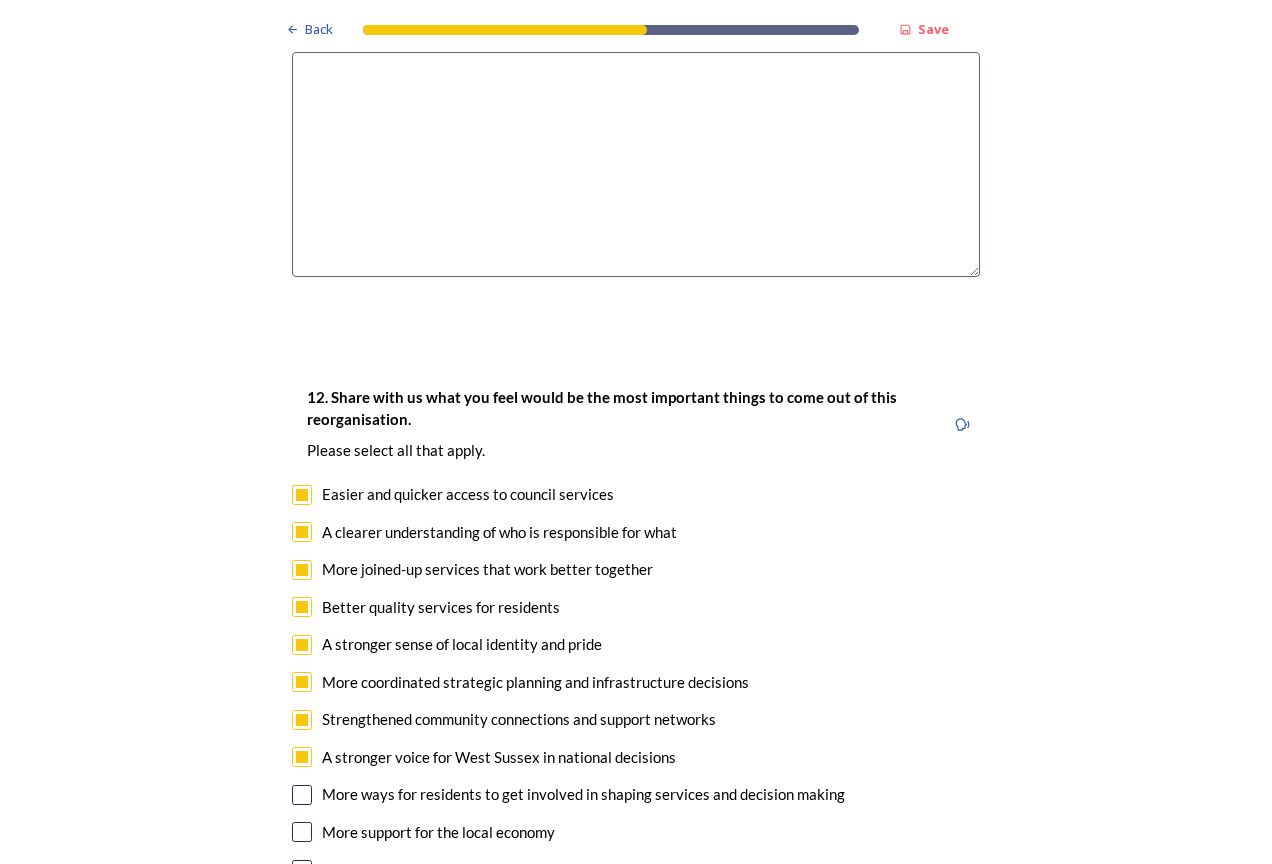 click at bounding box center [302, 832] 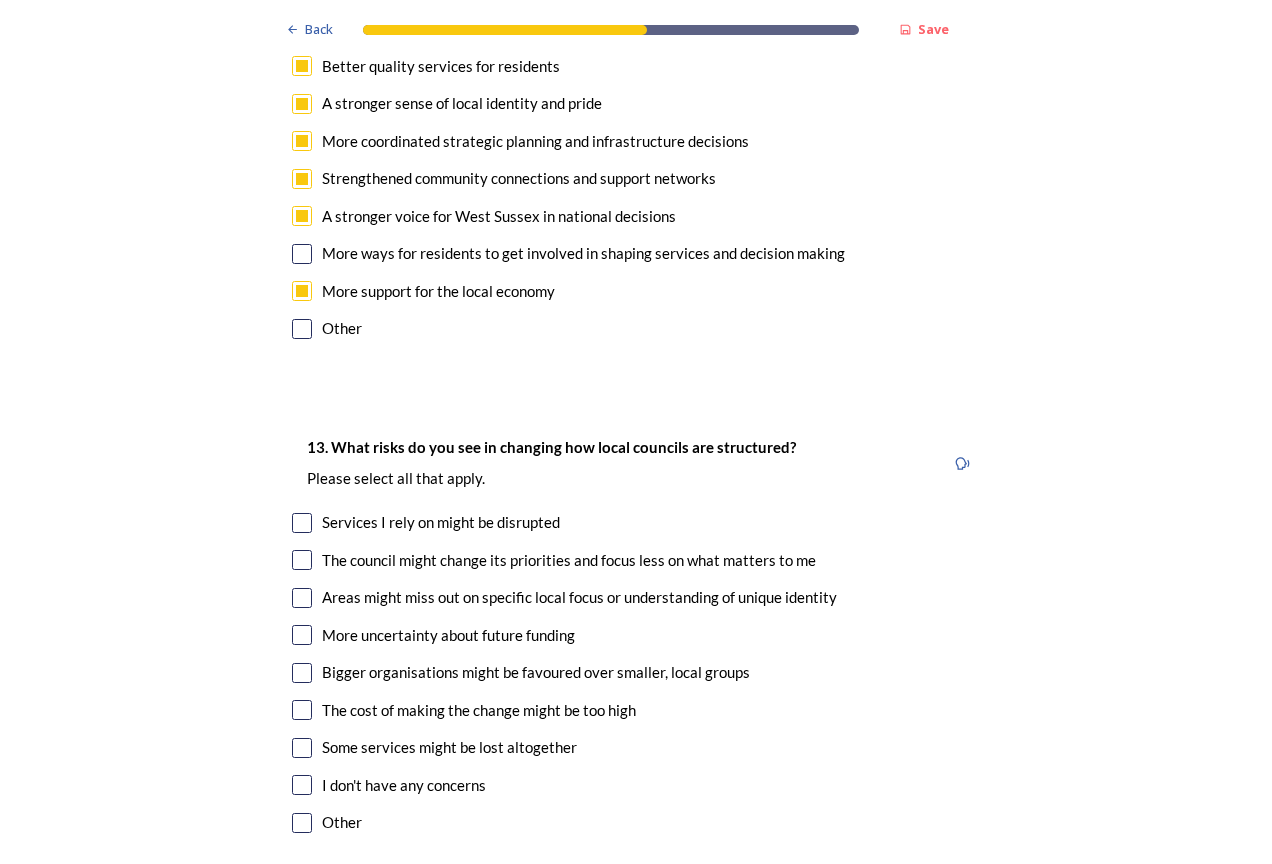 scroll, scrollTop: 4000, scrollLeft: 0, axis: vertical 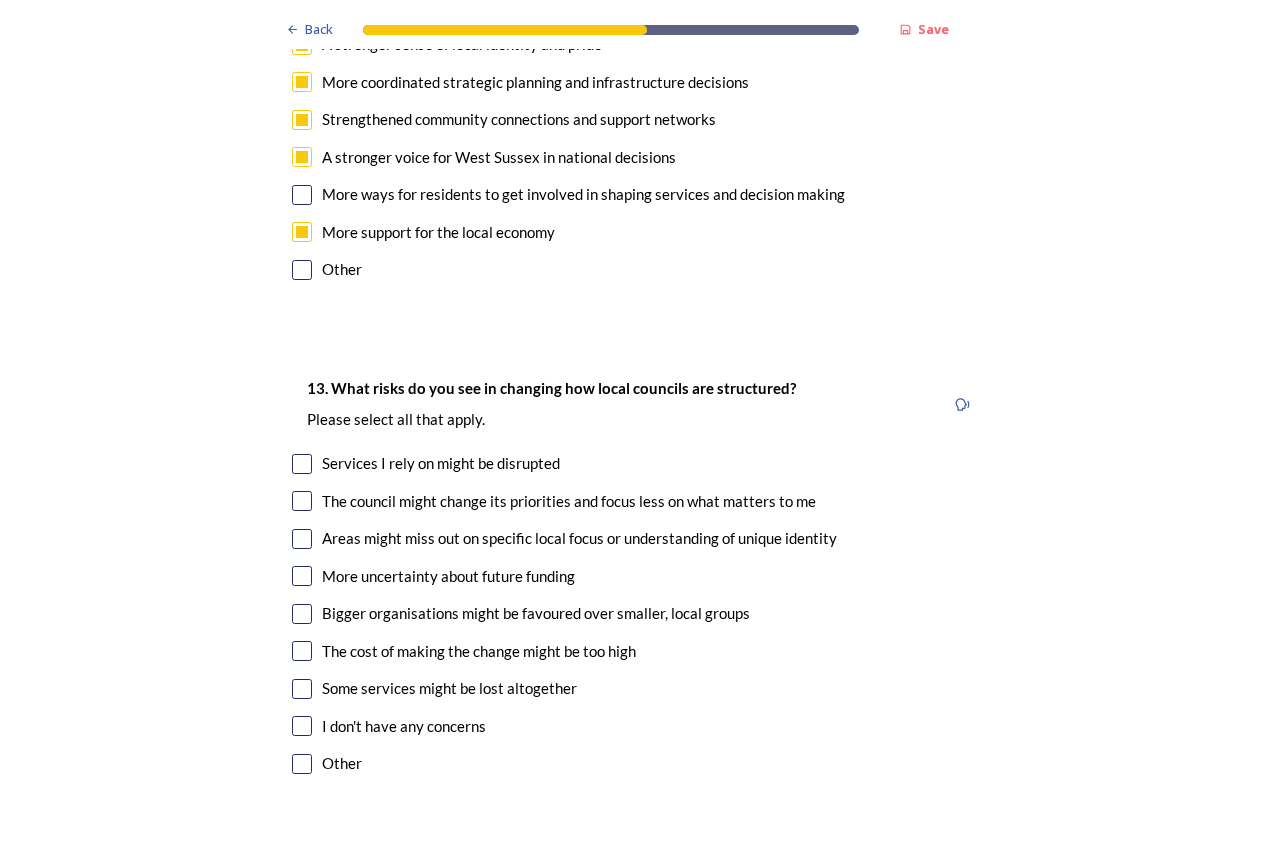 click on "Areas might miss out on specific local focus or understanding of unique identity" at bounding box center (636, 538) 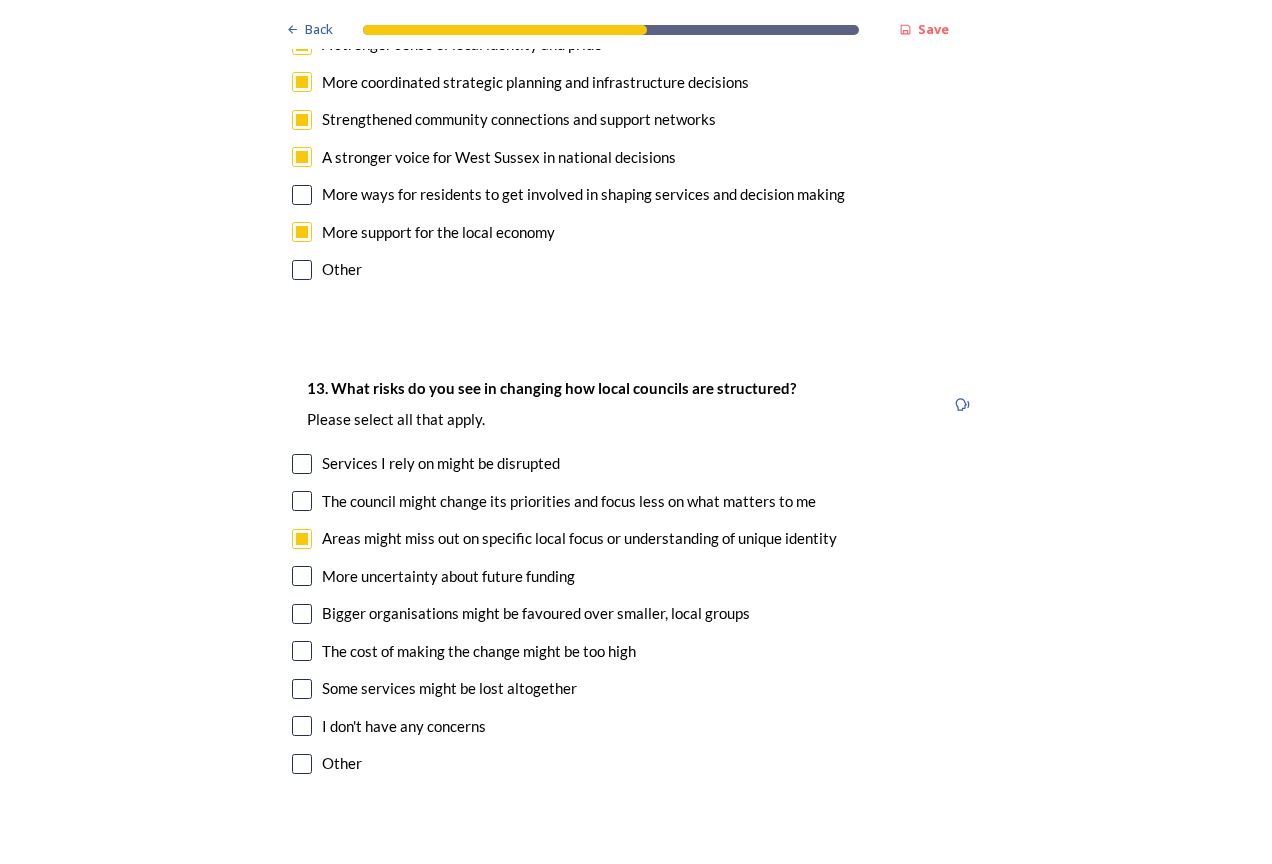checkbox on "true" 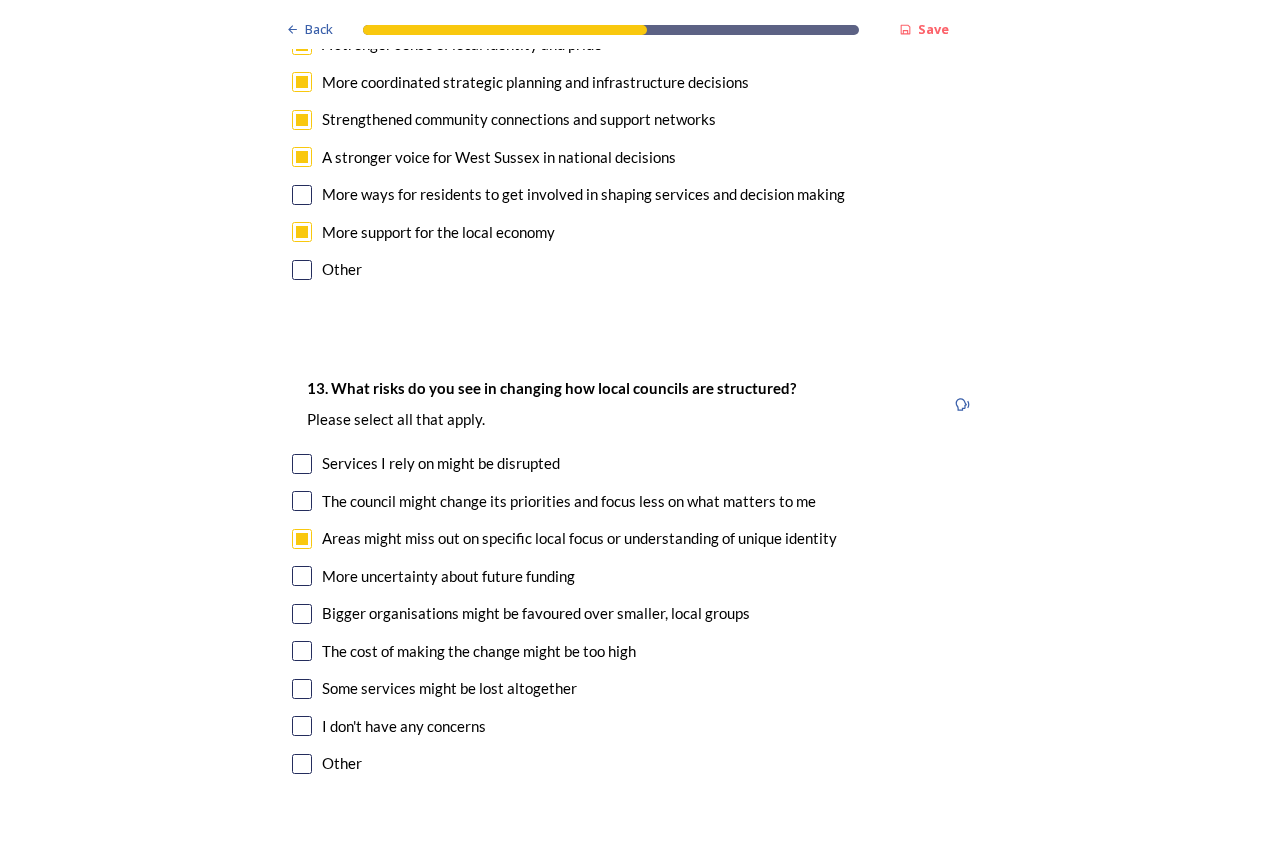 click at bounding box center (302, 576) 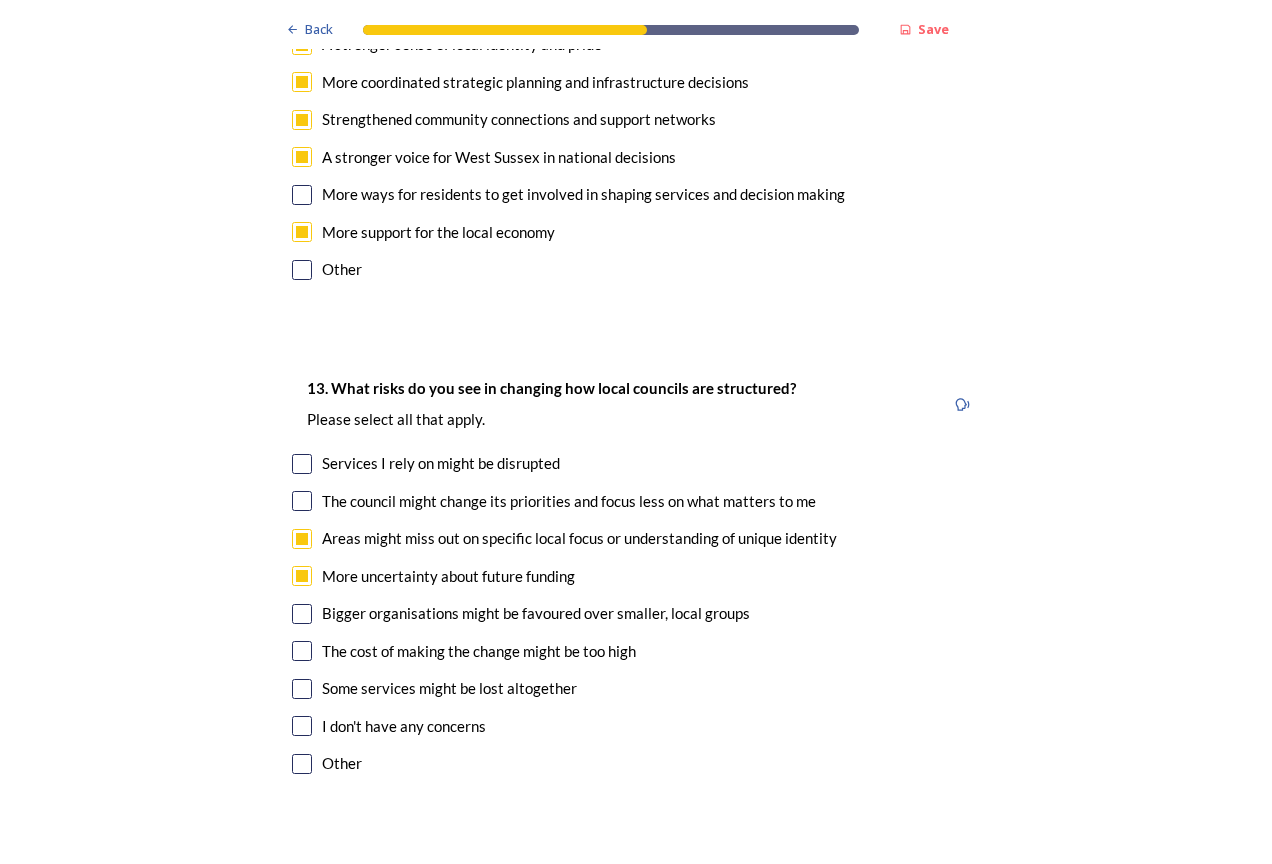 click at bounding box center (302, 614) 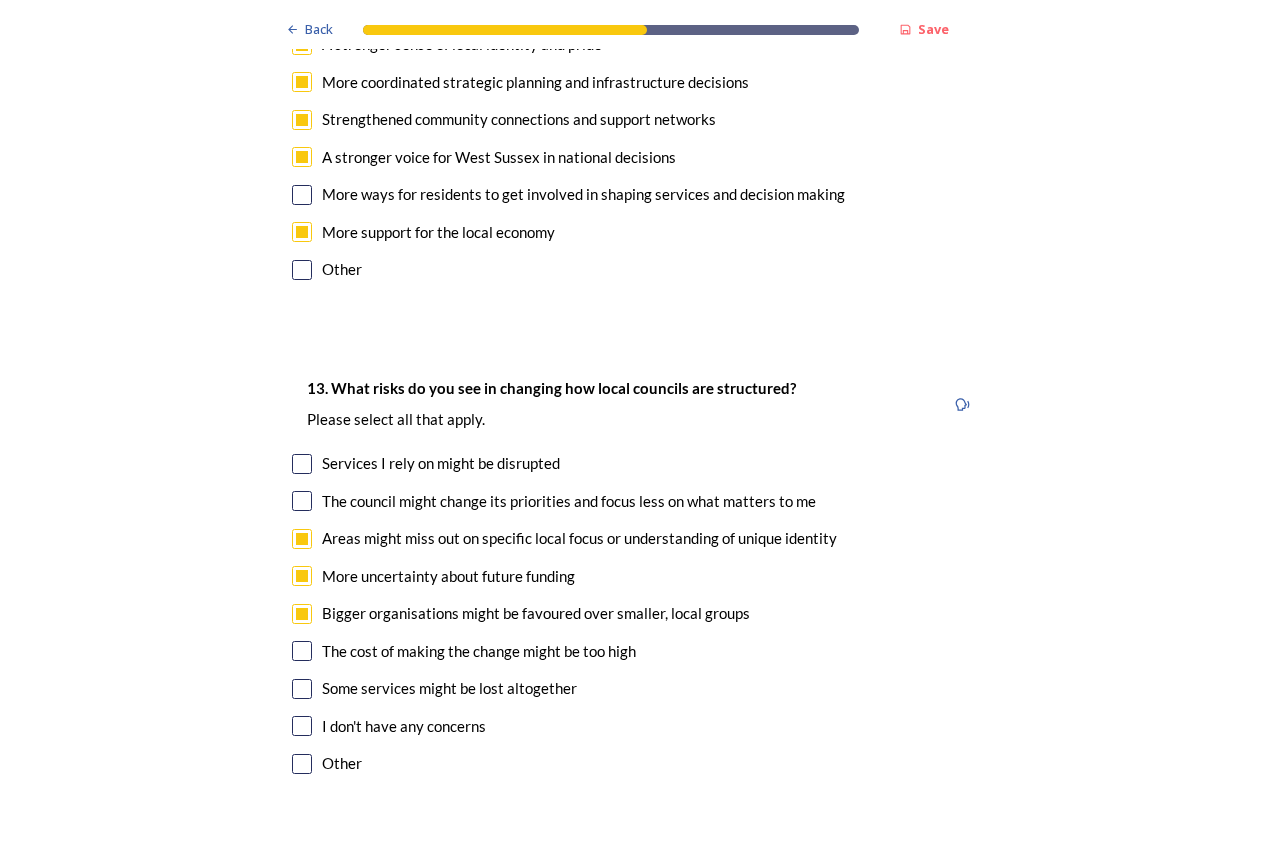 click at bounding box center [302, 651] 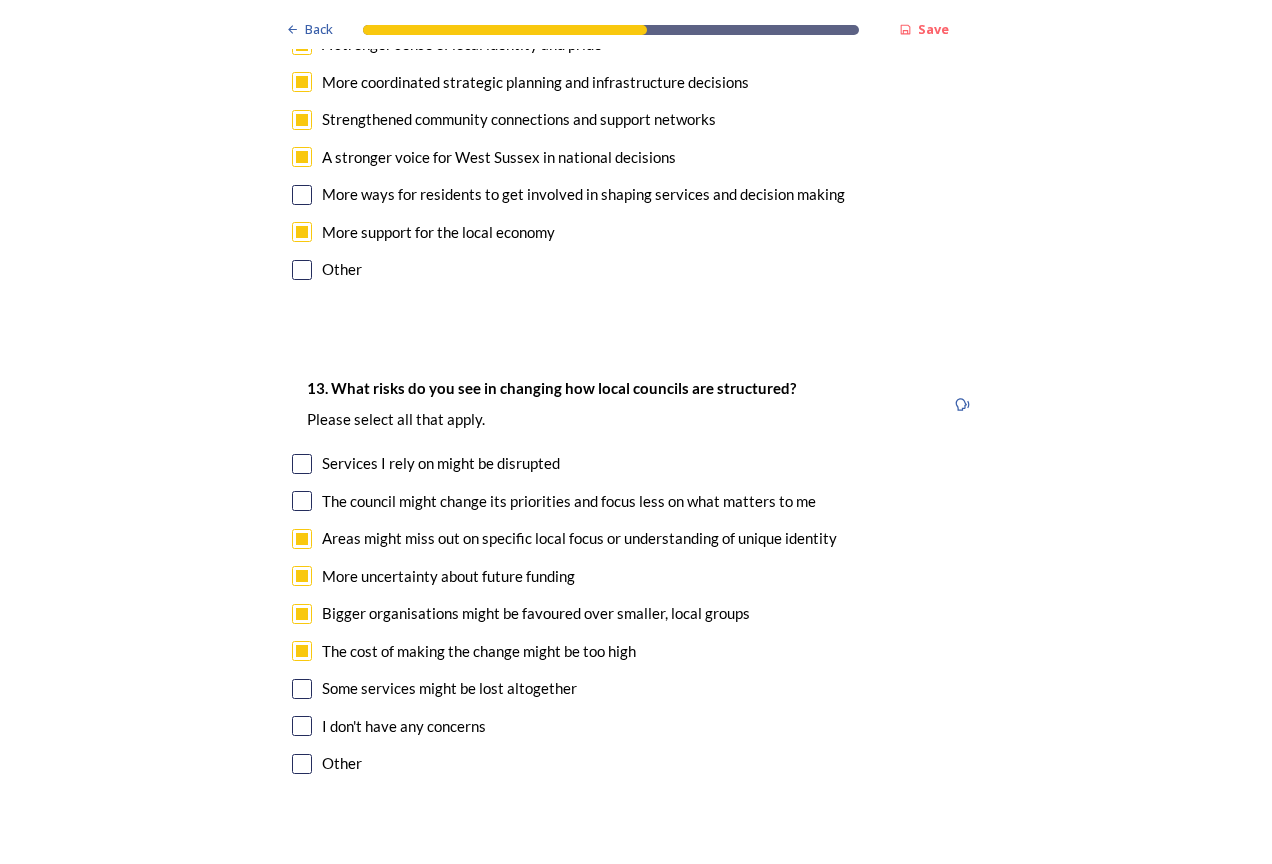 click at bounding box center [302, 689] 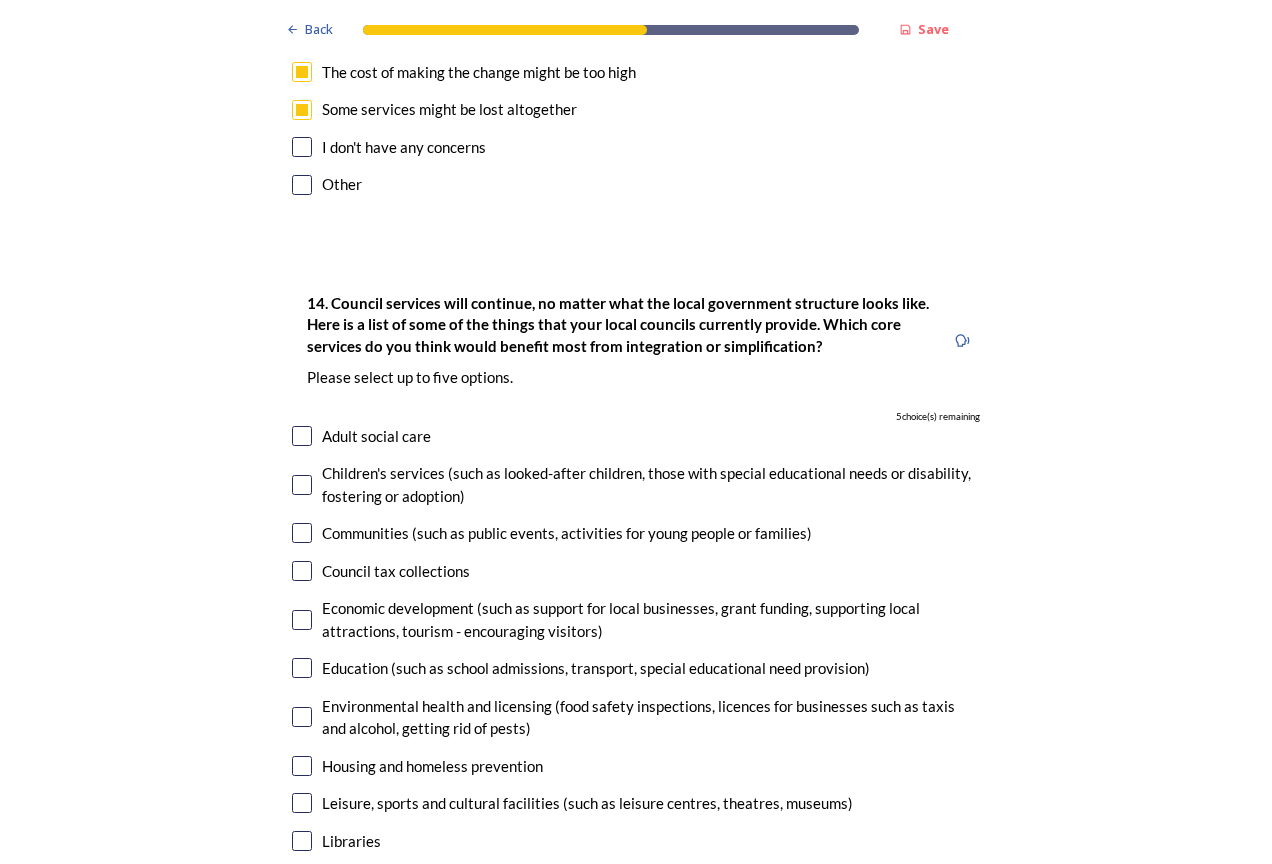 scroll, scrollTop: 4600, scrollLeft: 0, axis: vertical 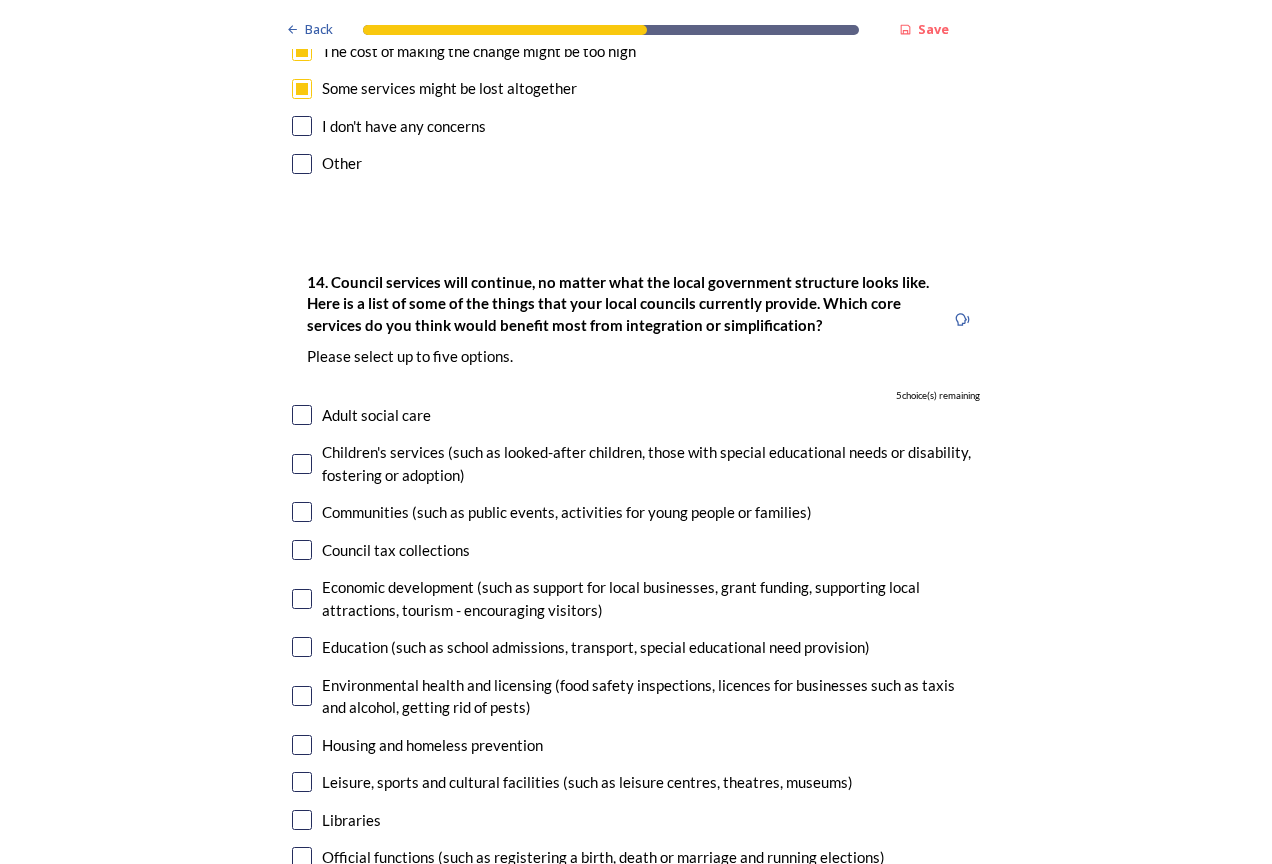 click at bounding box center [302, 512] 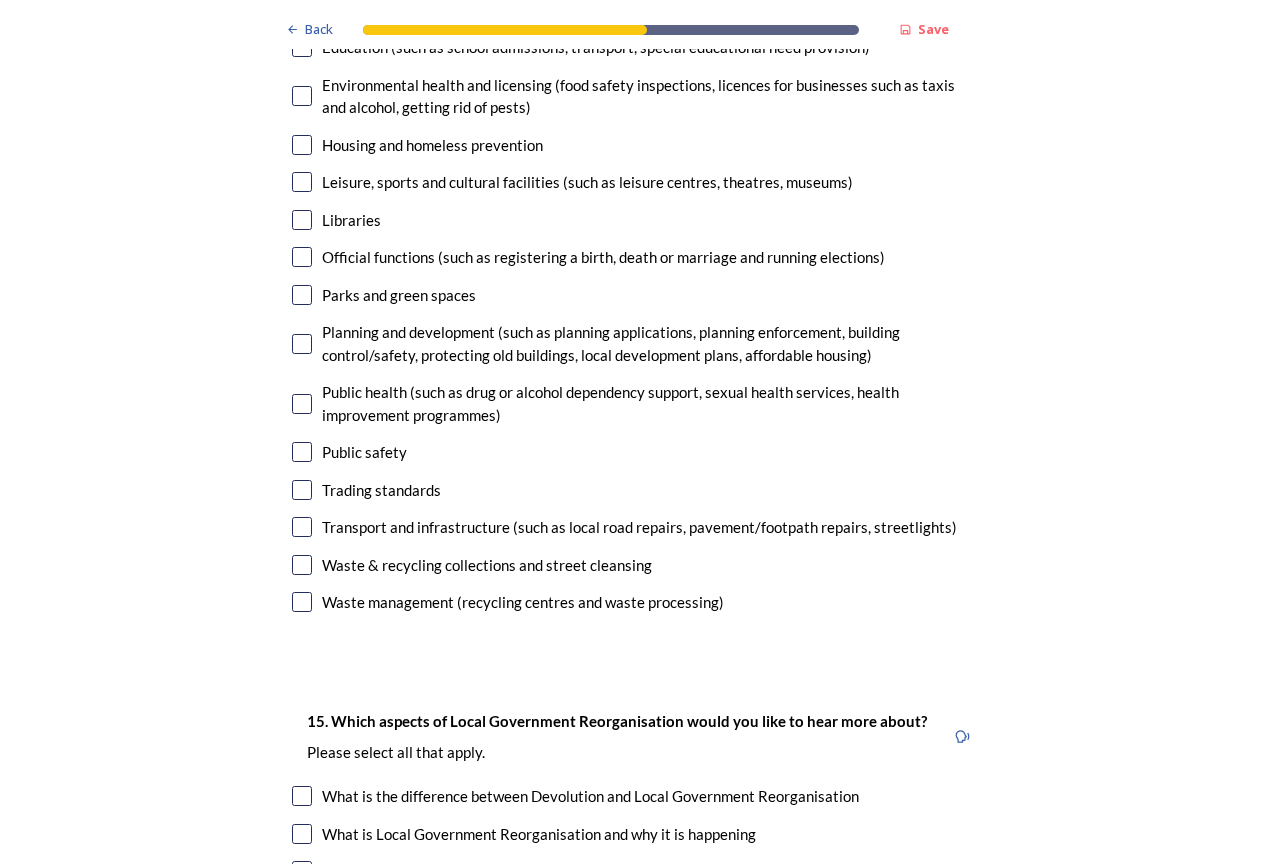 scroll, scrollTop: 5100, scrollLeft: 0, axis: vertical 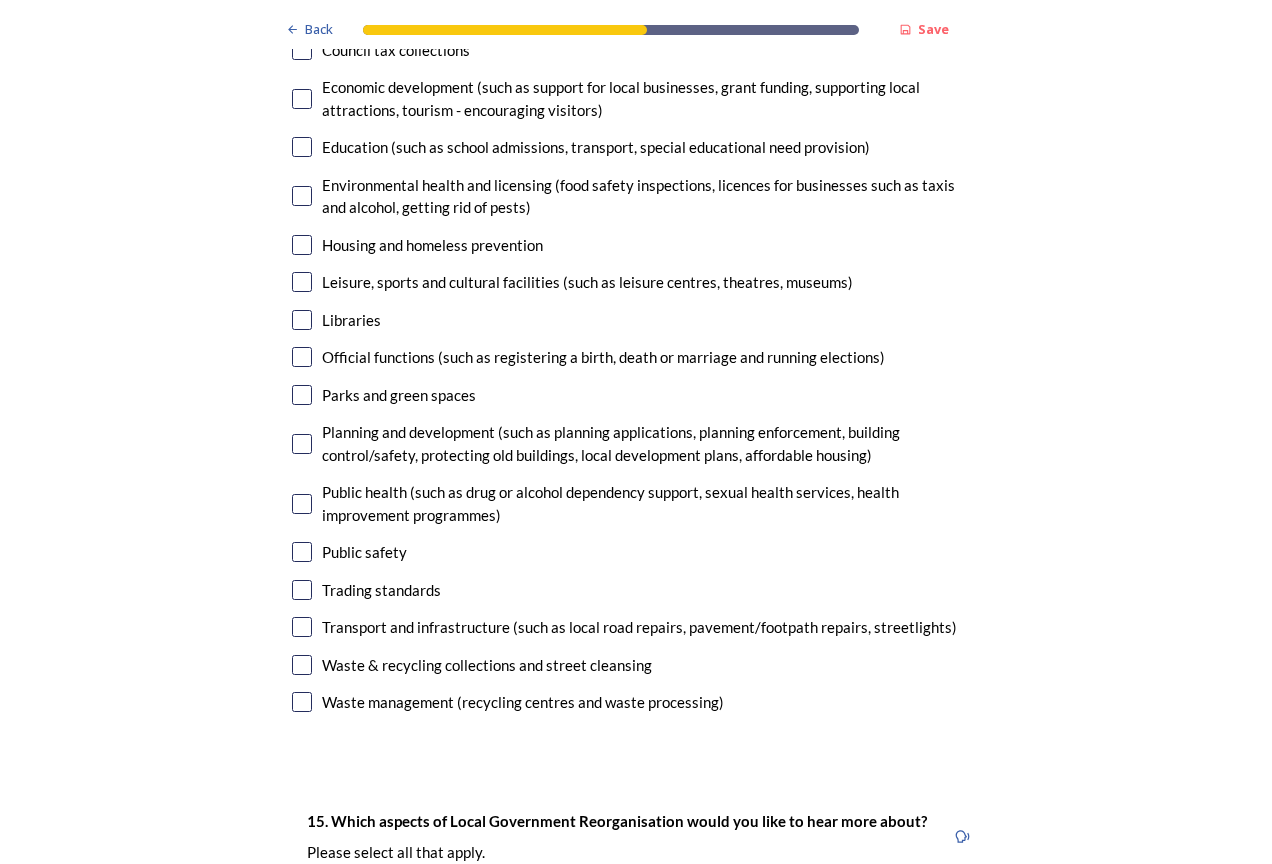 click at bounding box center (302, 552) 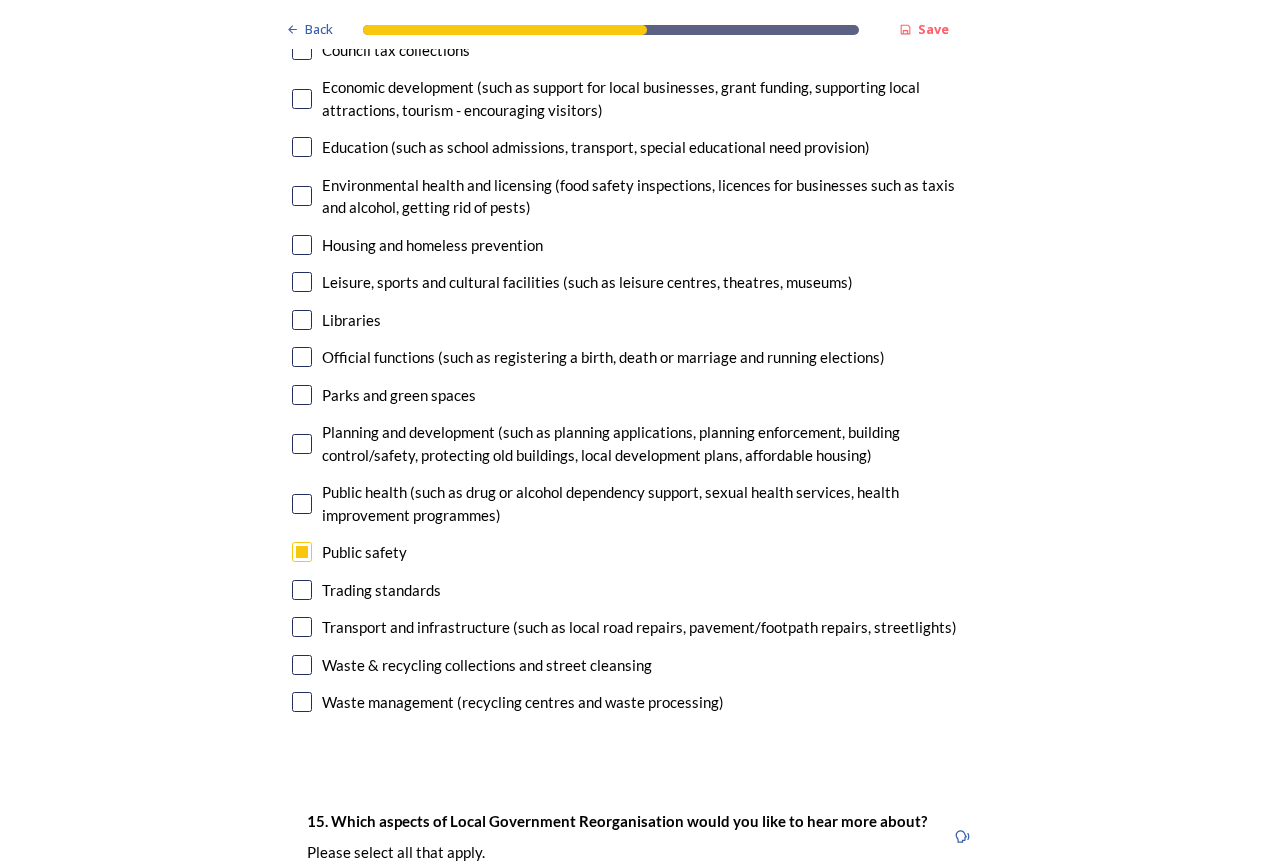 click at bounding box center [302, 665] 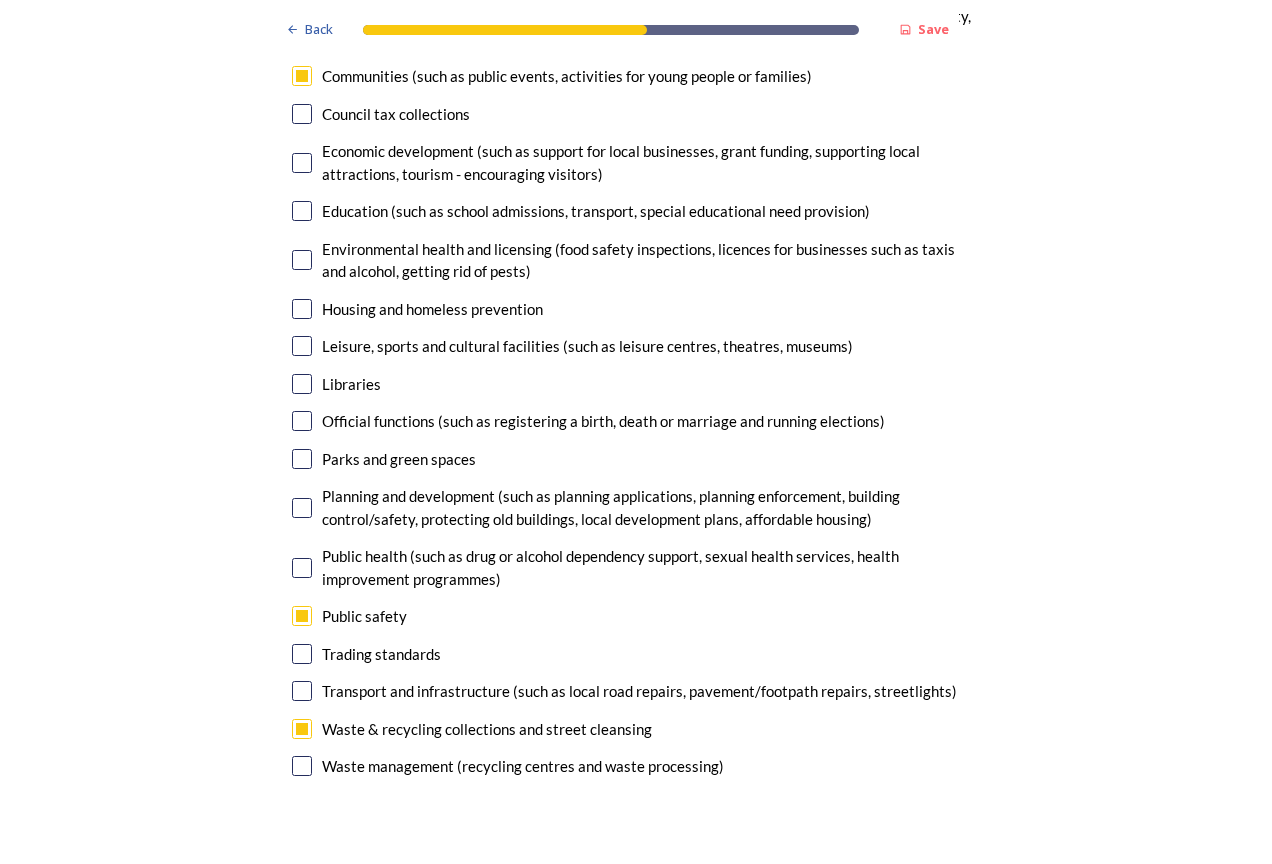 scroll, scrollTop: 5000, scrollLeft: 0, axis: vertical 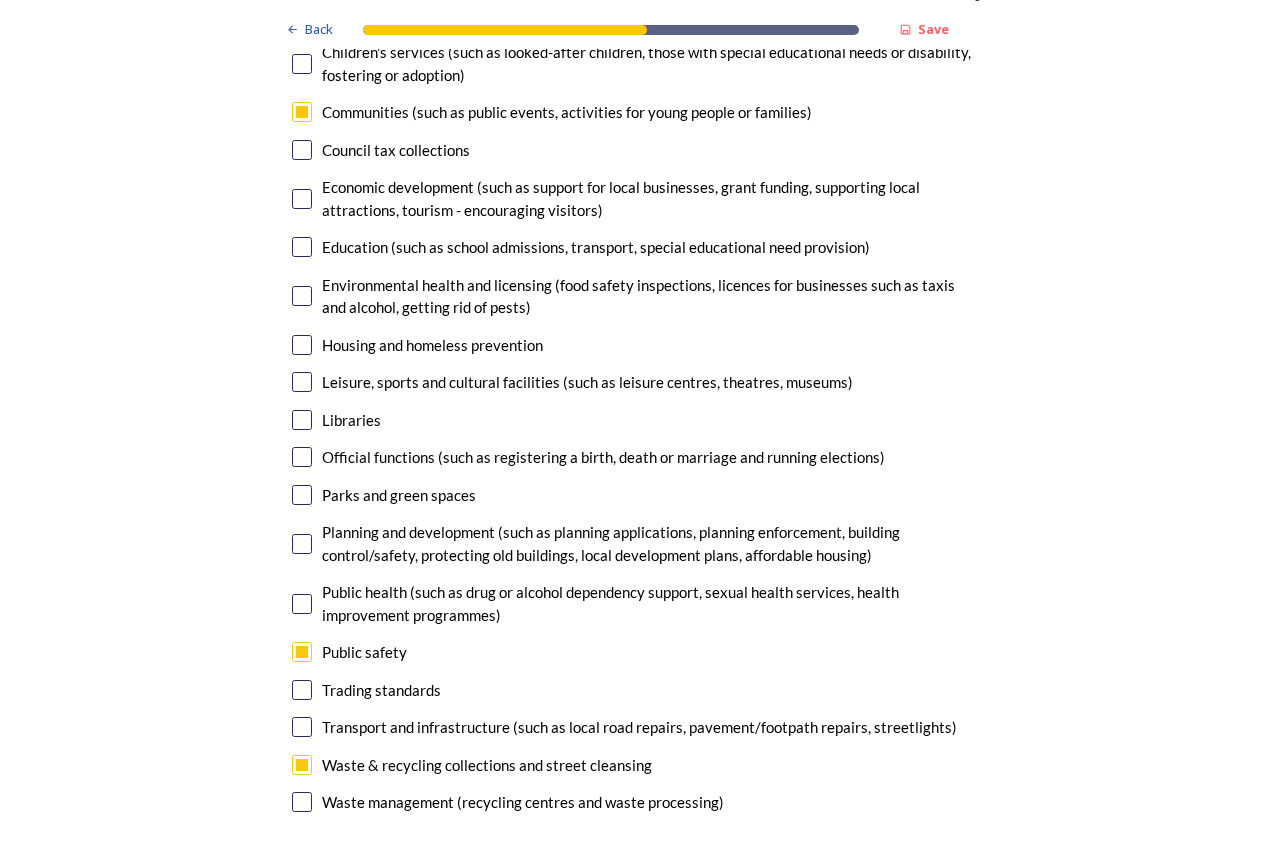 click at bounding box center [302, 495] 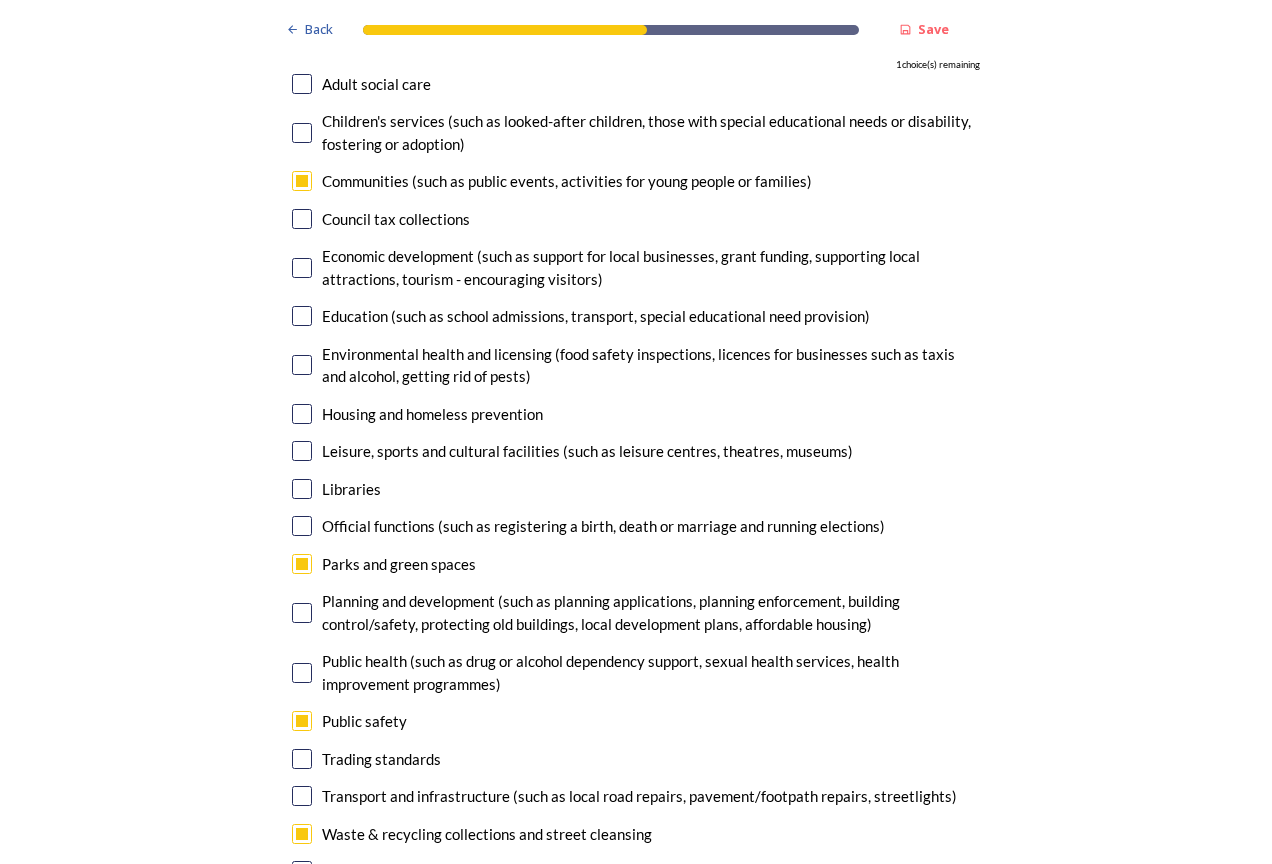 scroll, scrollTop: 4900, scrollLeft: 0, axis: vertical 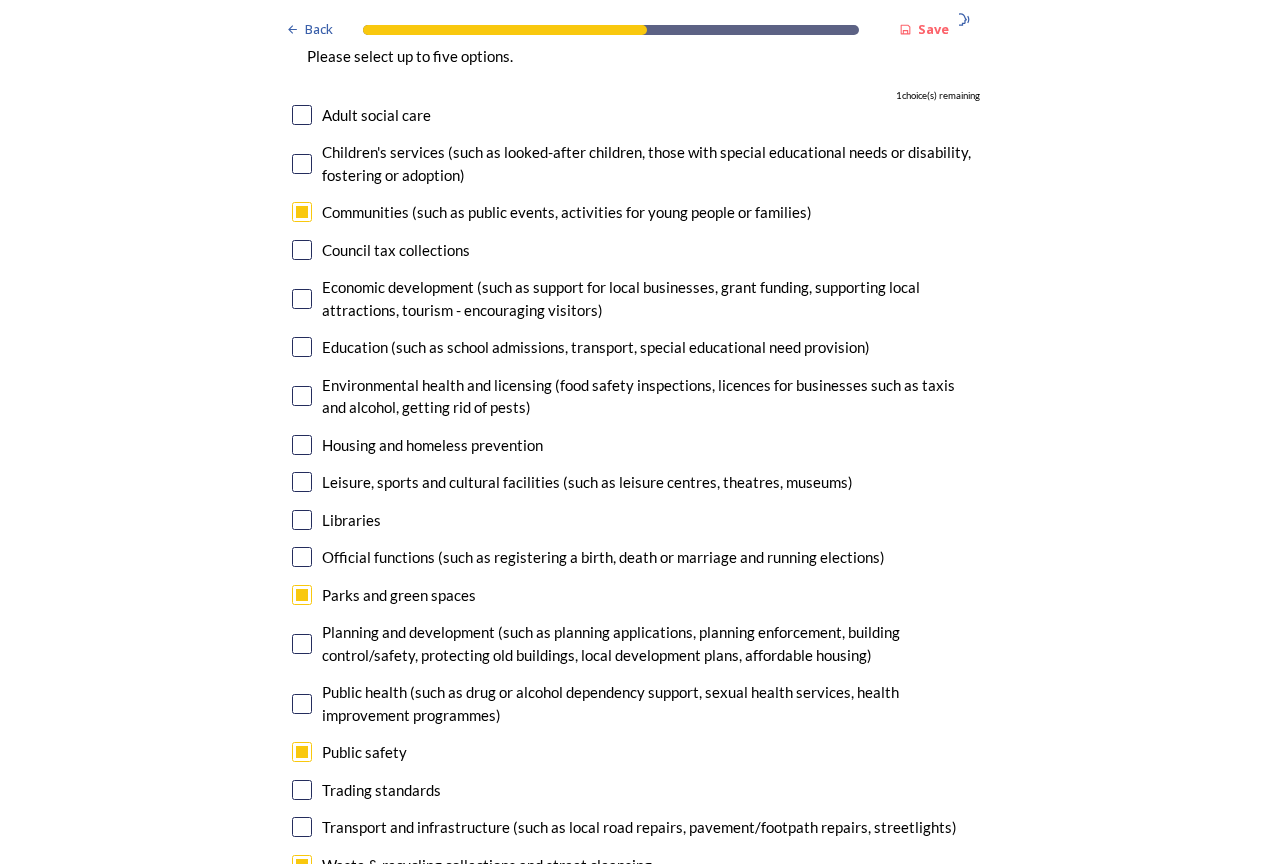 click on "Leisure, sports and cultural facilities (such as leisure centres, theatres, museums)" at bounding box center [636, 482] 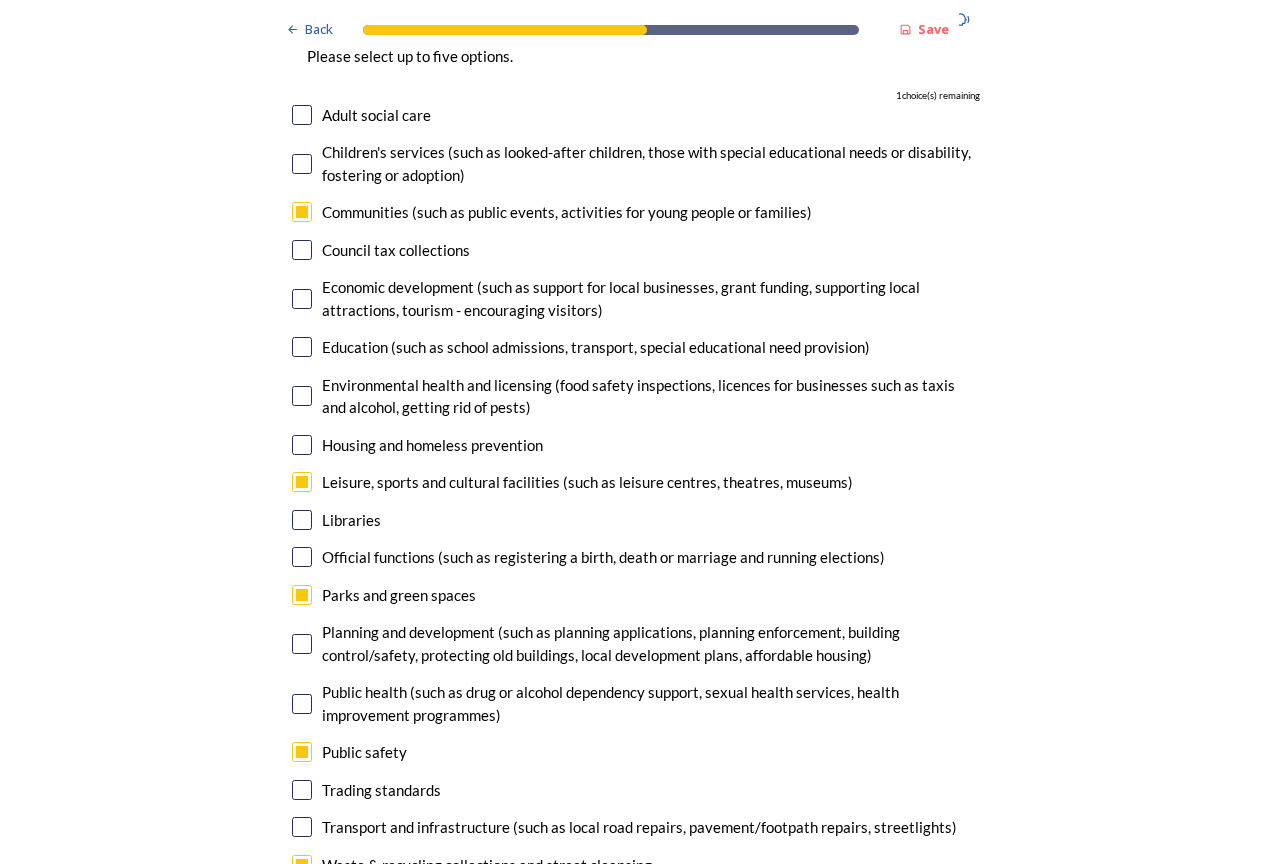 checkbox on "true" 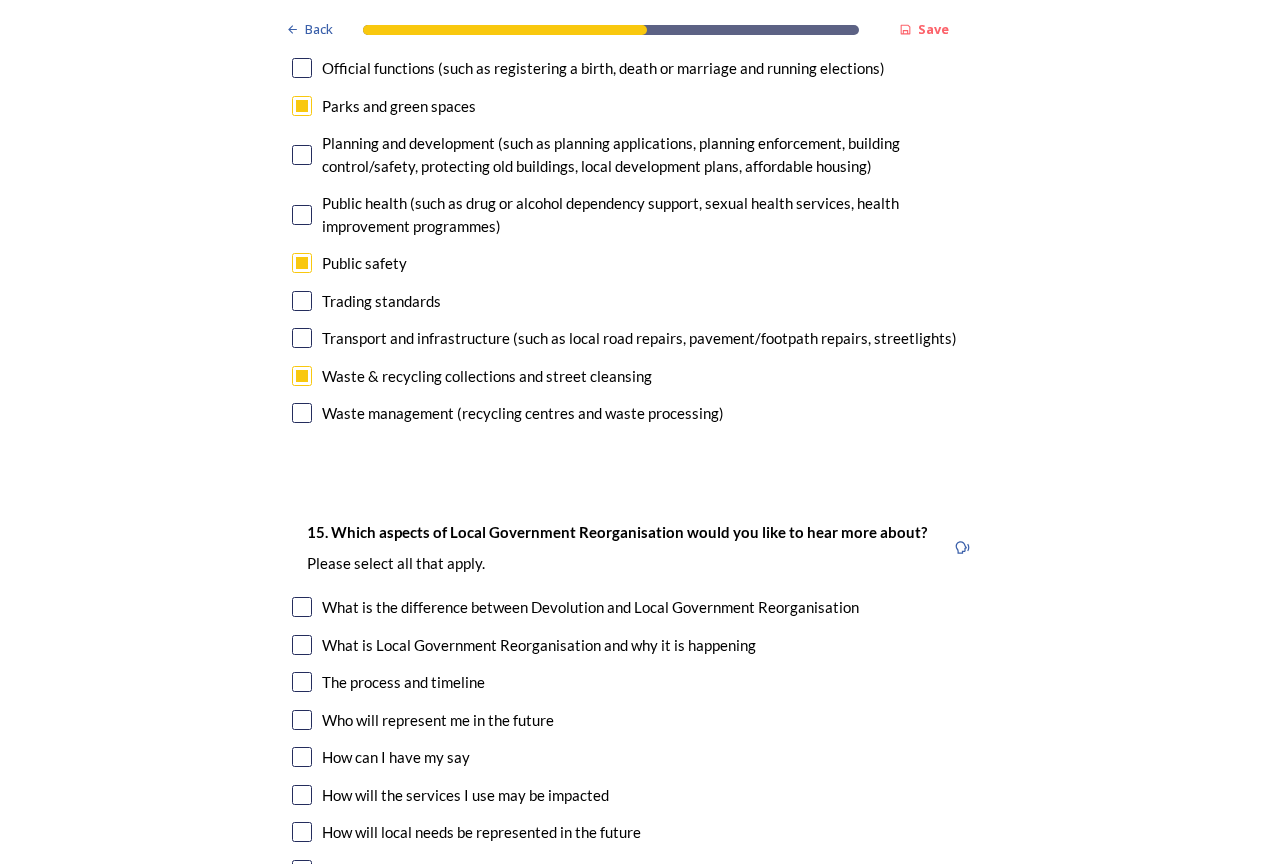 scroll, scrollTop: 5400, scrollLeft: 0, axis: vertical 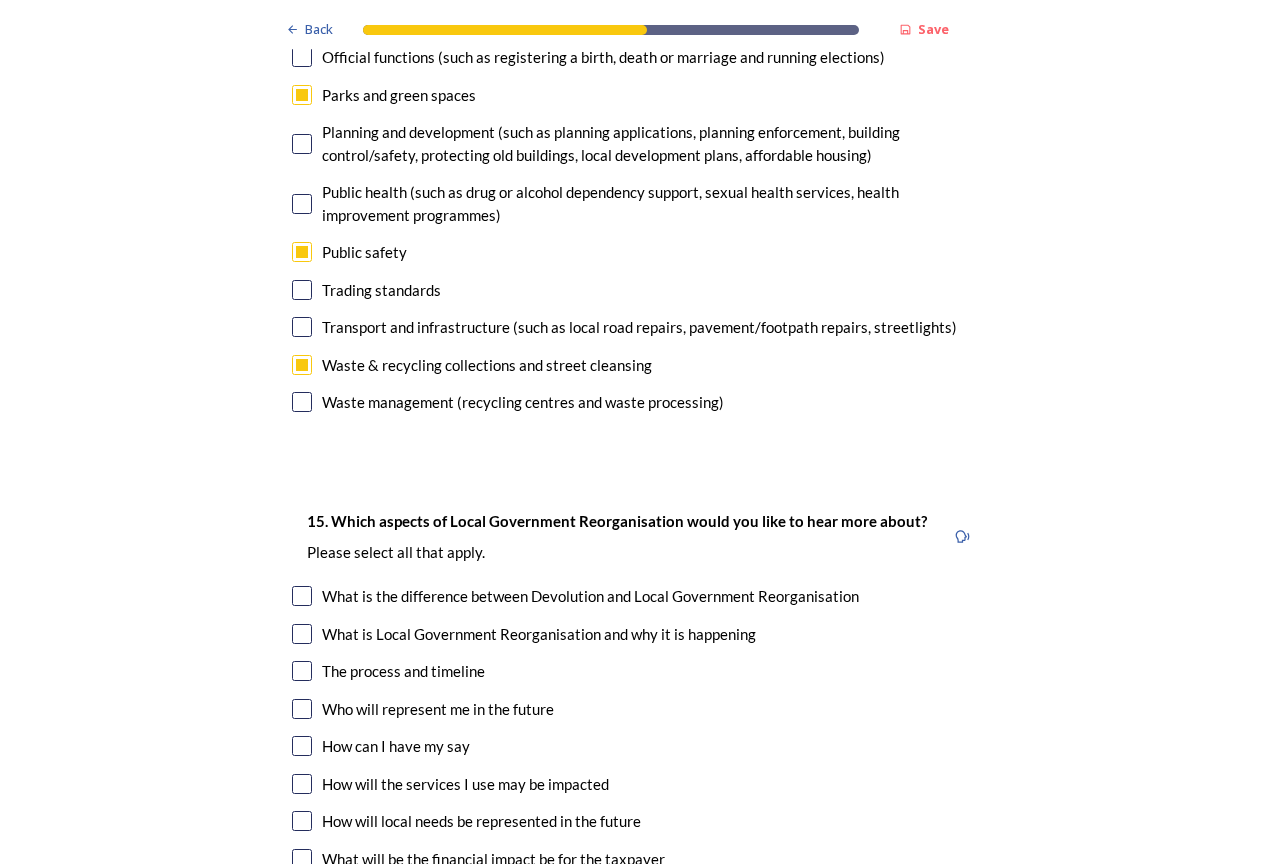 click at bounding box center [302, 596] 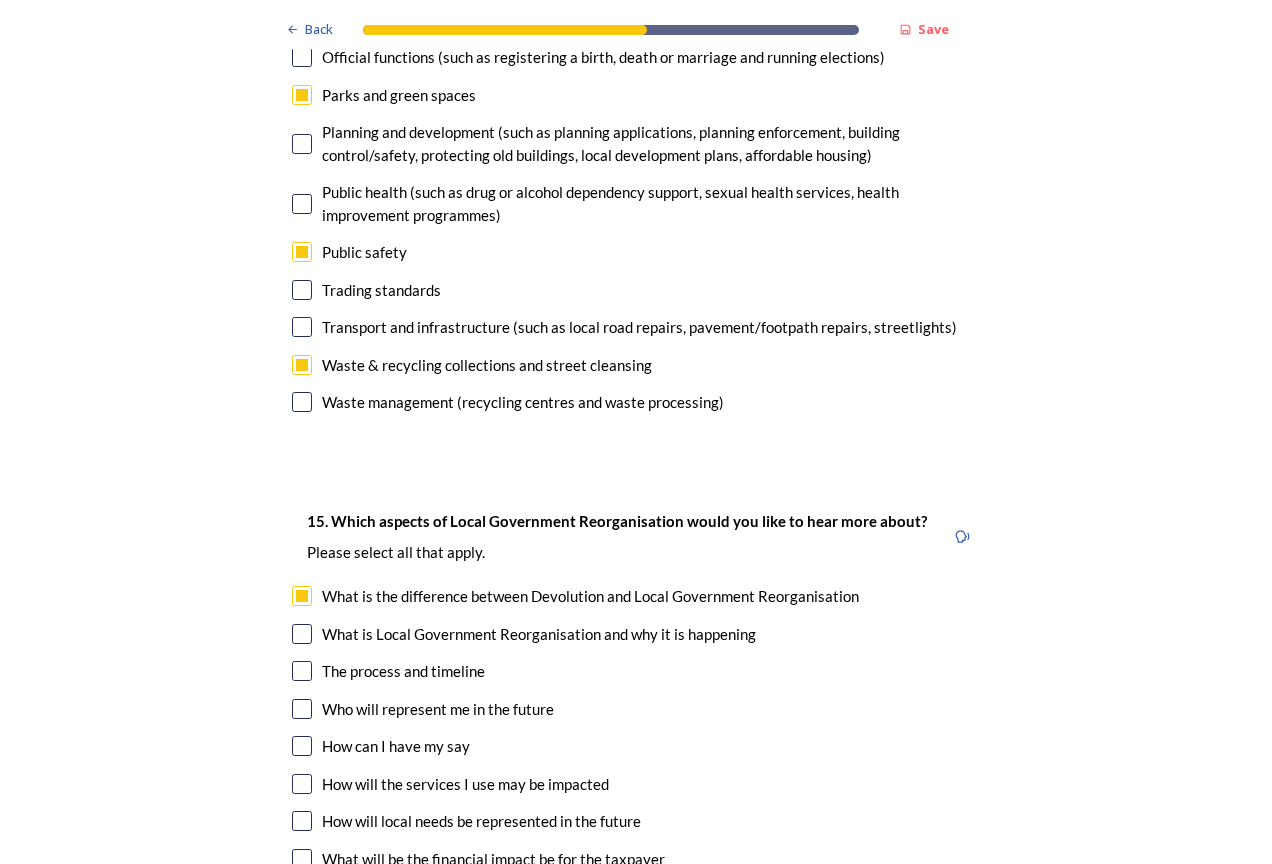 click at bounding box center (302, 596) 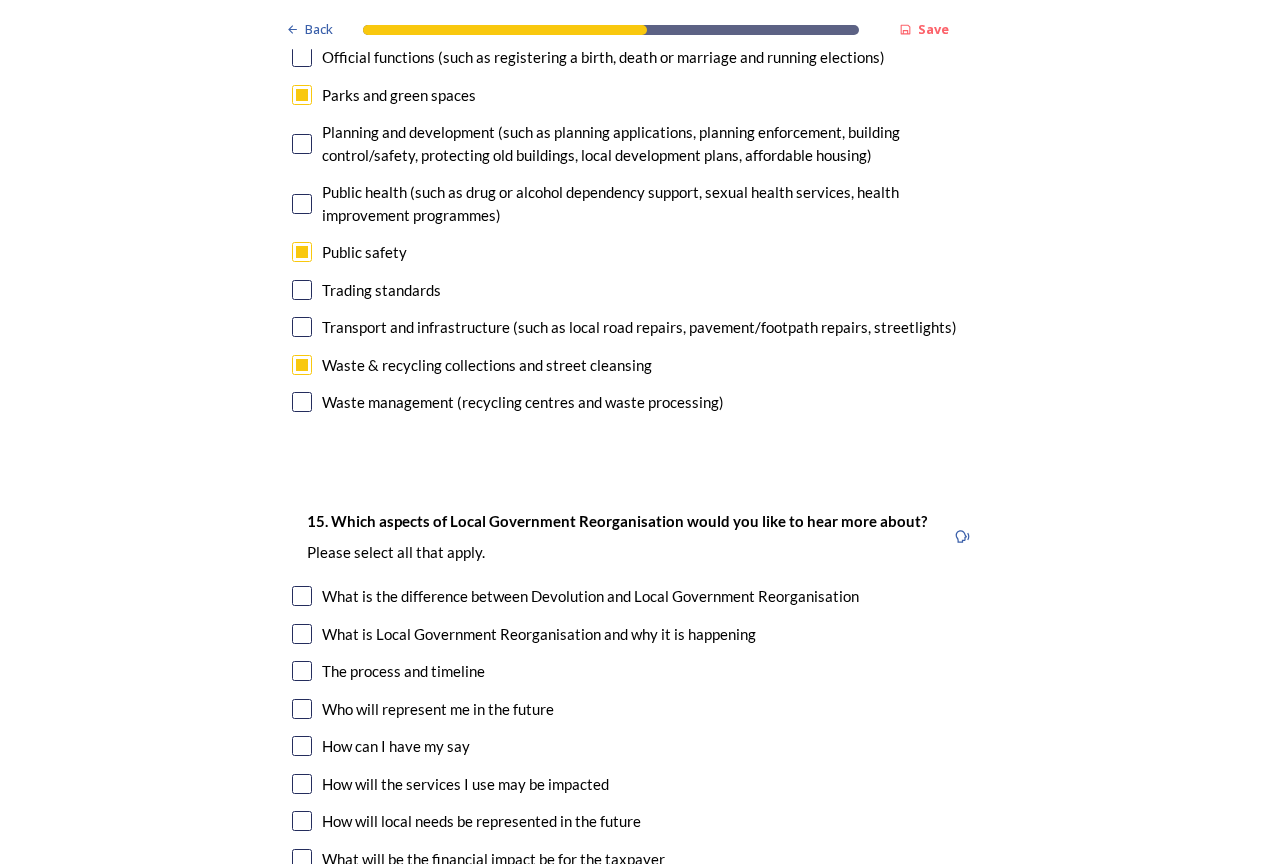 click at bounding box center [302, 709] 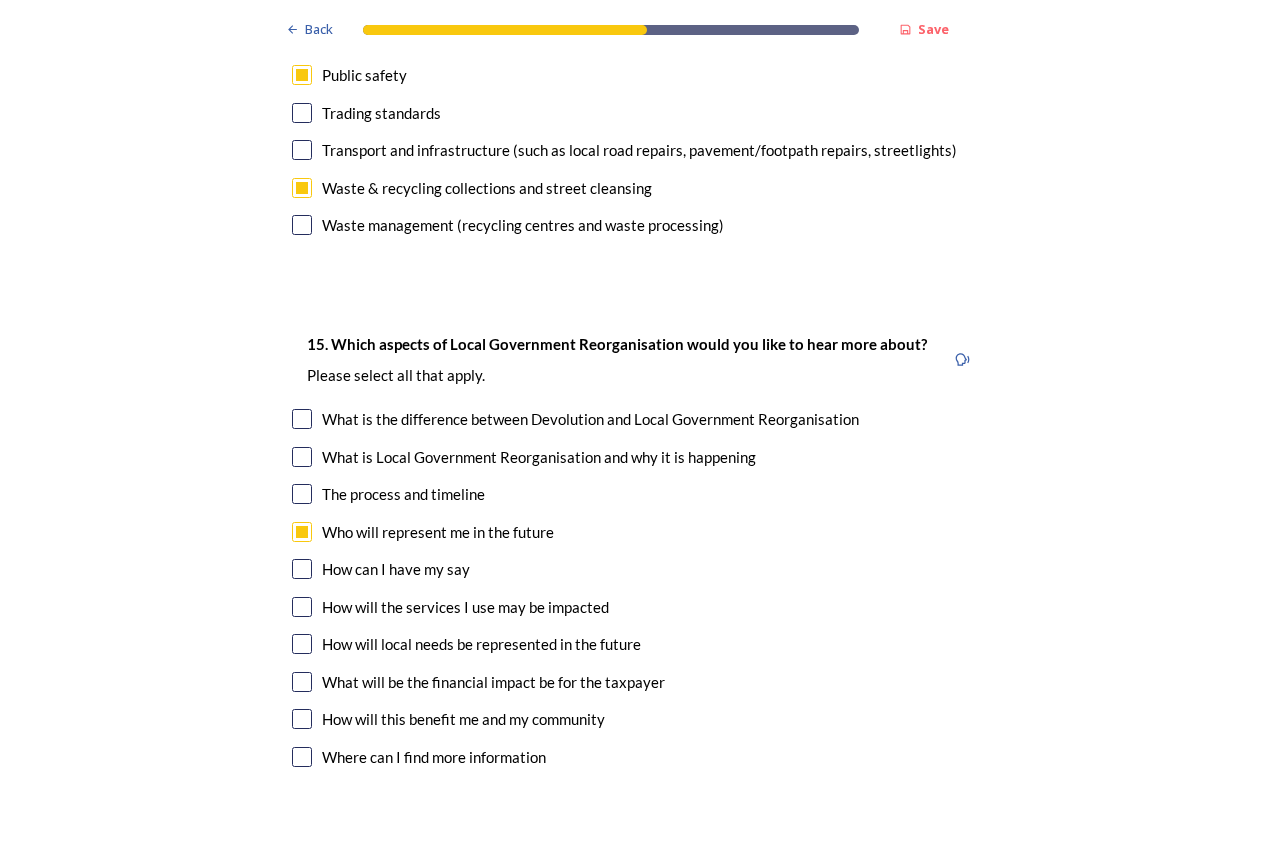 scroll, scrollTop: 5600, scrollLeft: 0, axis: vertical 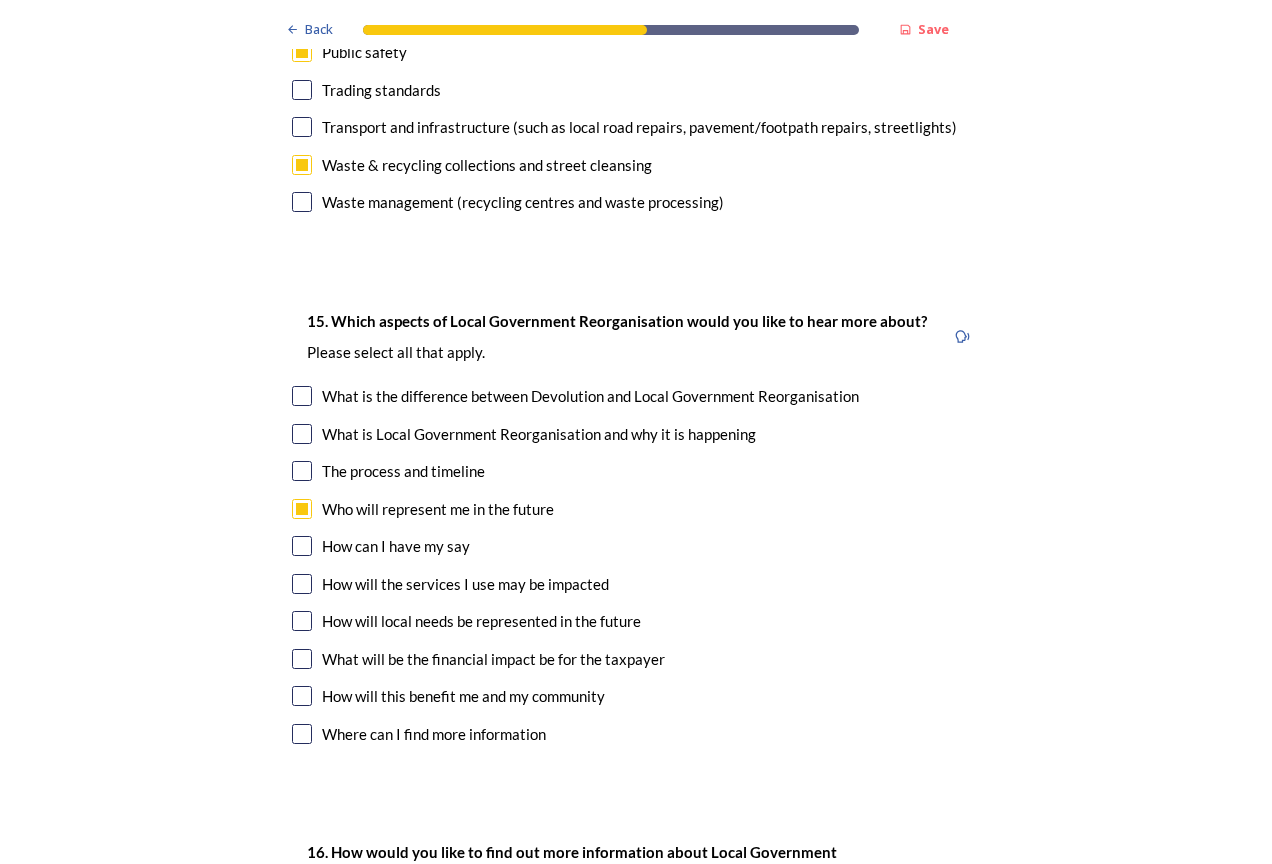 click at bounding box center [302, 471] 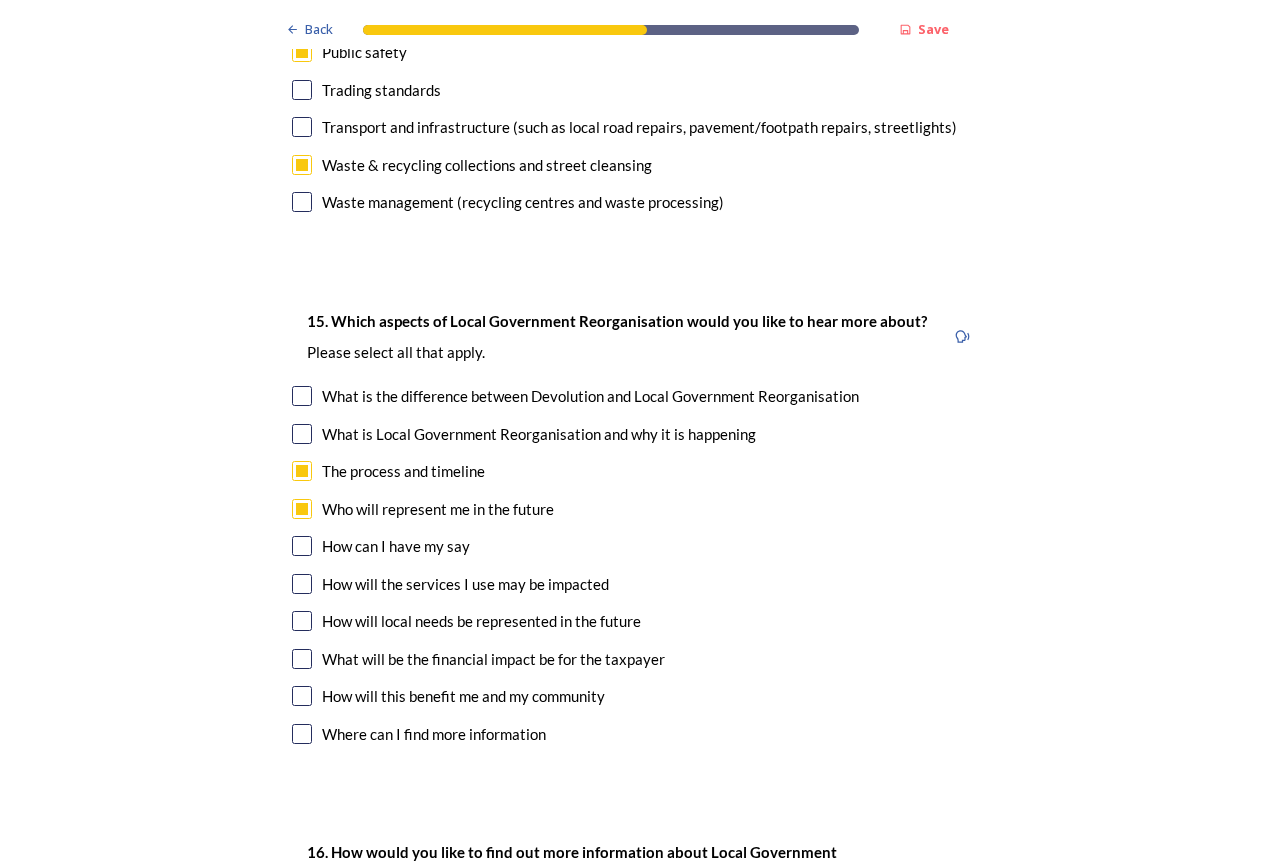 click at bounding box center [302, 584] 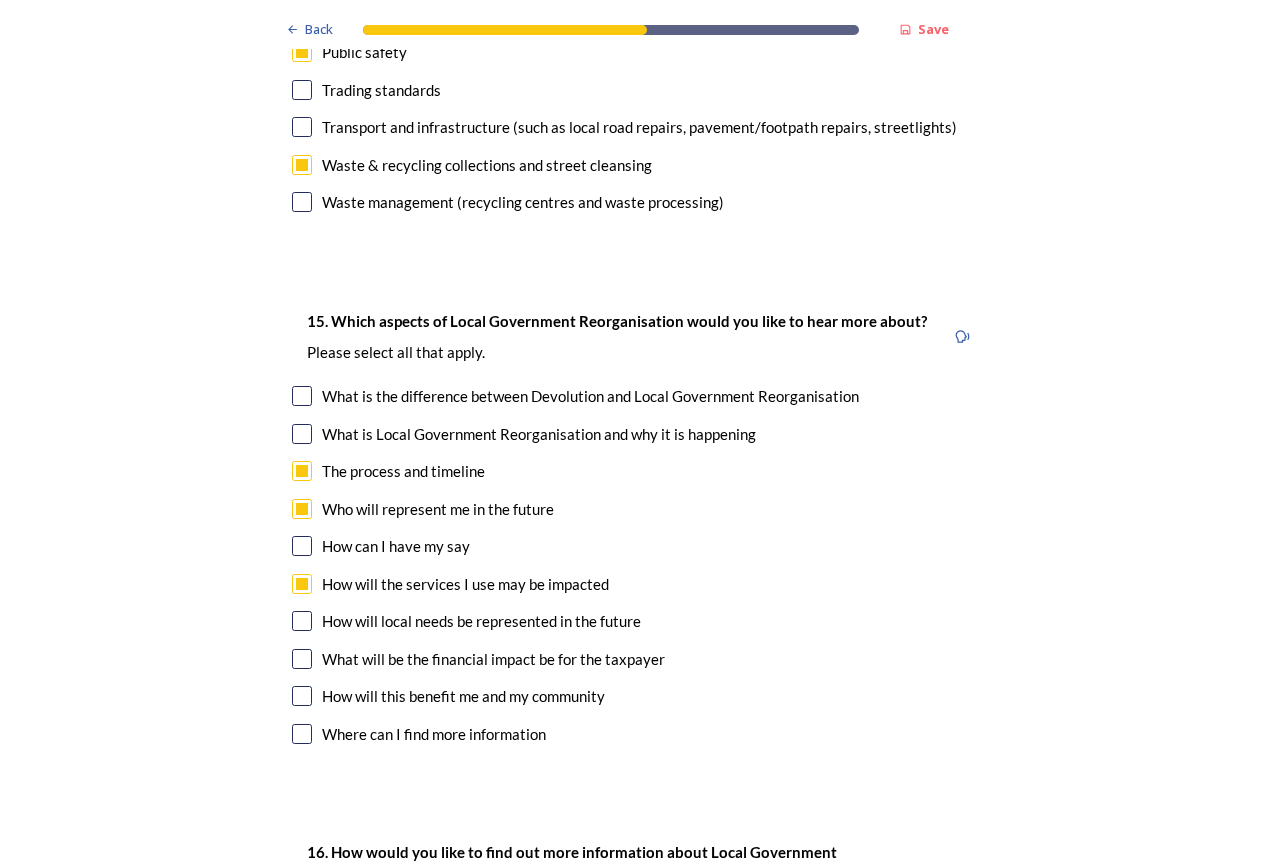 click at bounding box center [302, 621] 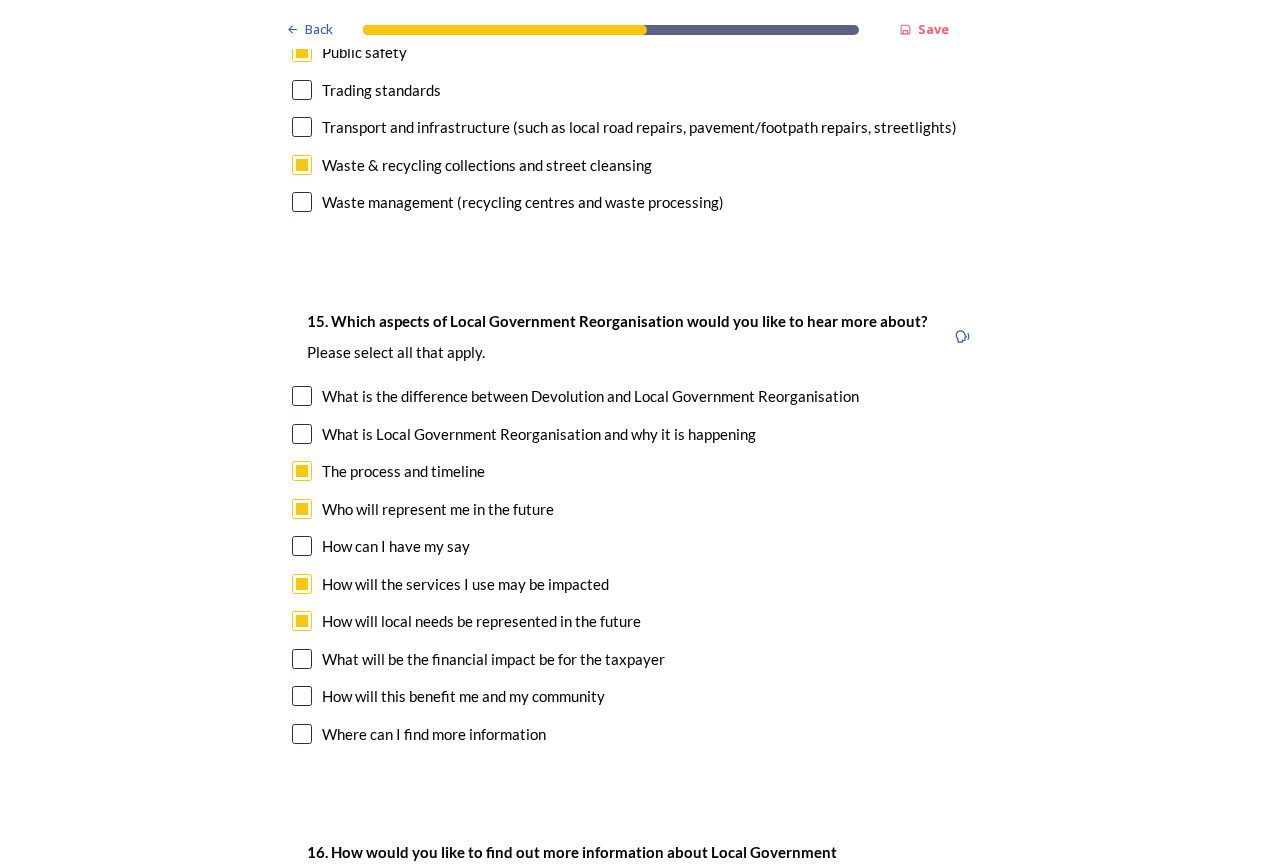 click at bounding box center (302, 659) 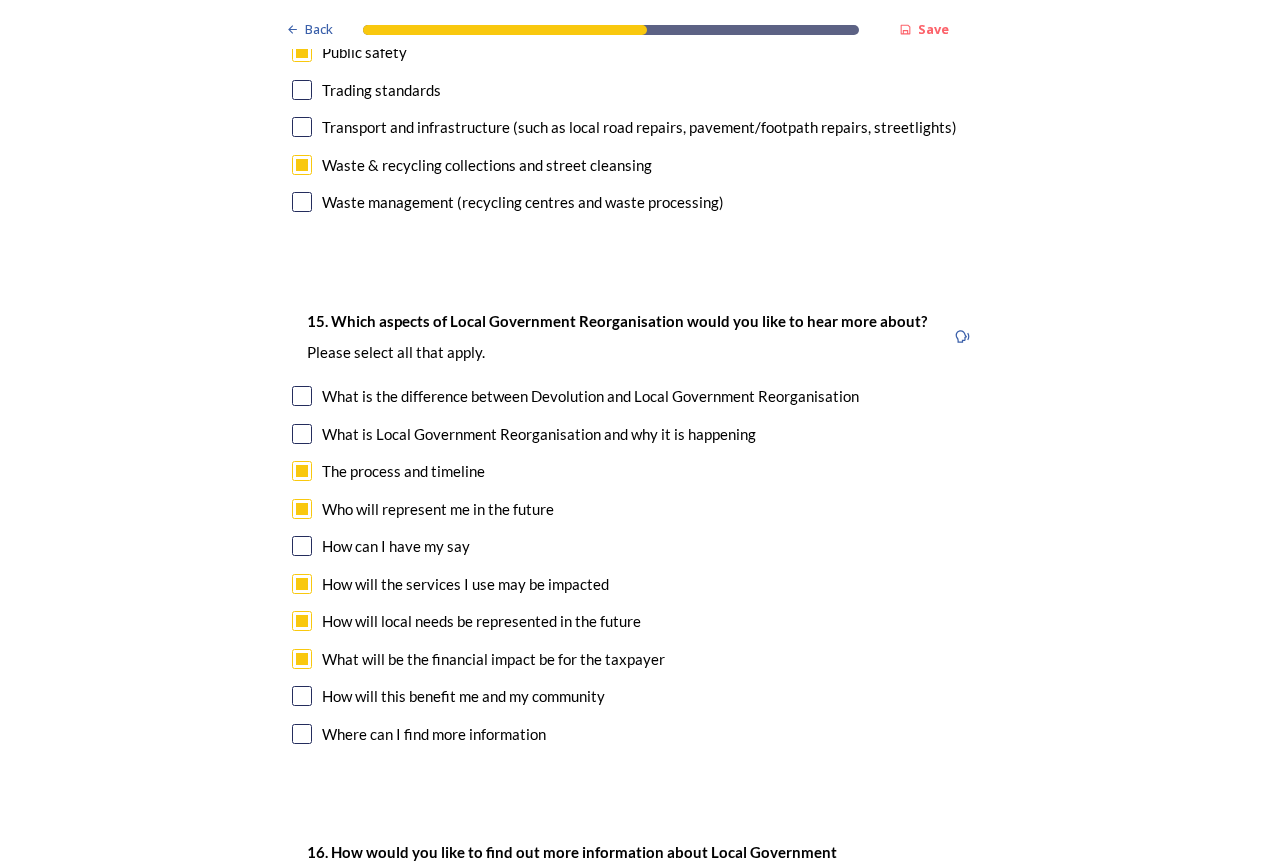 click at bounding box center [302, 696] 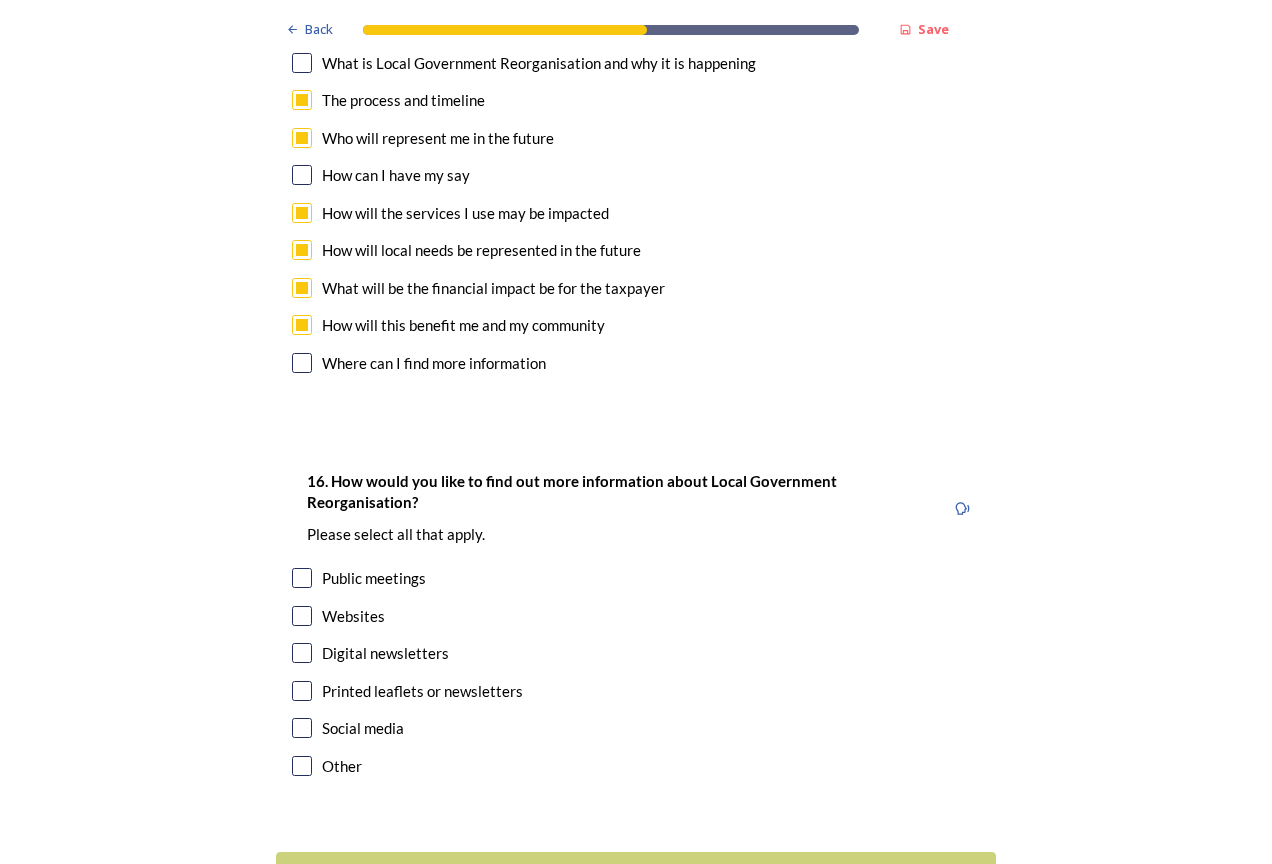 scroll, scrollTop: 6020, scrollLeft: 0, axis: vertical 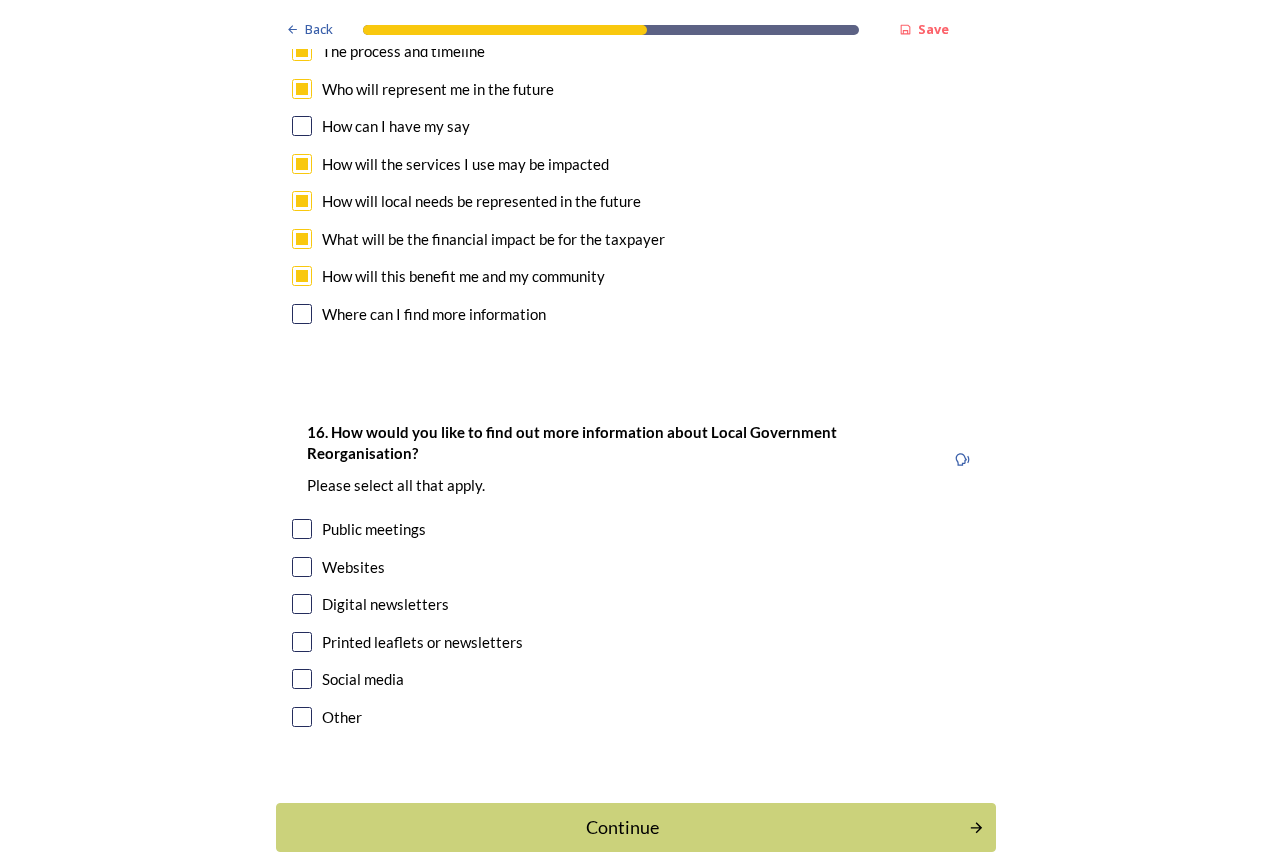 click at bounding box center (302, 679) 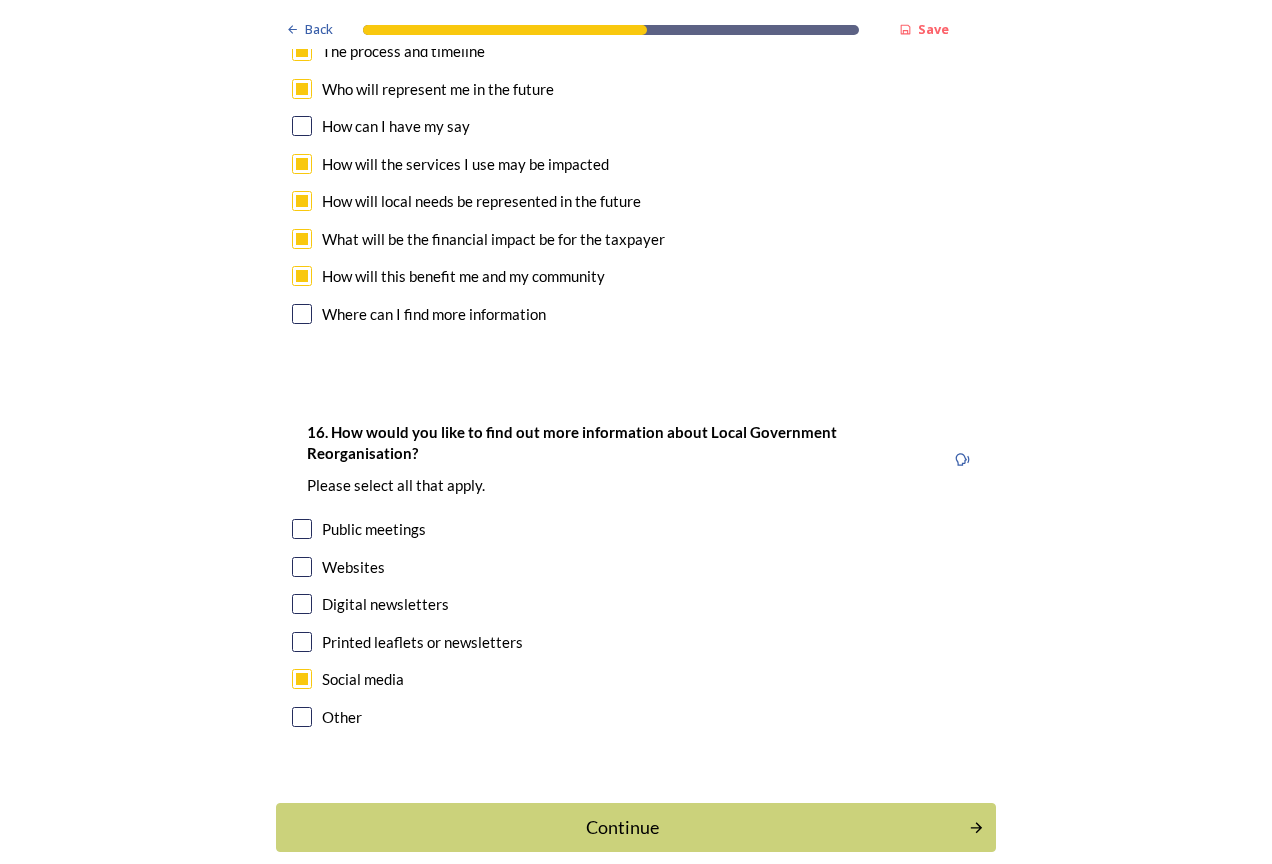 click at bounding box center (302, 567) 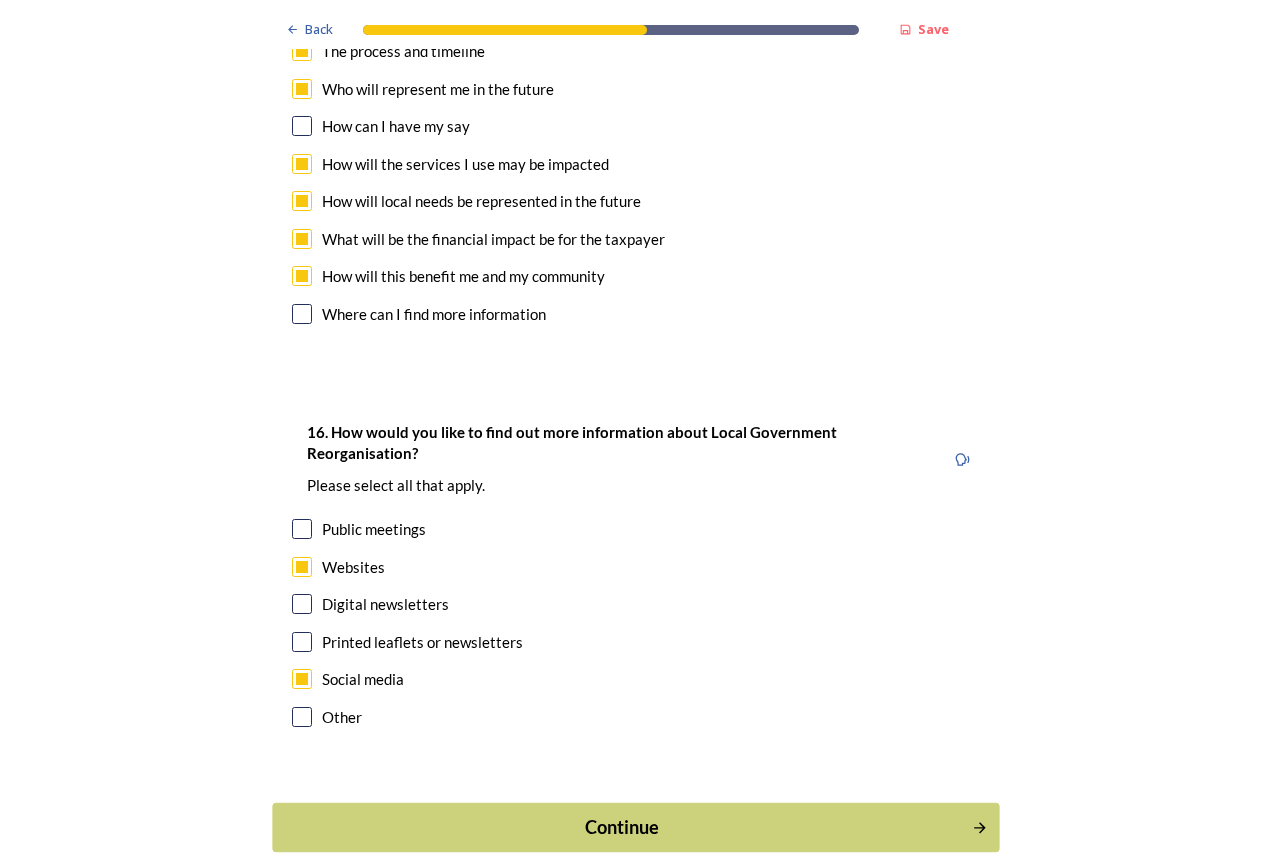 click on "Continue" at bounding box center [622, 827] 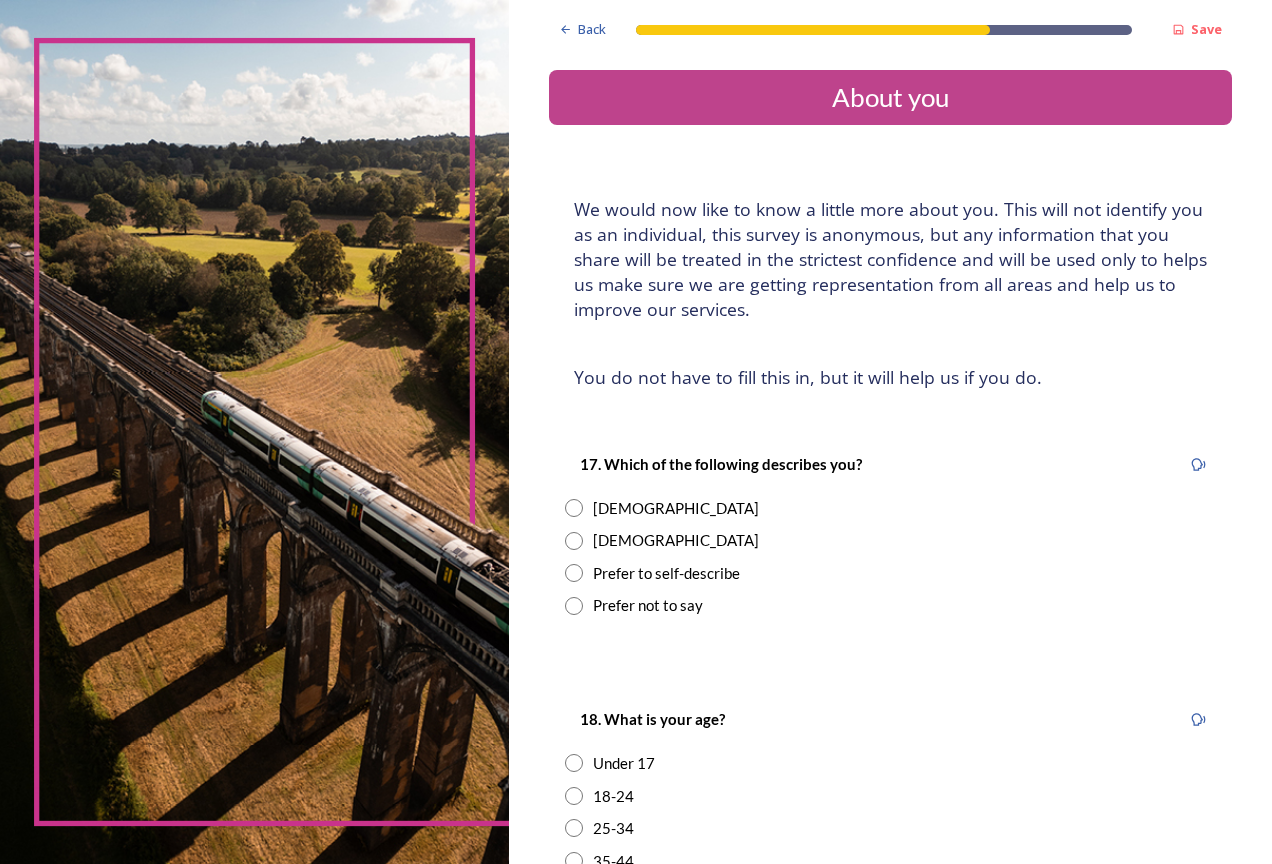 click at bounding box center [574, 541] 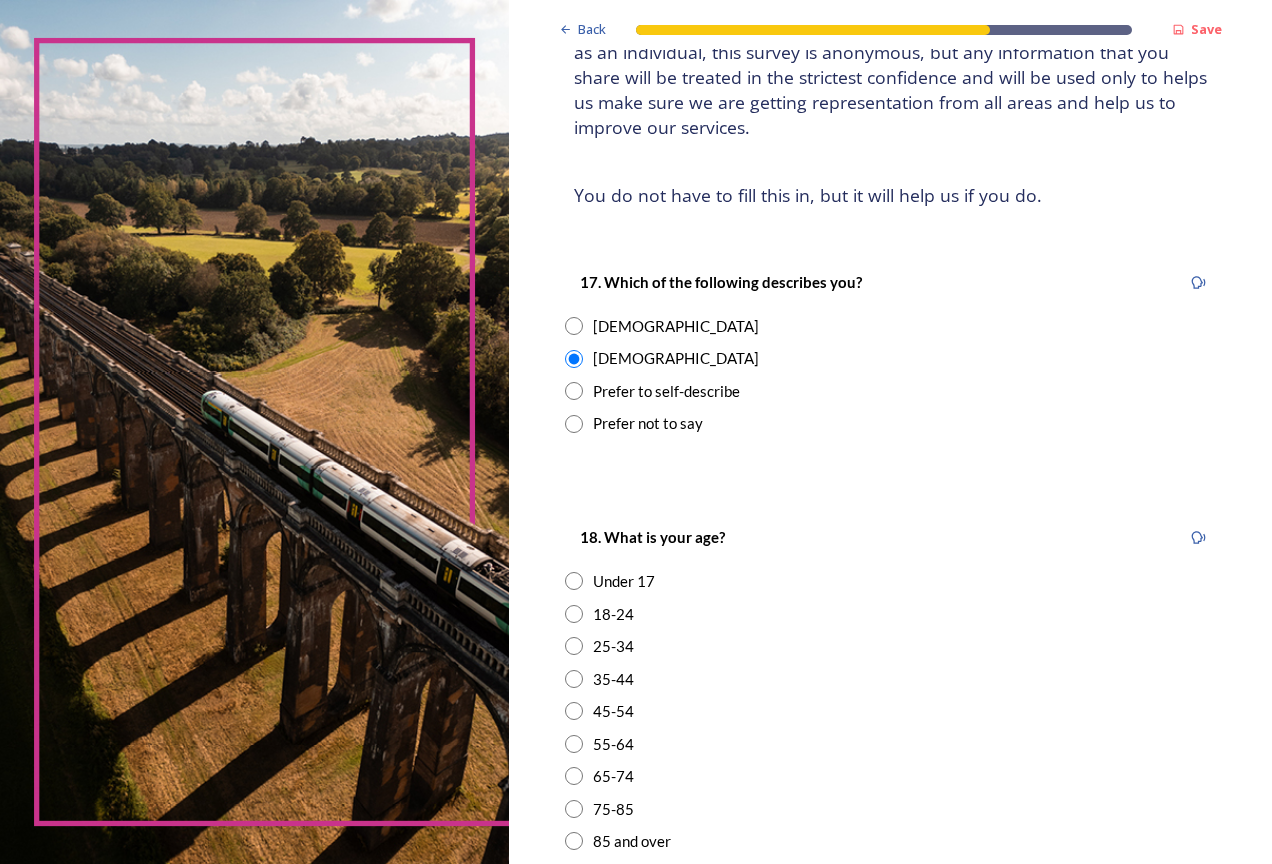 scroll, scrollTop: 200, scrollLeft: 0, axis: vertical 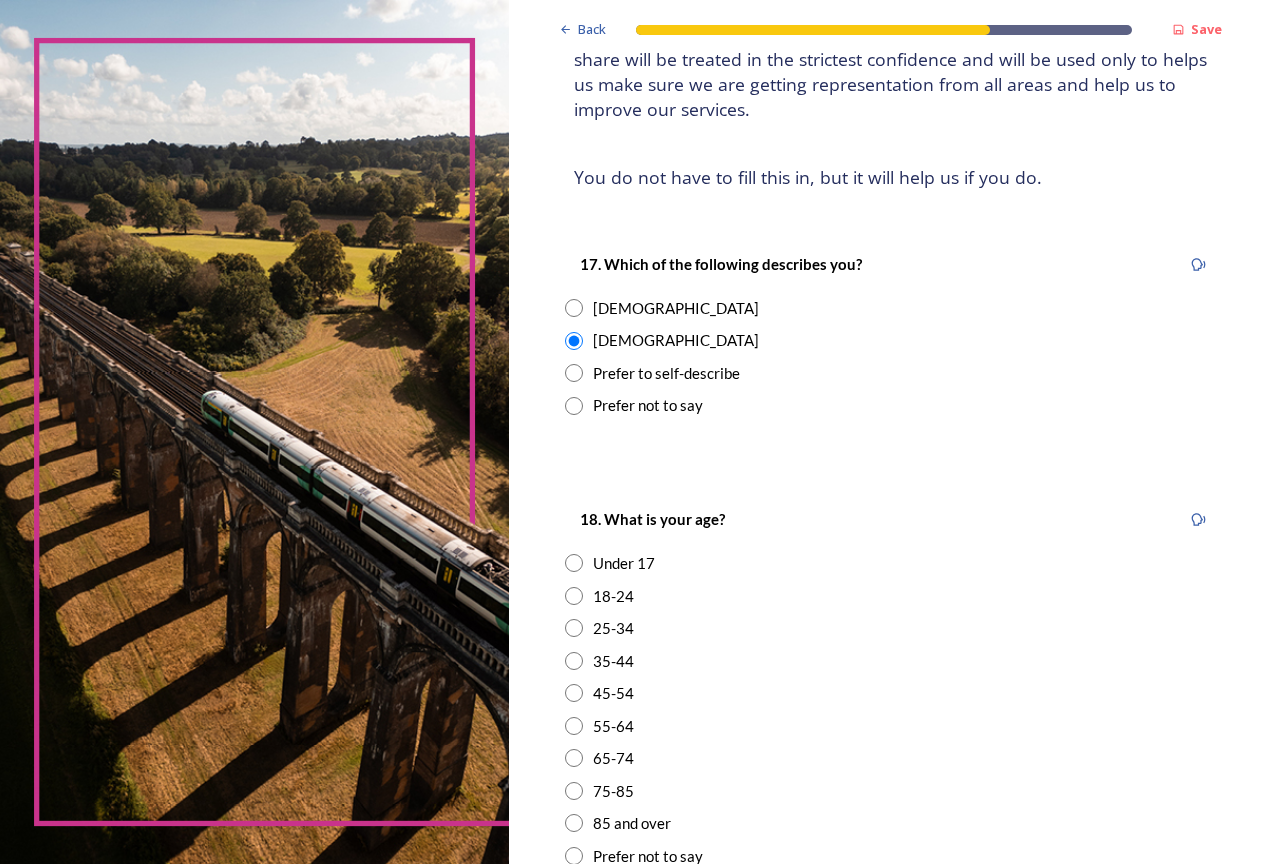 click on "18-24" at bounding box center (613, 596) 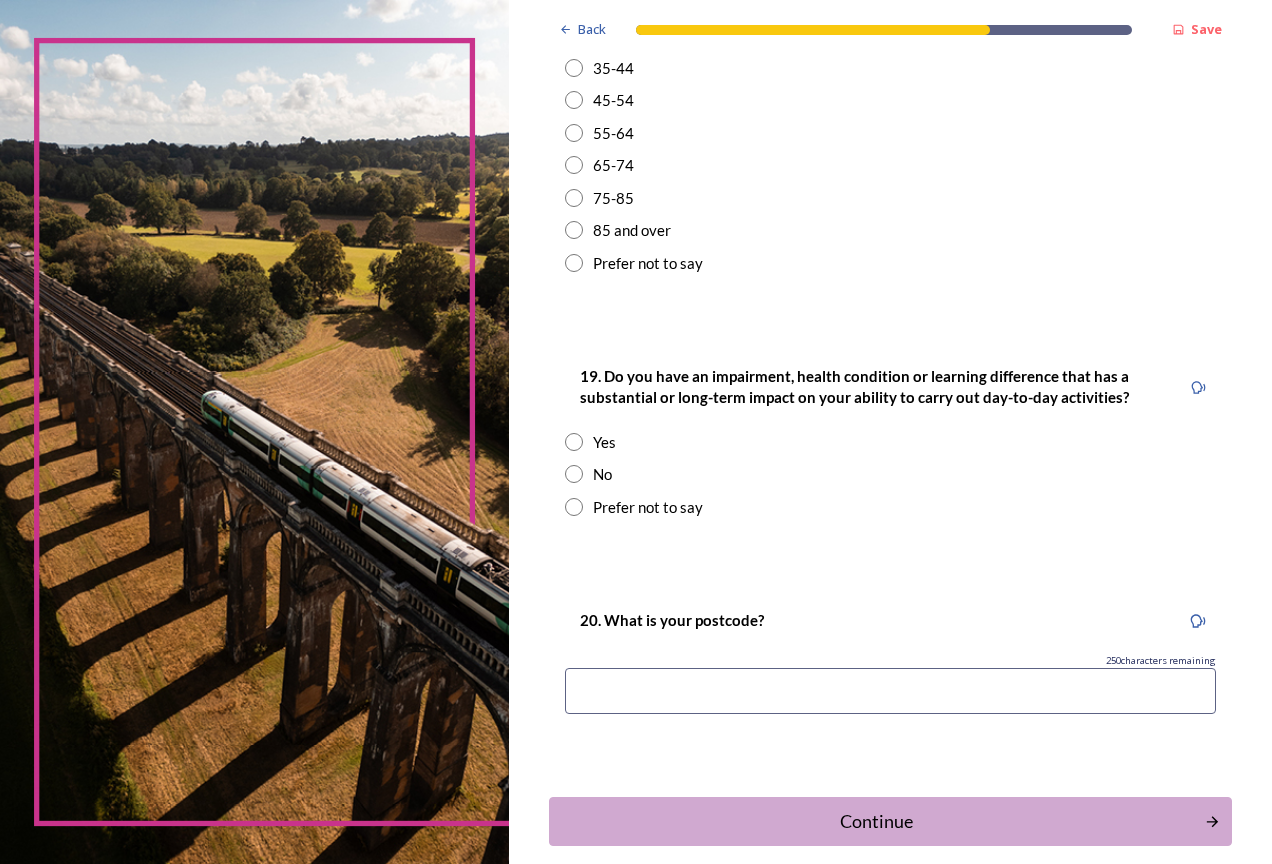 scroll, scrollTop: 800, scrollLeft: 0, axis: vertical 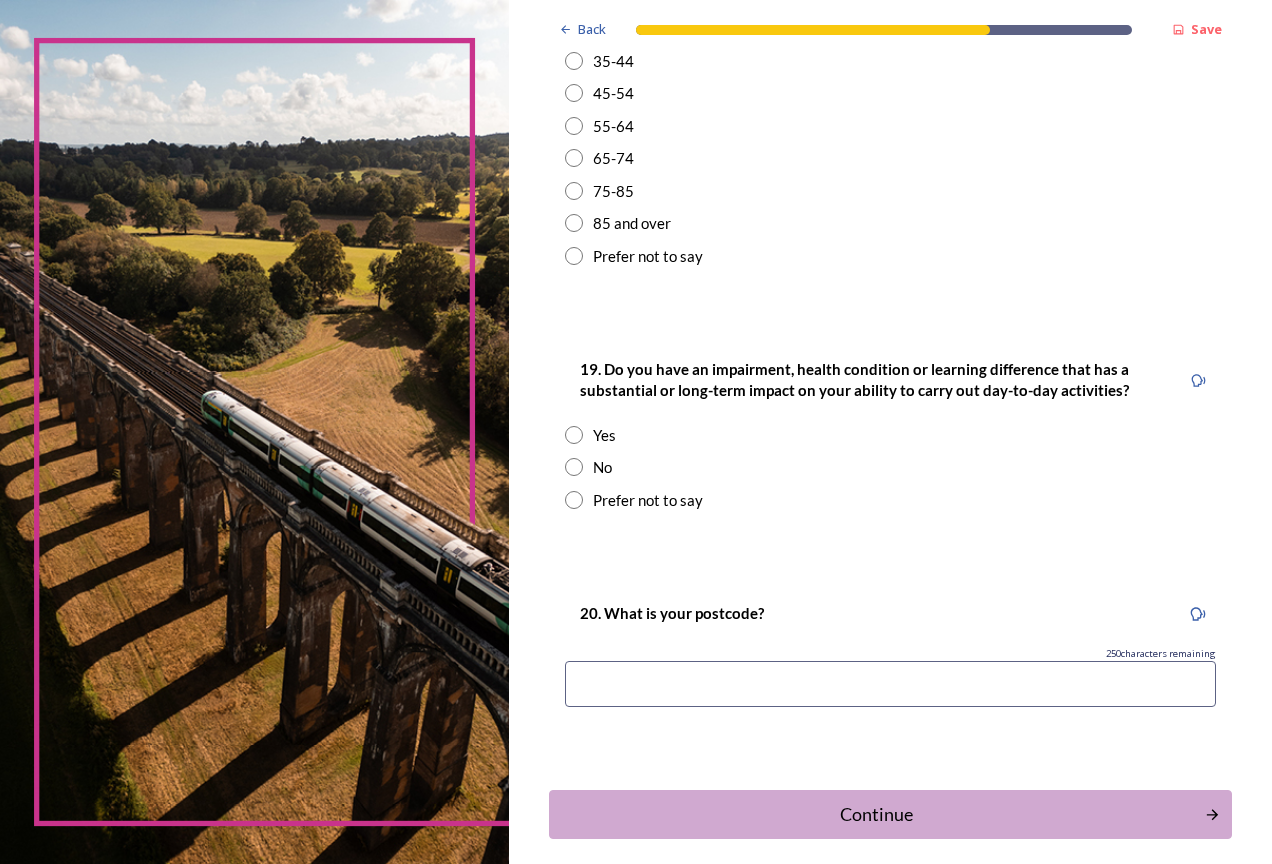 click on "No" at bounding box center (602, 467) 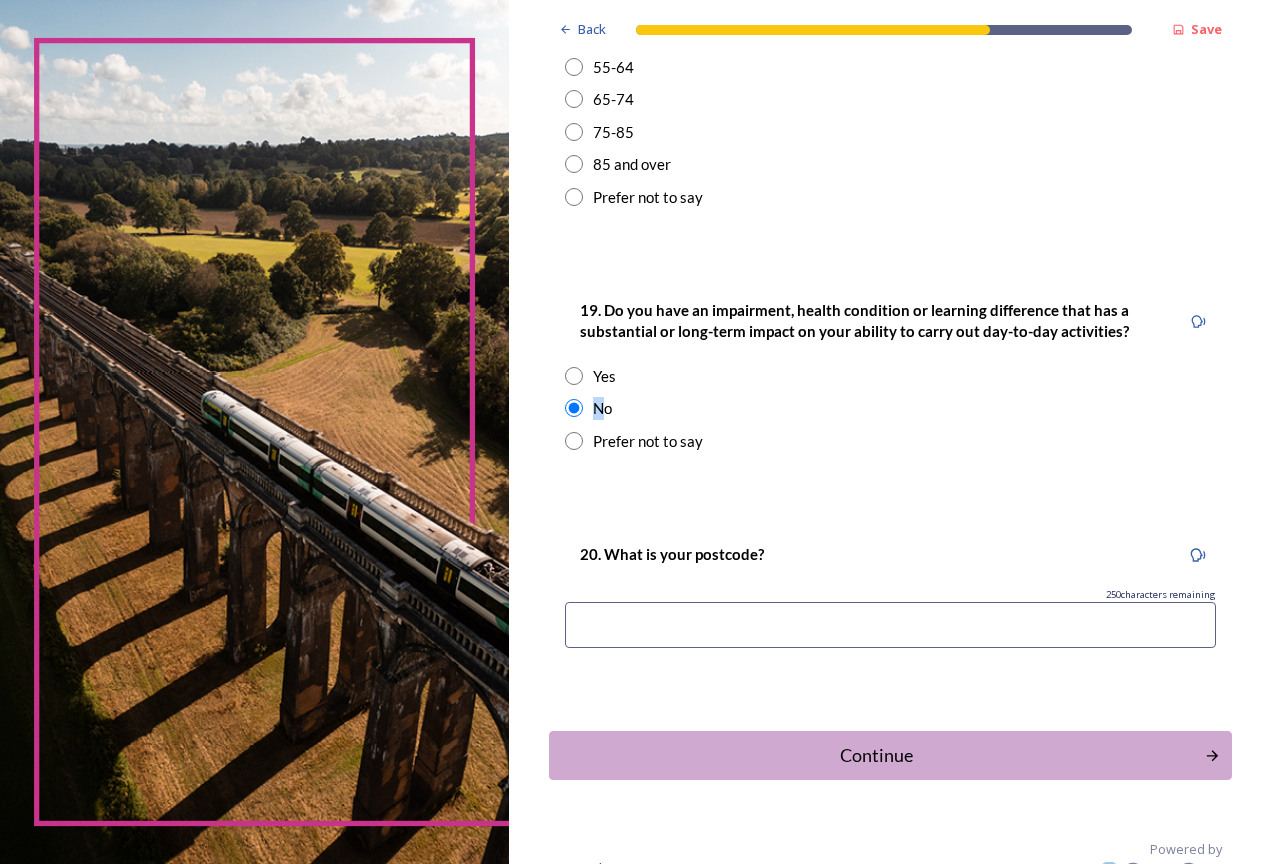 scroll, scrollTop: 891, scrollLeft: 0, axis: vertical 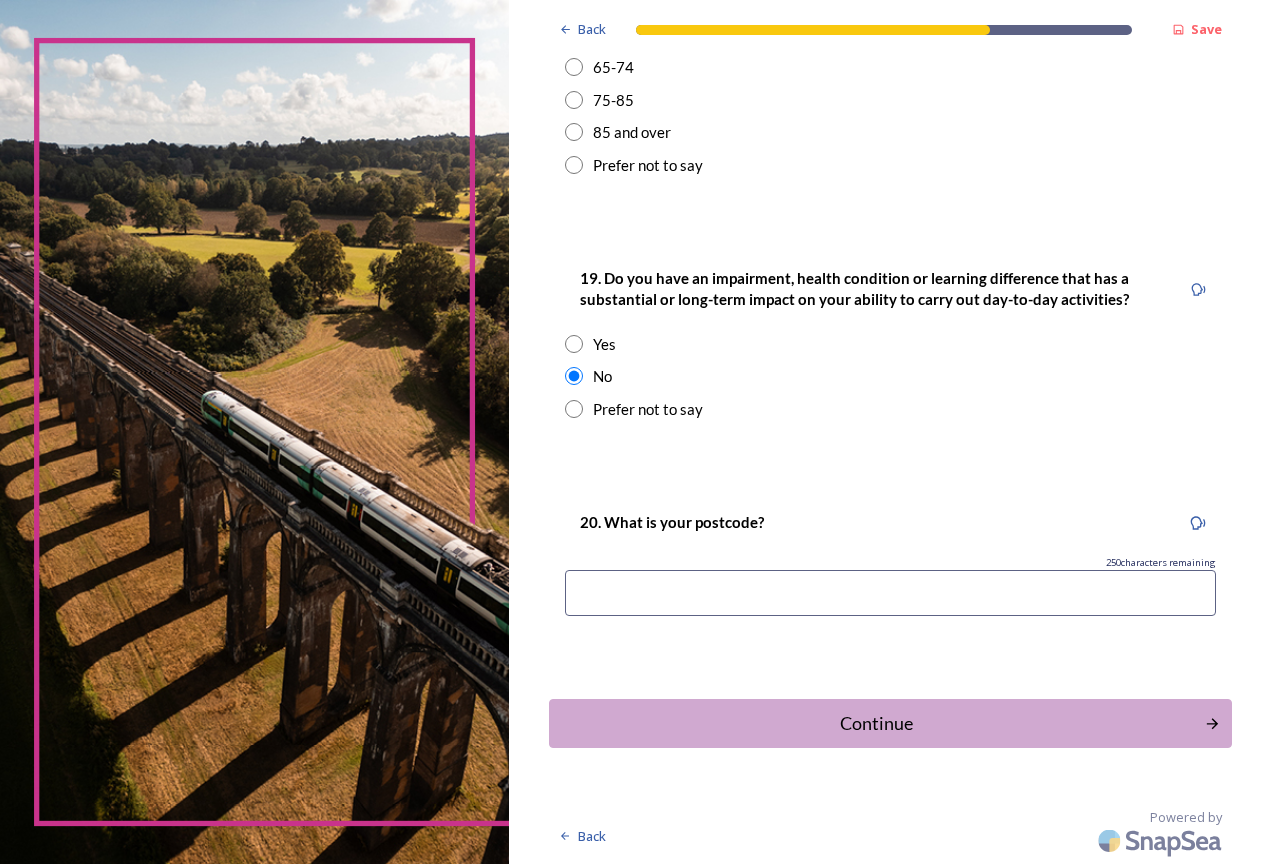 click at bounding box center [890, 593] 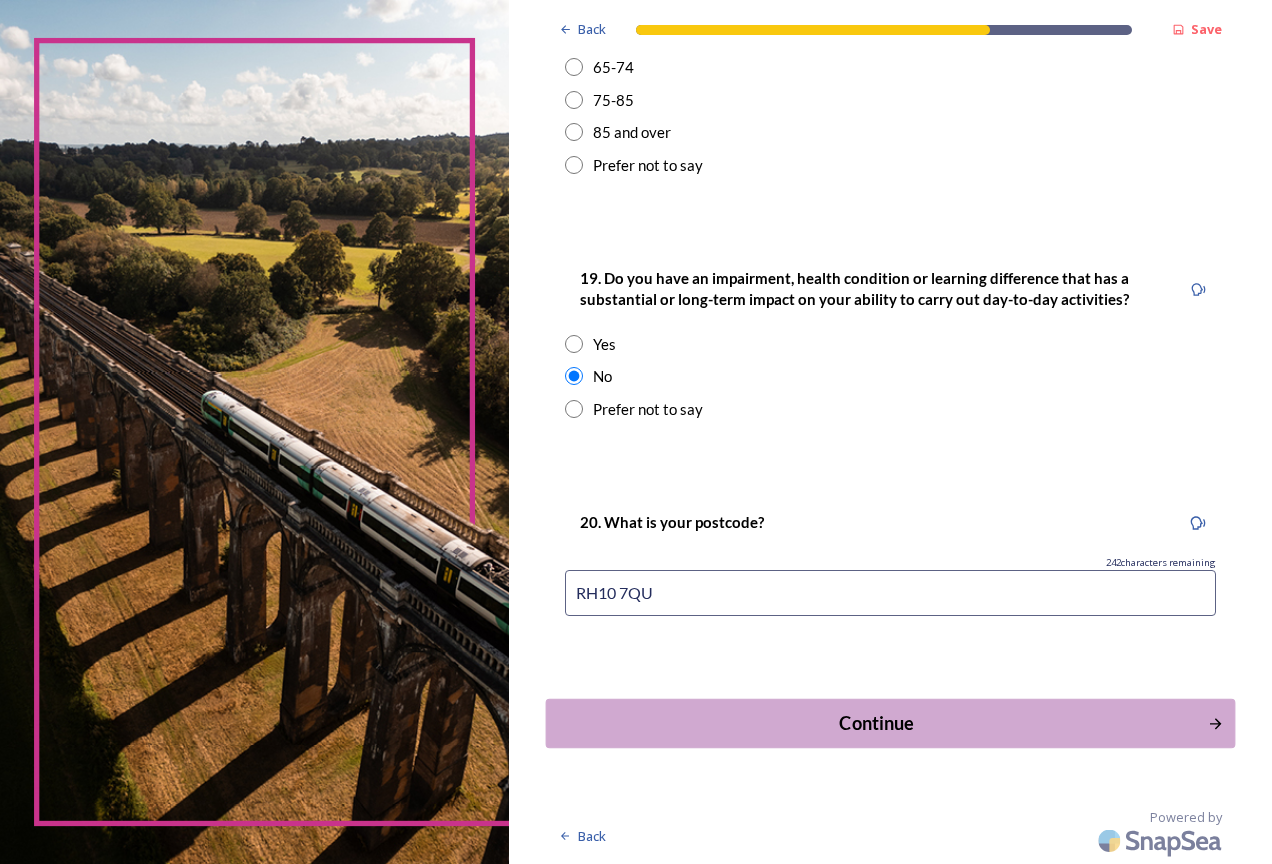 type on "RH10 7QU" 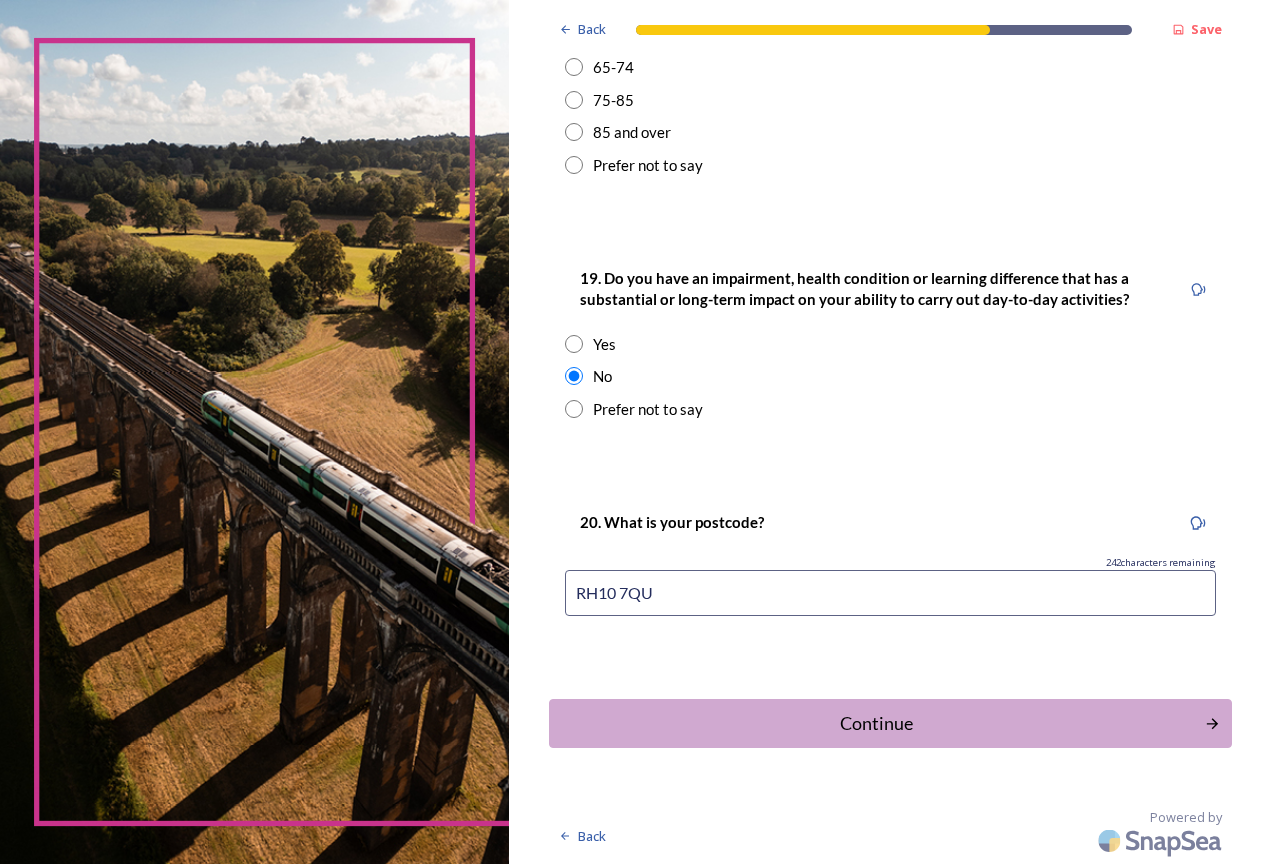 scroll, scrollTop: 0, scrollLeft: 0, axis: both 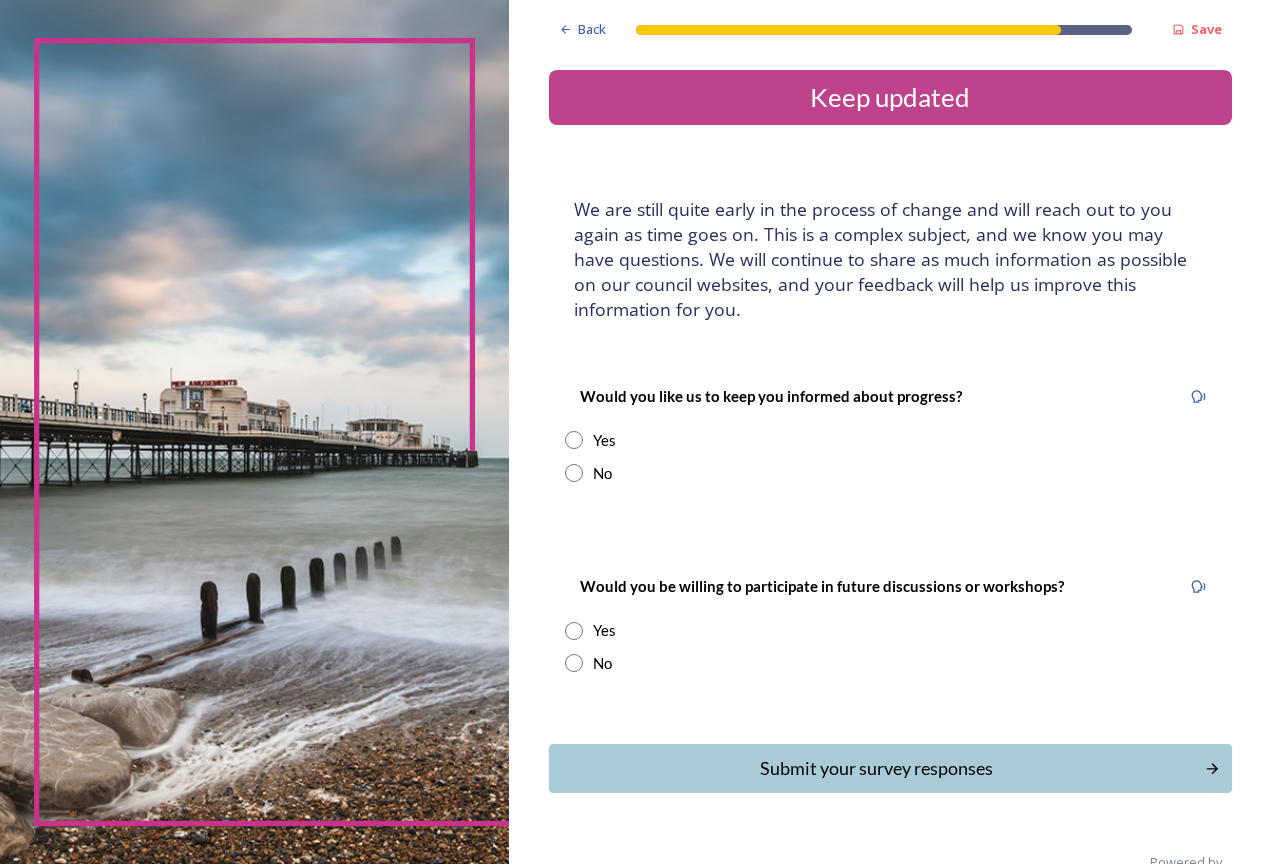 click on "Yes" at bounding box center (604, 440) 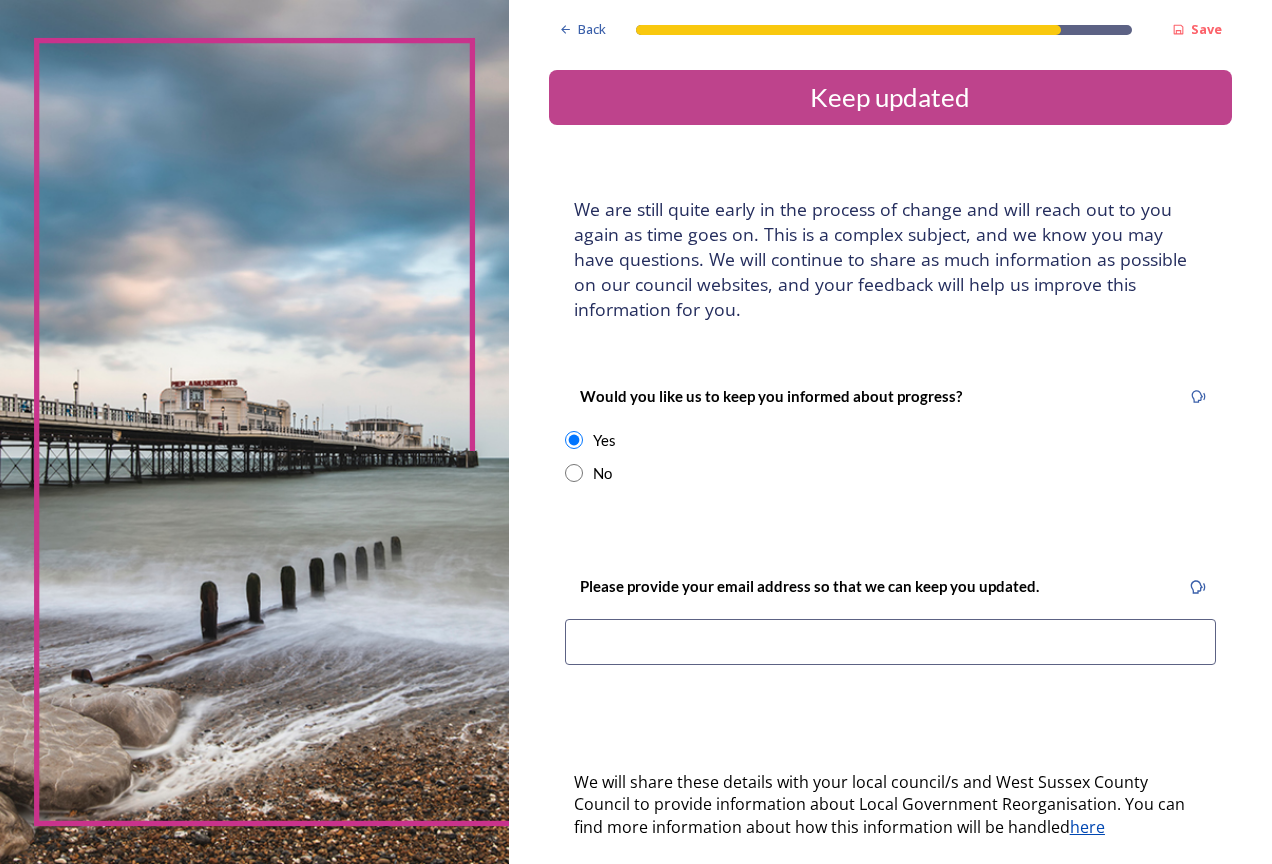 click at bounding box center [890, 642] 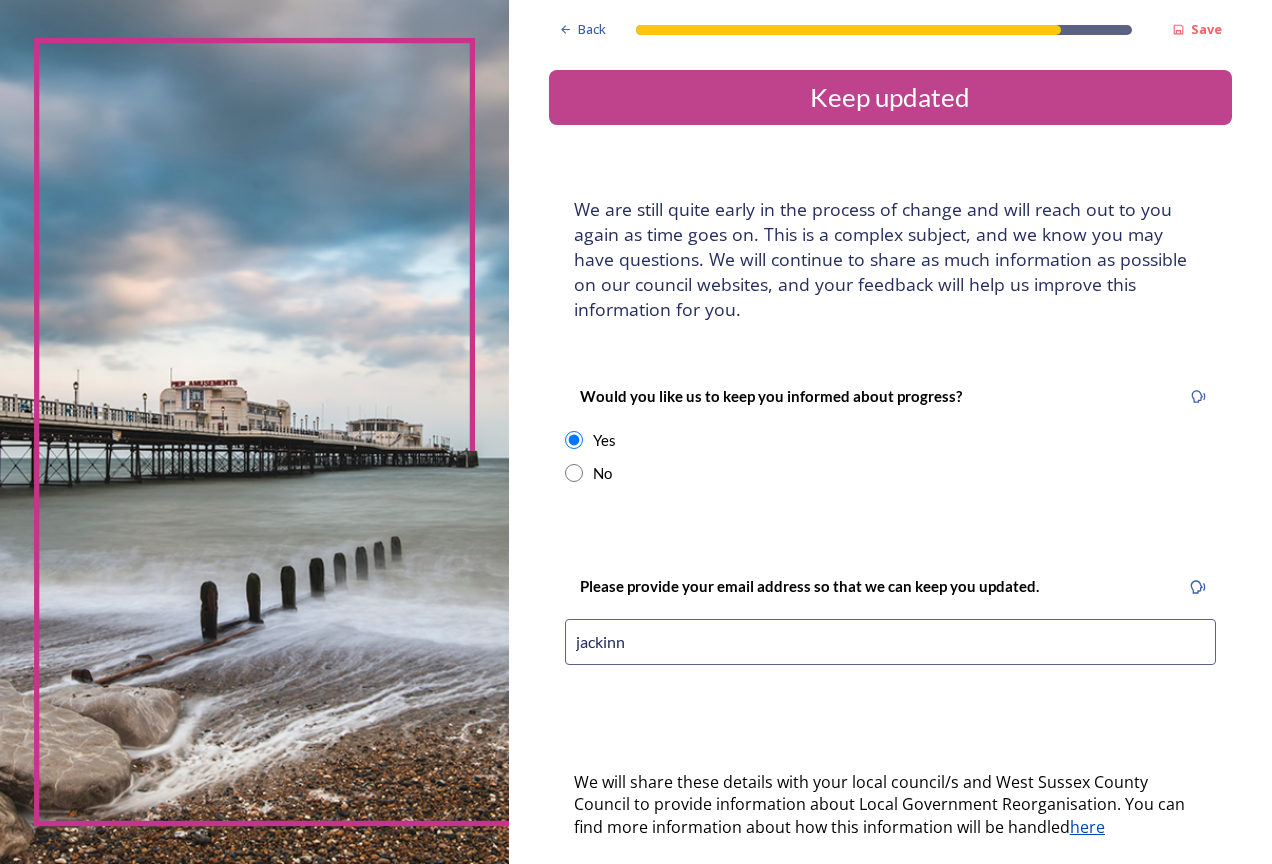 type on "jackinnes01@hotmail.co.uk" 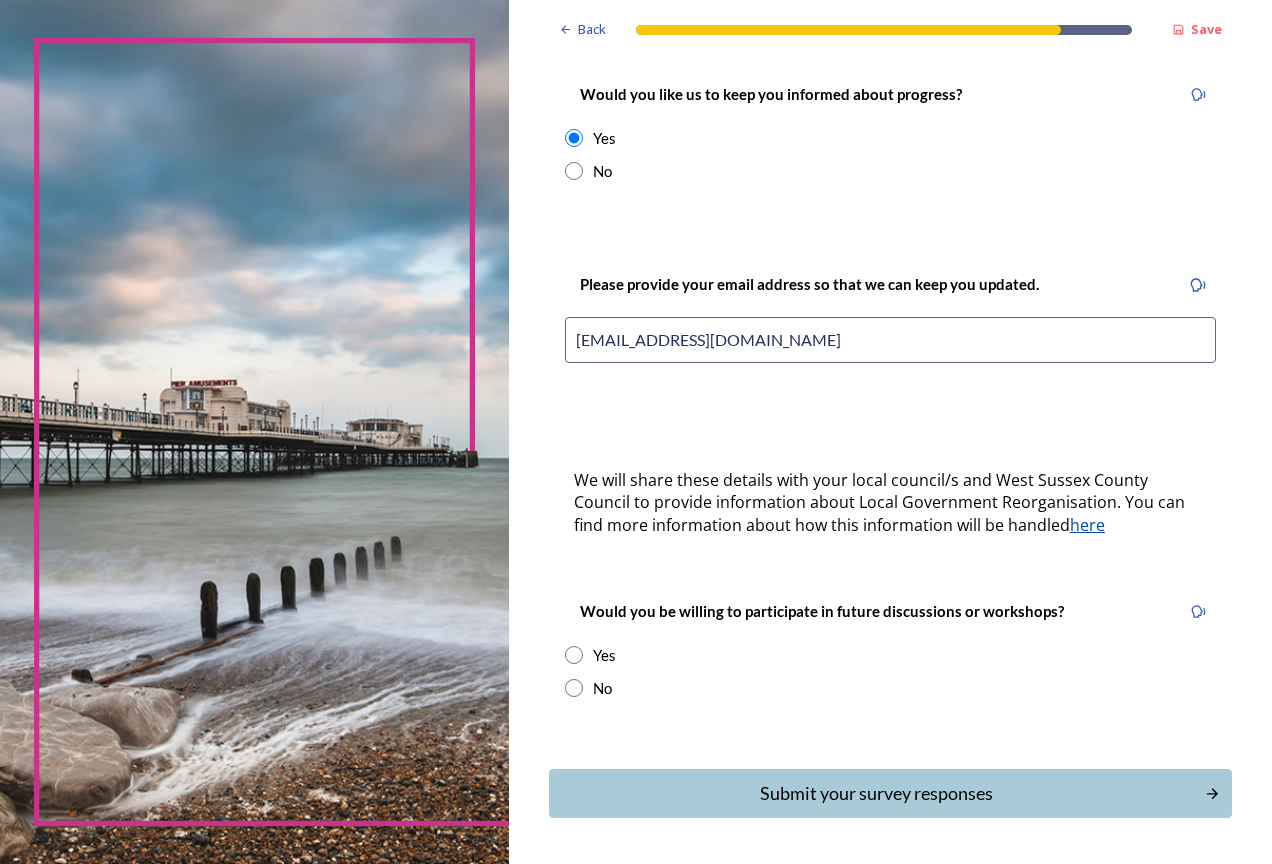 scroll, scrollTop: 372, scrollLeft: 0, axis: vertical 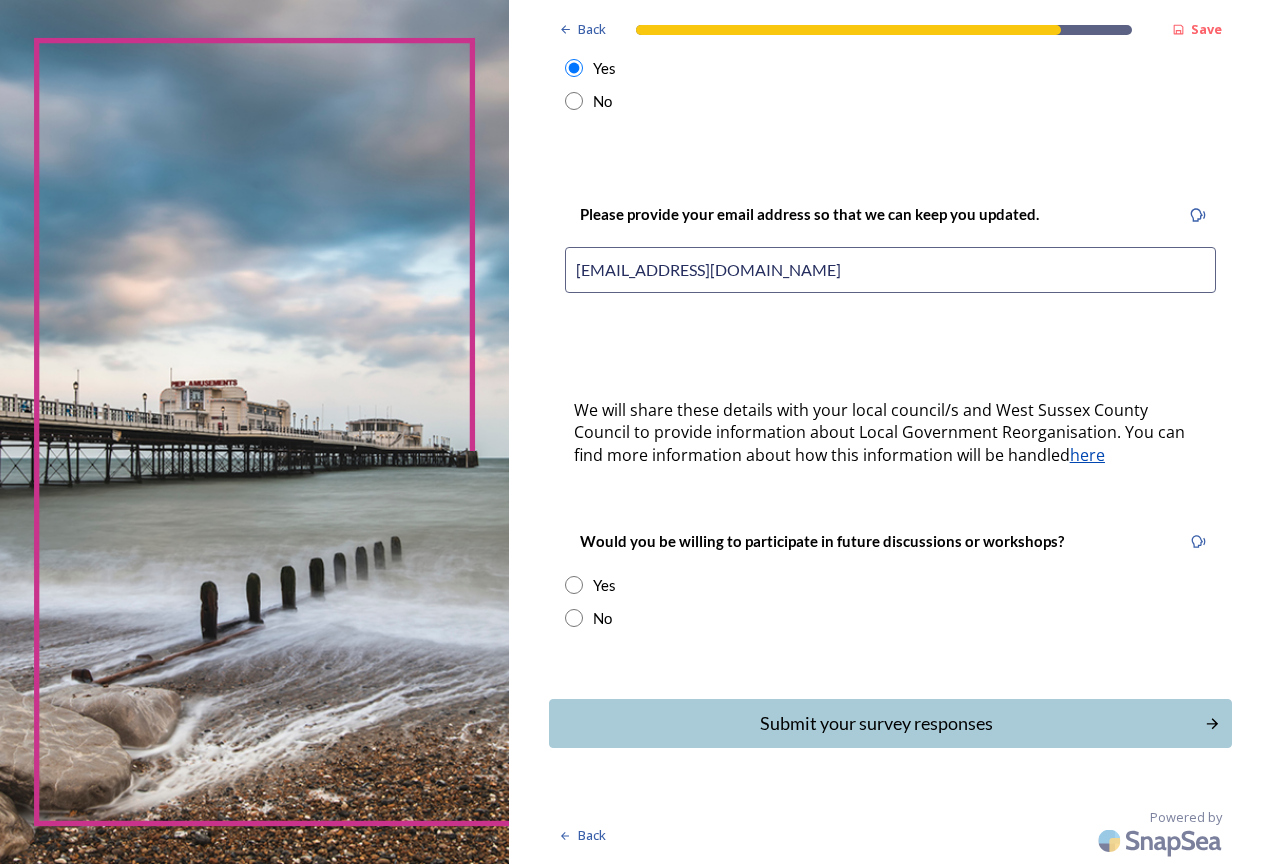 click on "Yes" at bounding box center [604, 585] 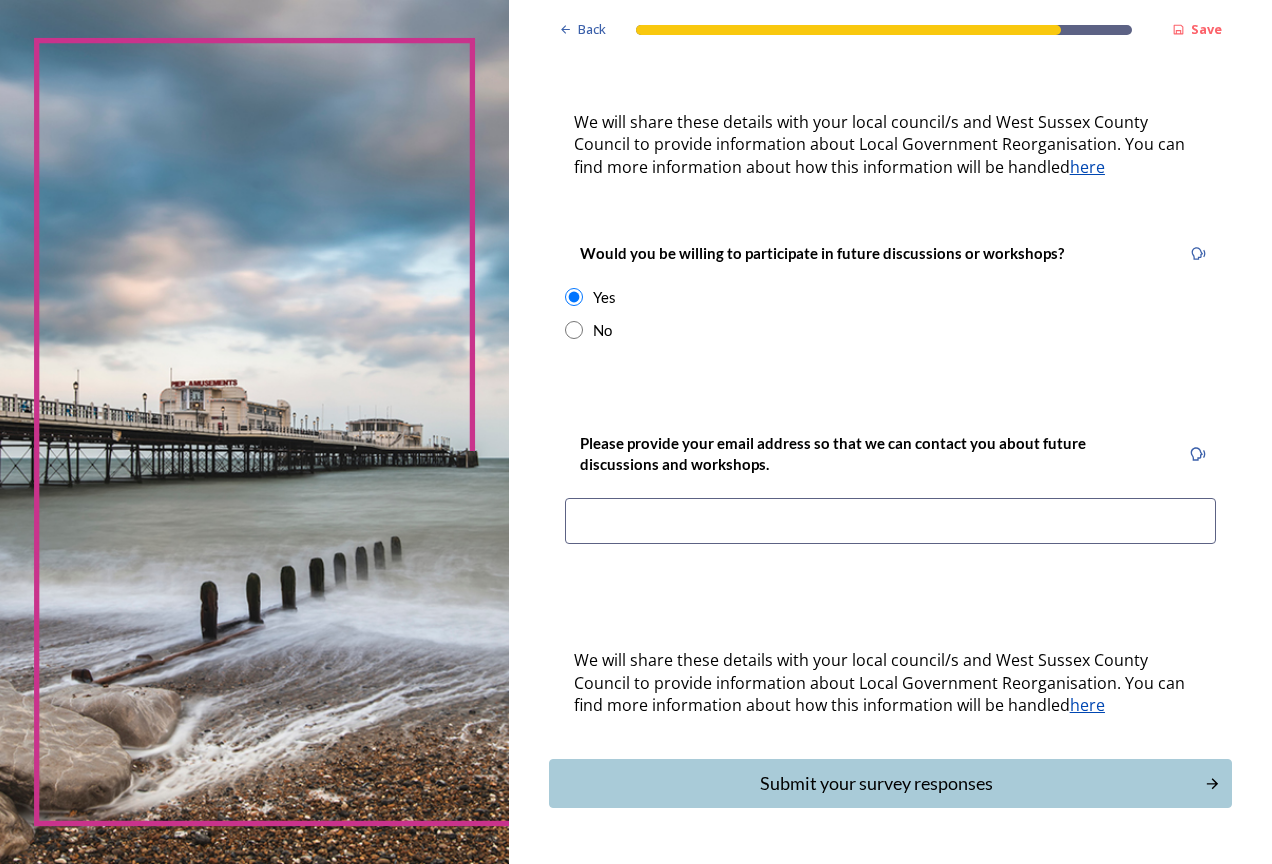 scroll, scrollTop: 672, scrollLeft: 0, axis: vertical 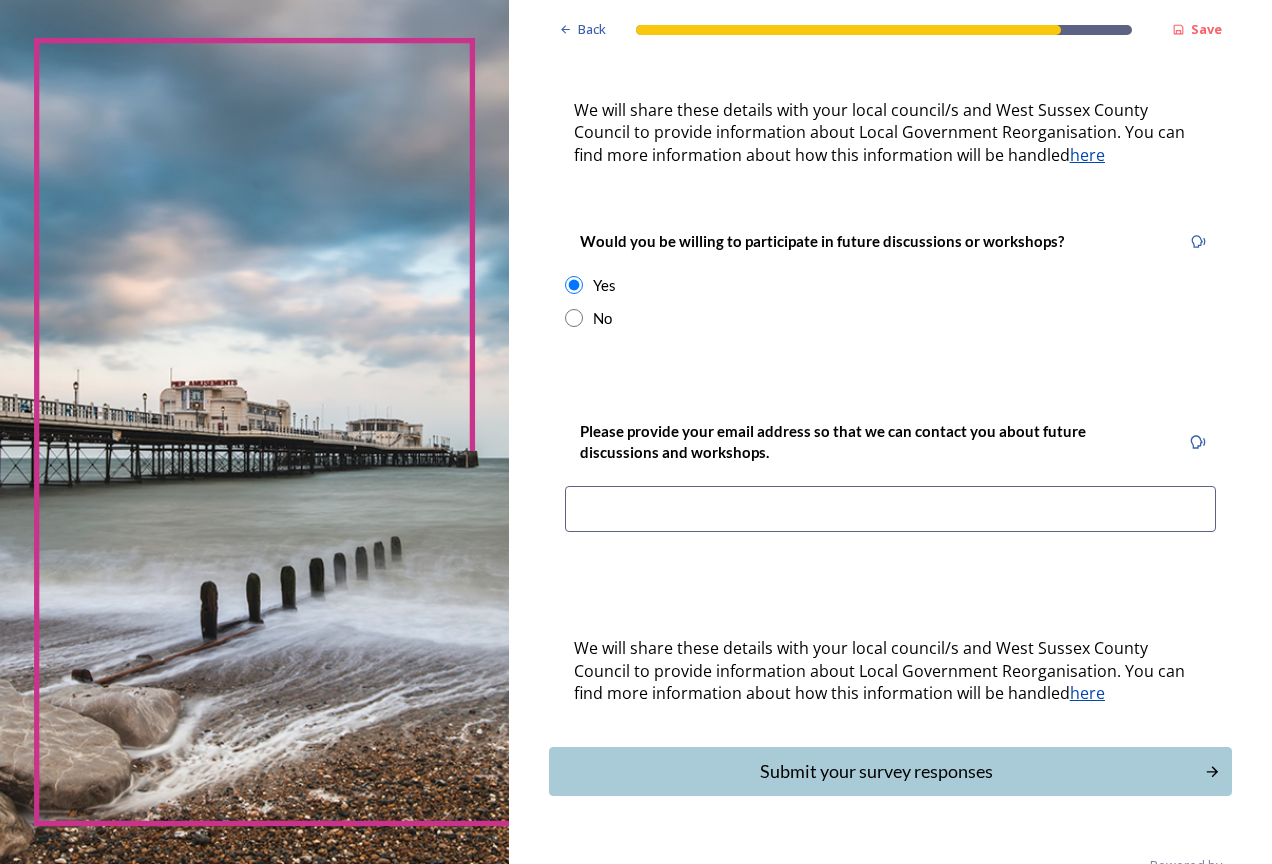 click at bounding box center [890, 509] 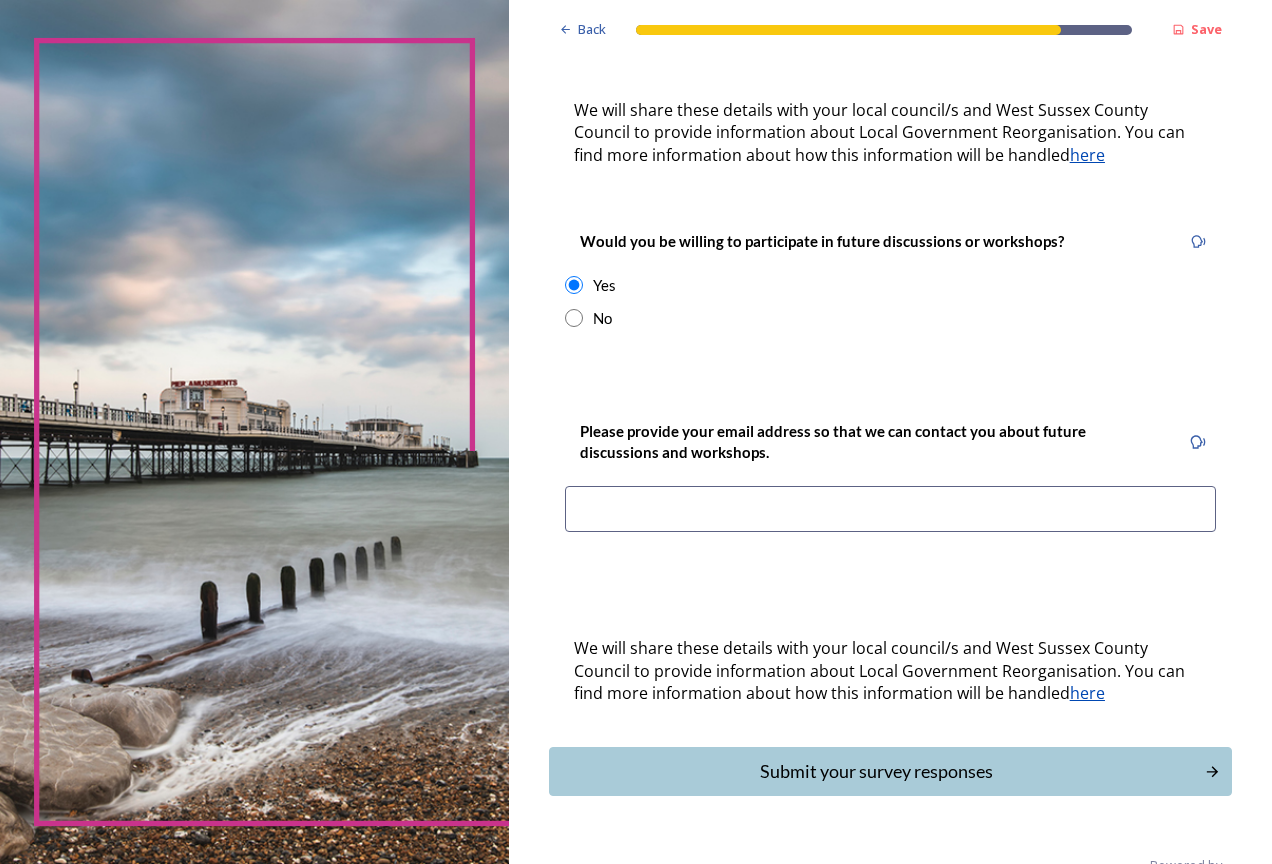type on "jackinnes01@hotmail.co.uk" 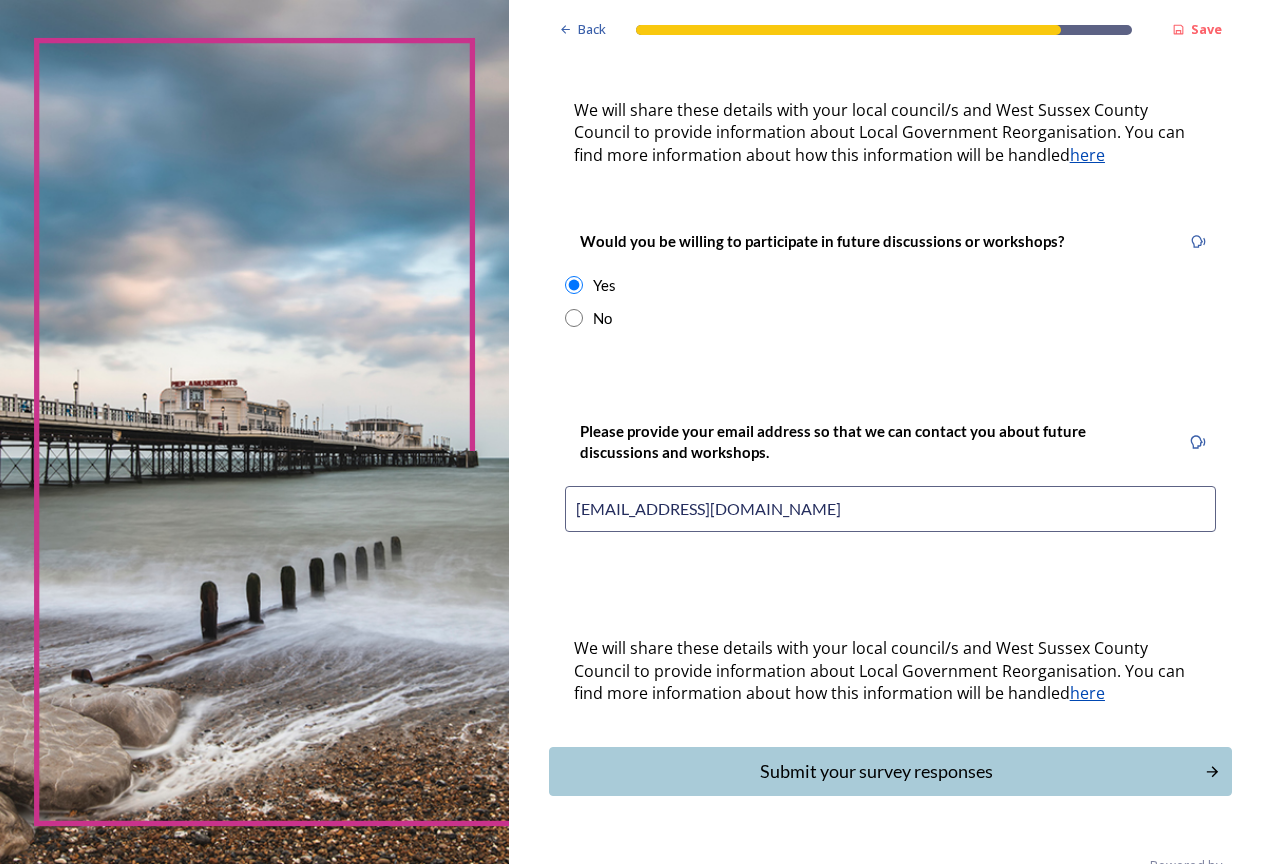 scroll, scrollTop: 720, scrollLeft: 0, axis: vertical 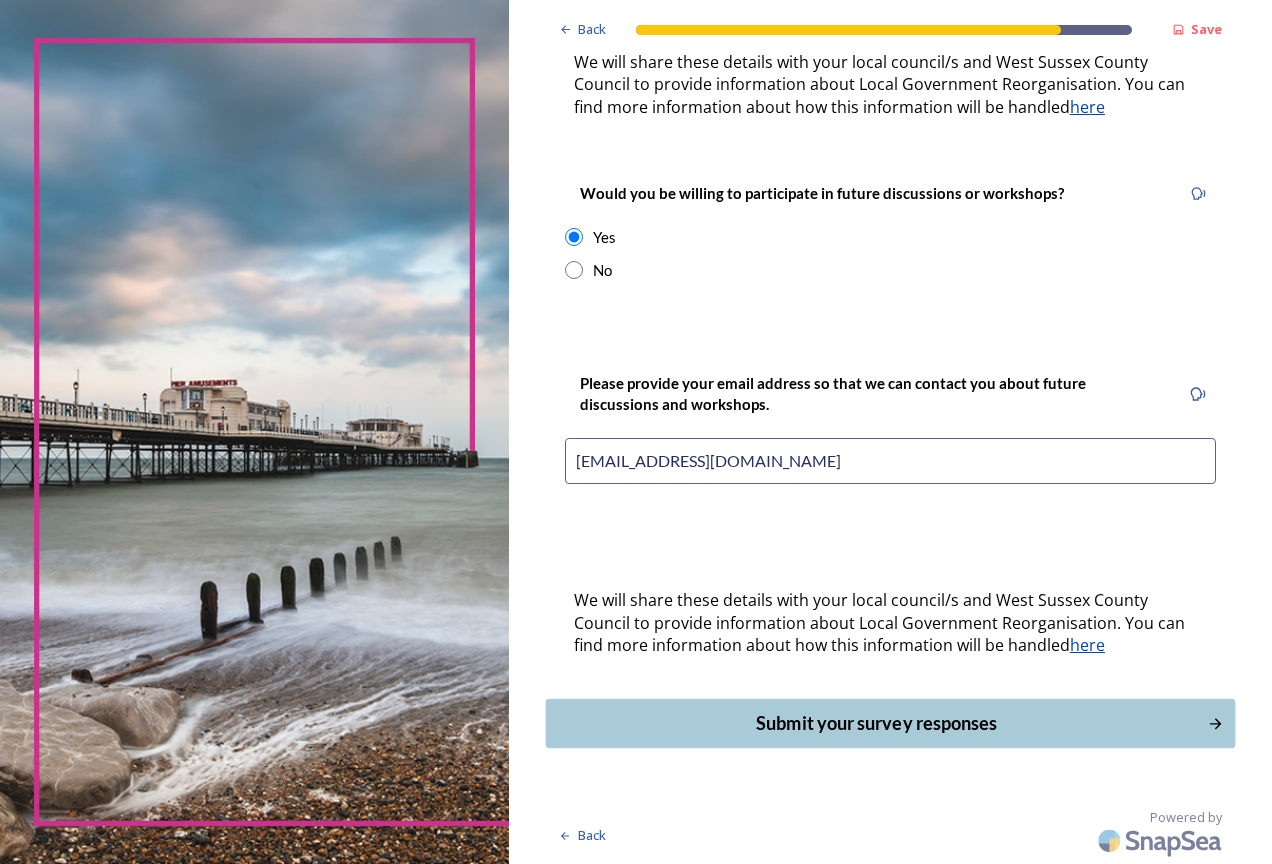 click on "Submit your survey responses" at bounding box center [876, 723] 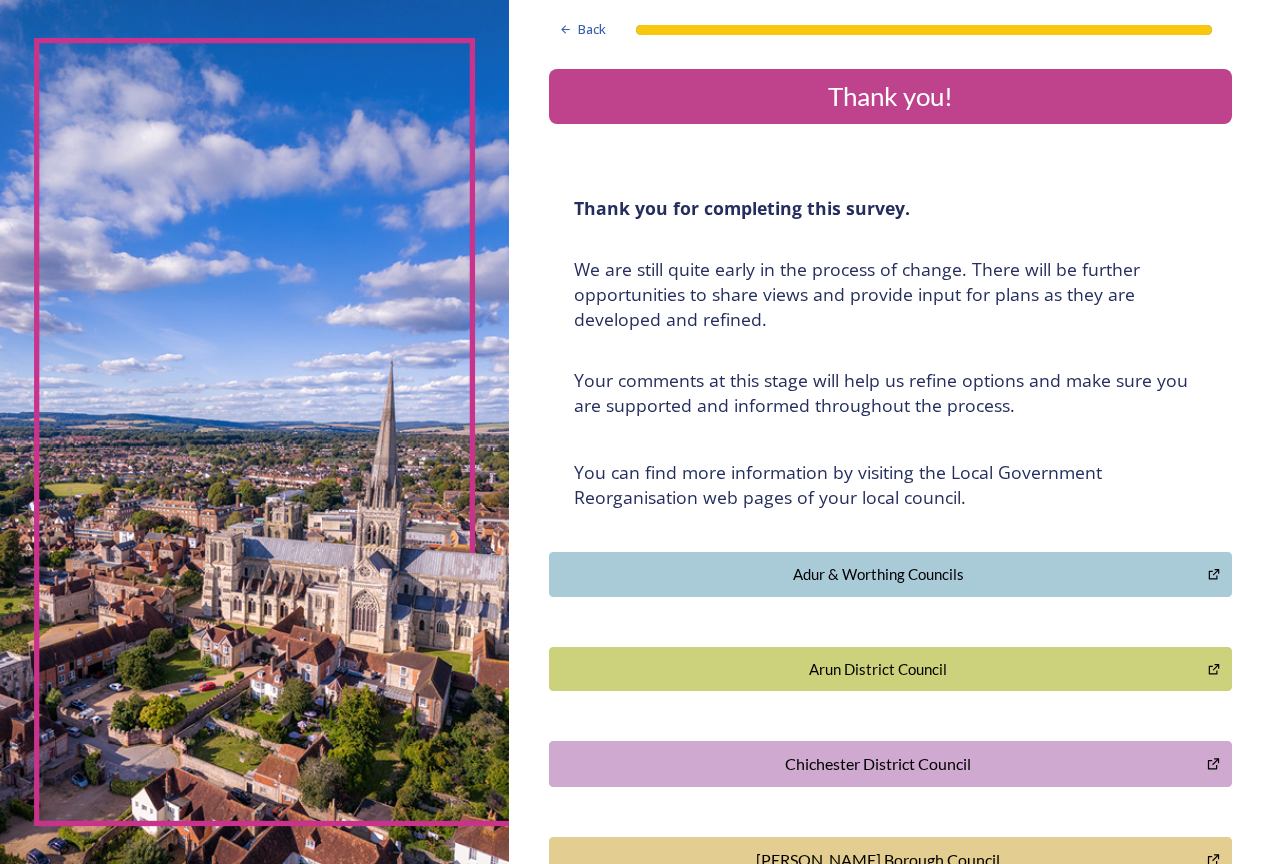 scroll, scrollTop: 0, scrollLeft: 0, axis: both 